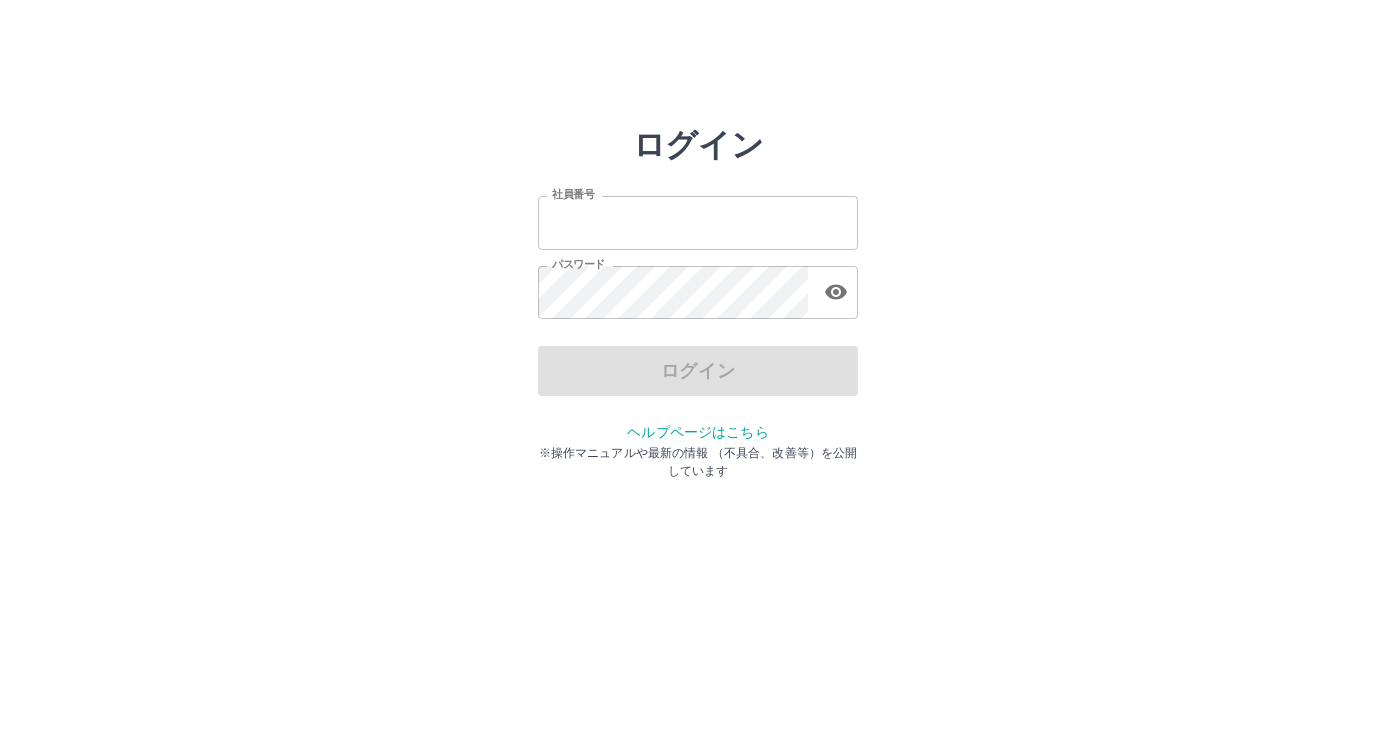 scroll, scrollTop: 0, scrollLeft: 0, axis: both 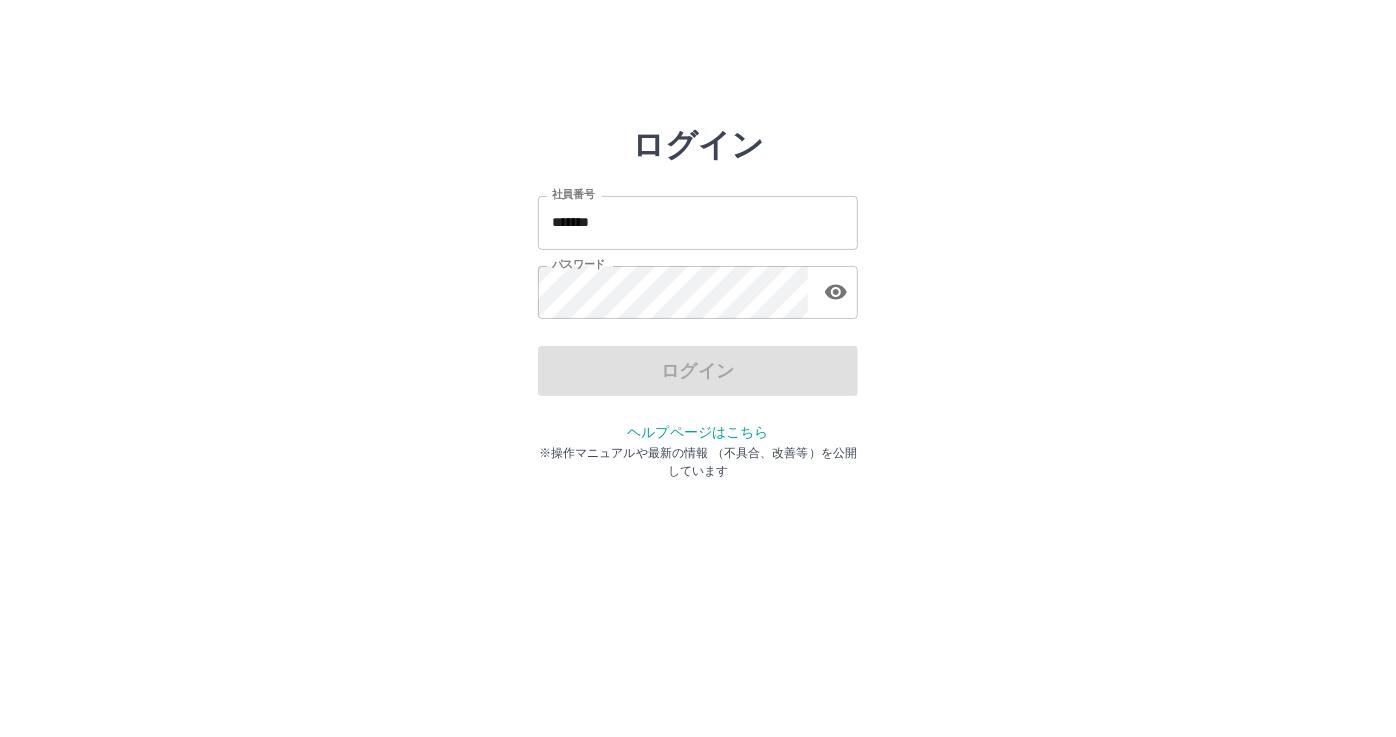 click on "*******" at bounding box center [698, 222] 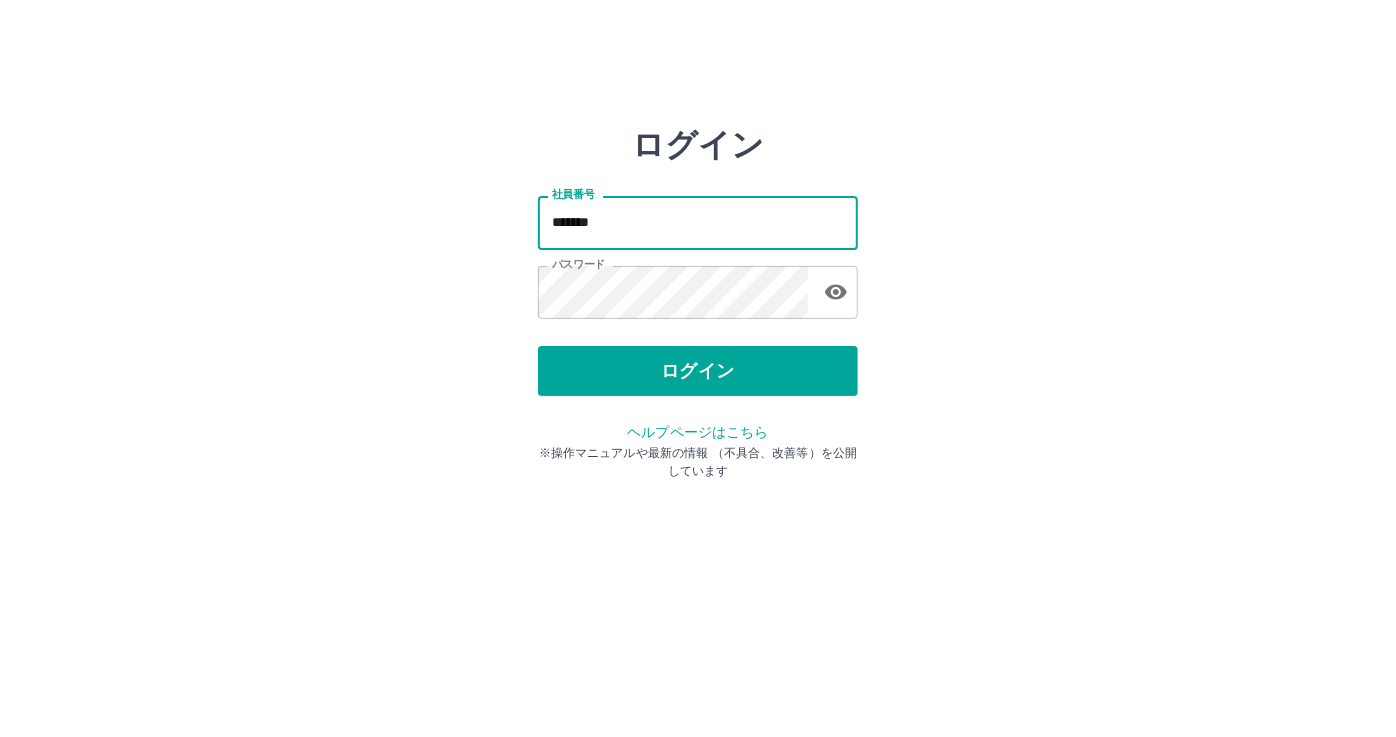 type on "*******" 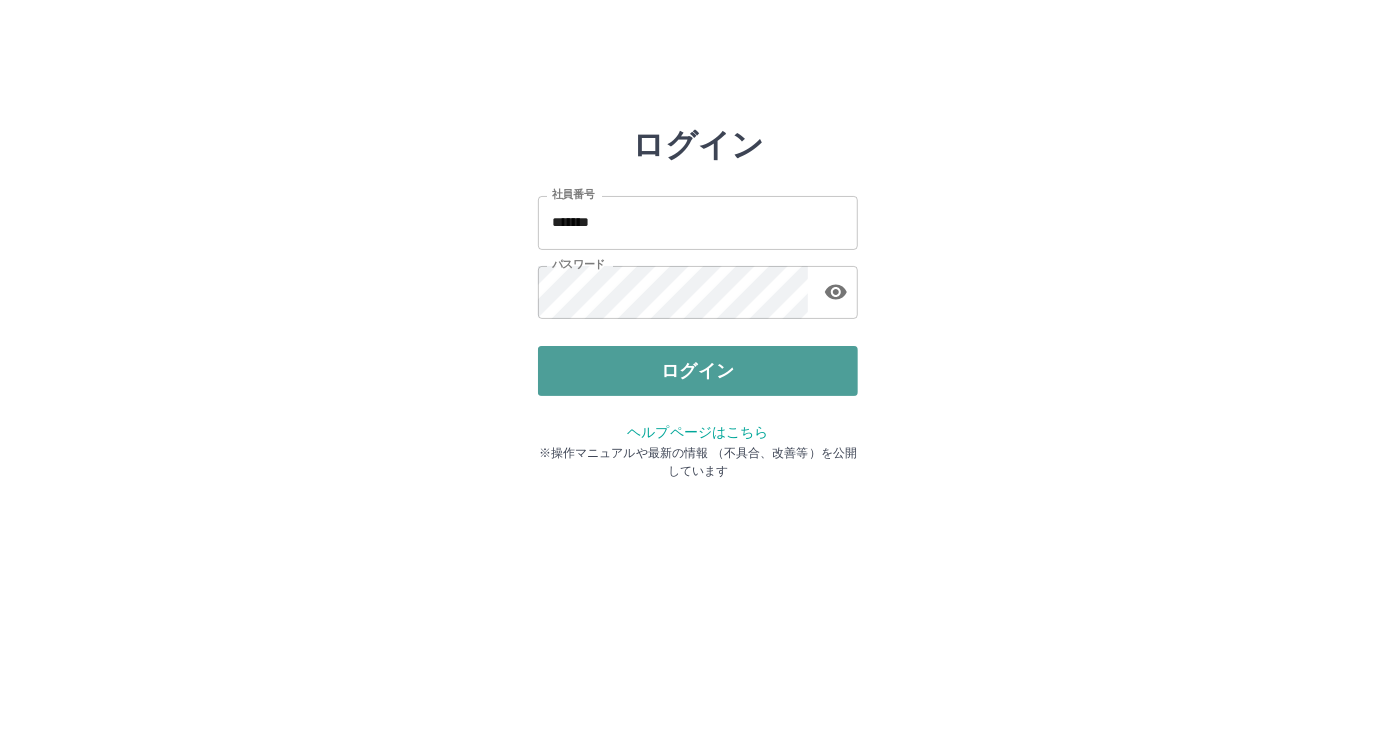 click on "ログイン" at bounding box center [698, 371] 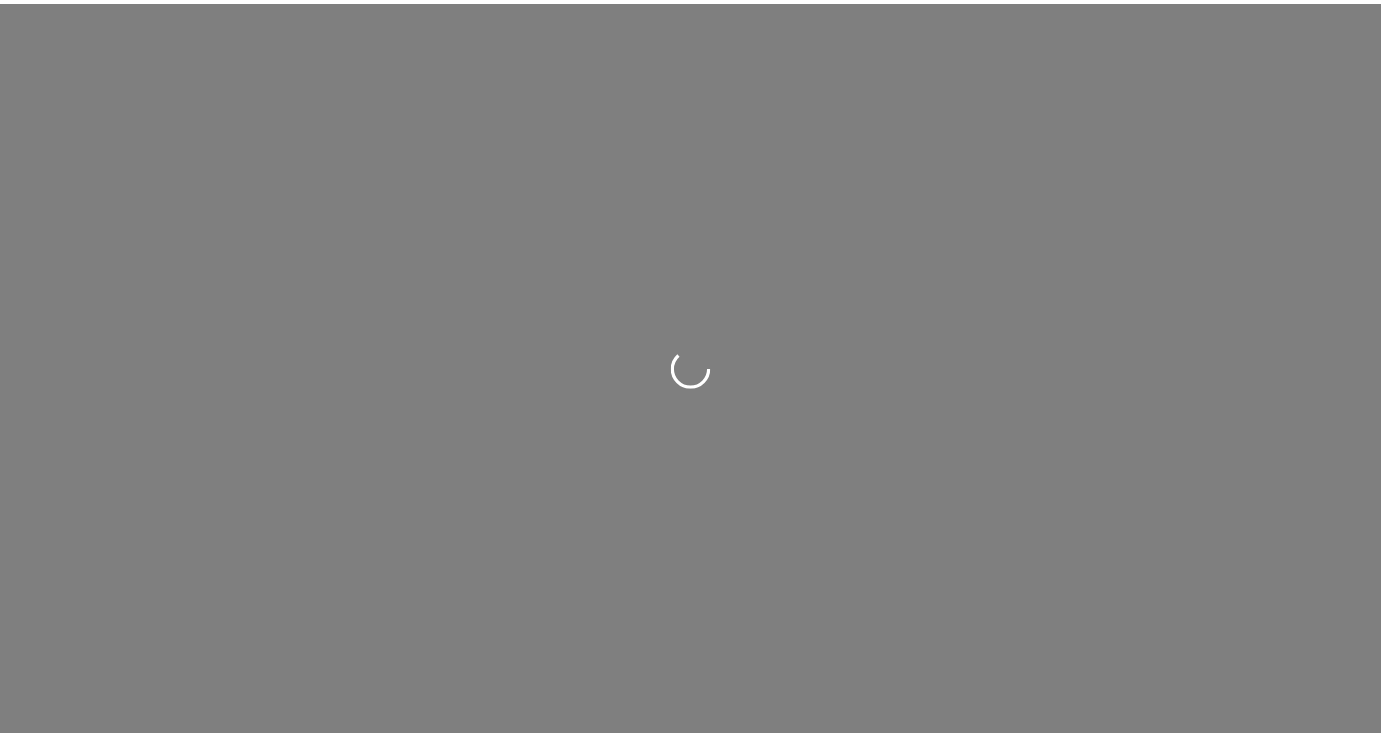 scroll, scrollTop: 0, scrollLeft: 0, axis: both 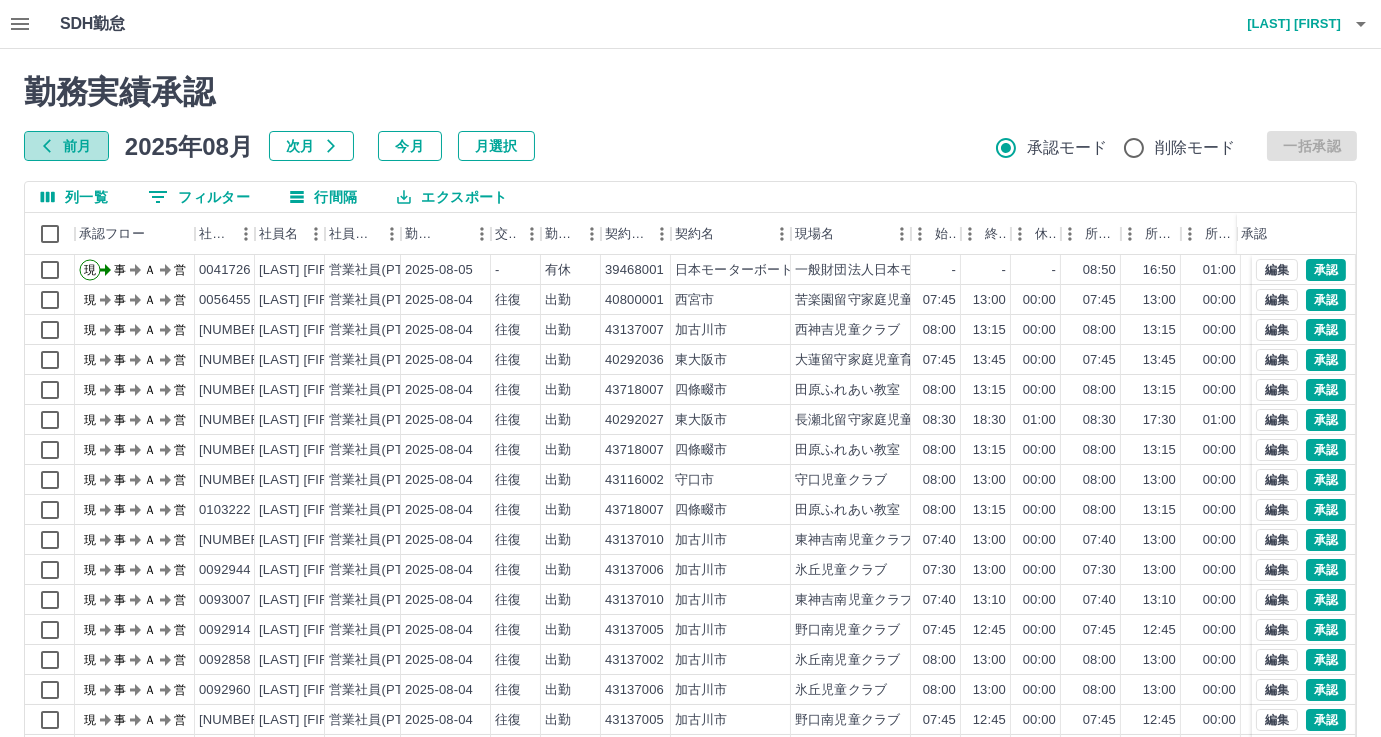click on "前月" at bounding box center [66, 146] 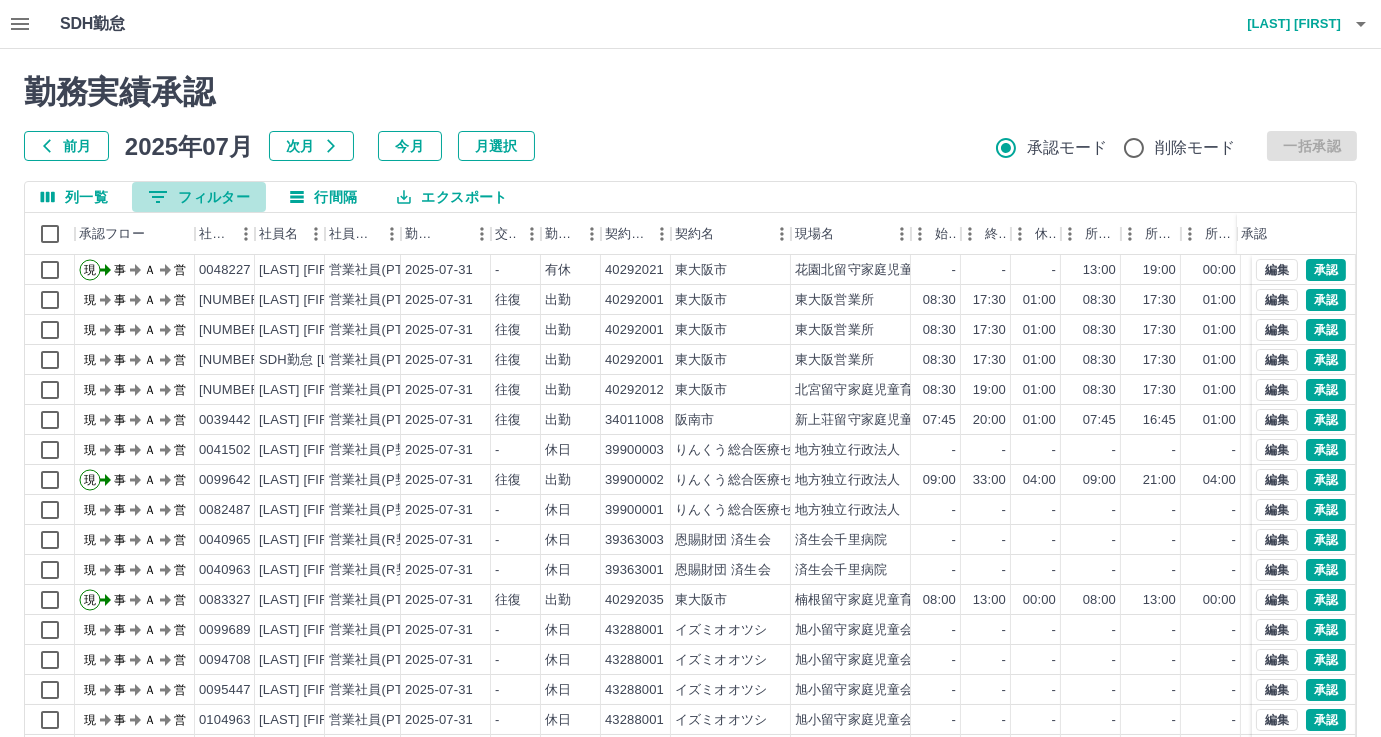click 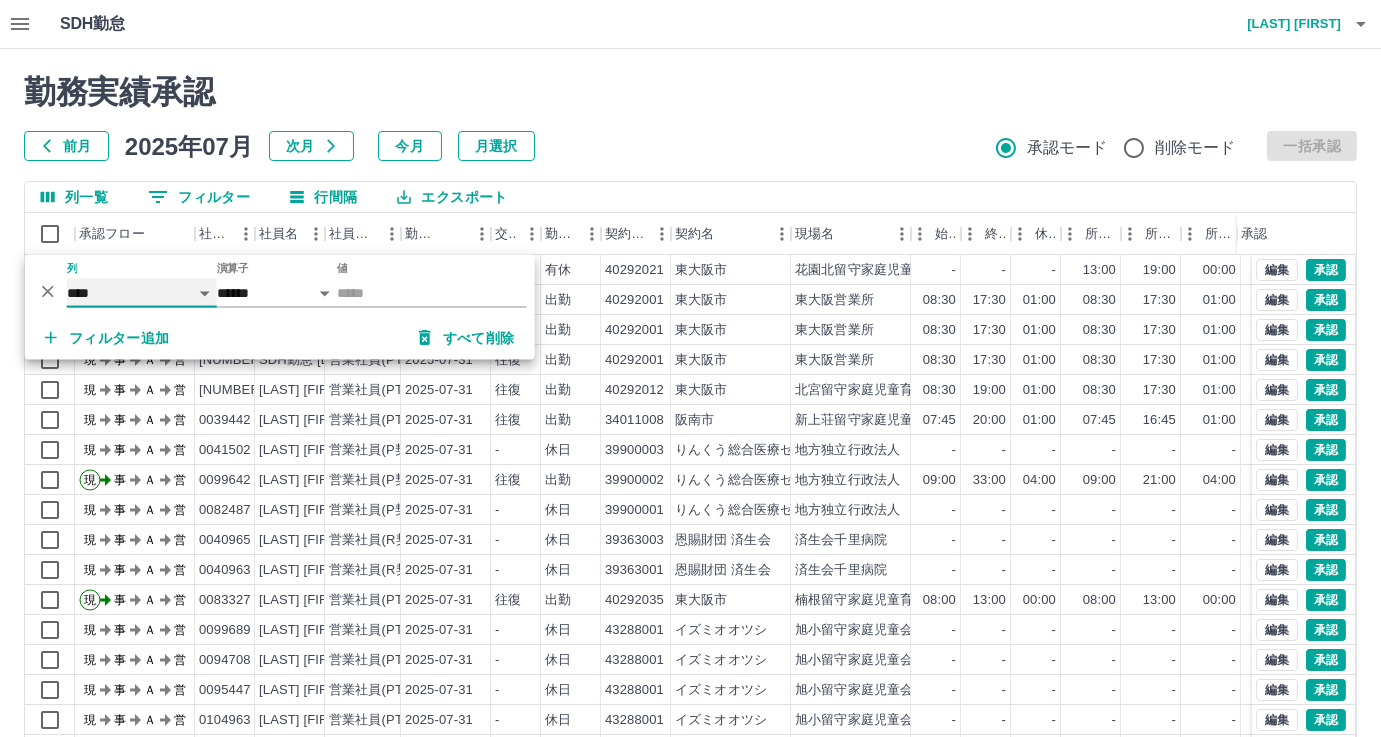 click on "**** *** **** *** *** **** ***** *** *** ** ** ** **** **** **** ** ** *** **** *****" at bounding box center [142, 293] 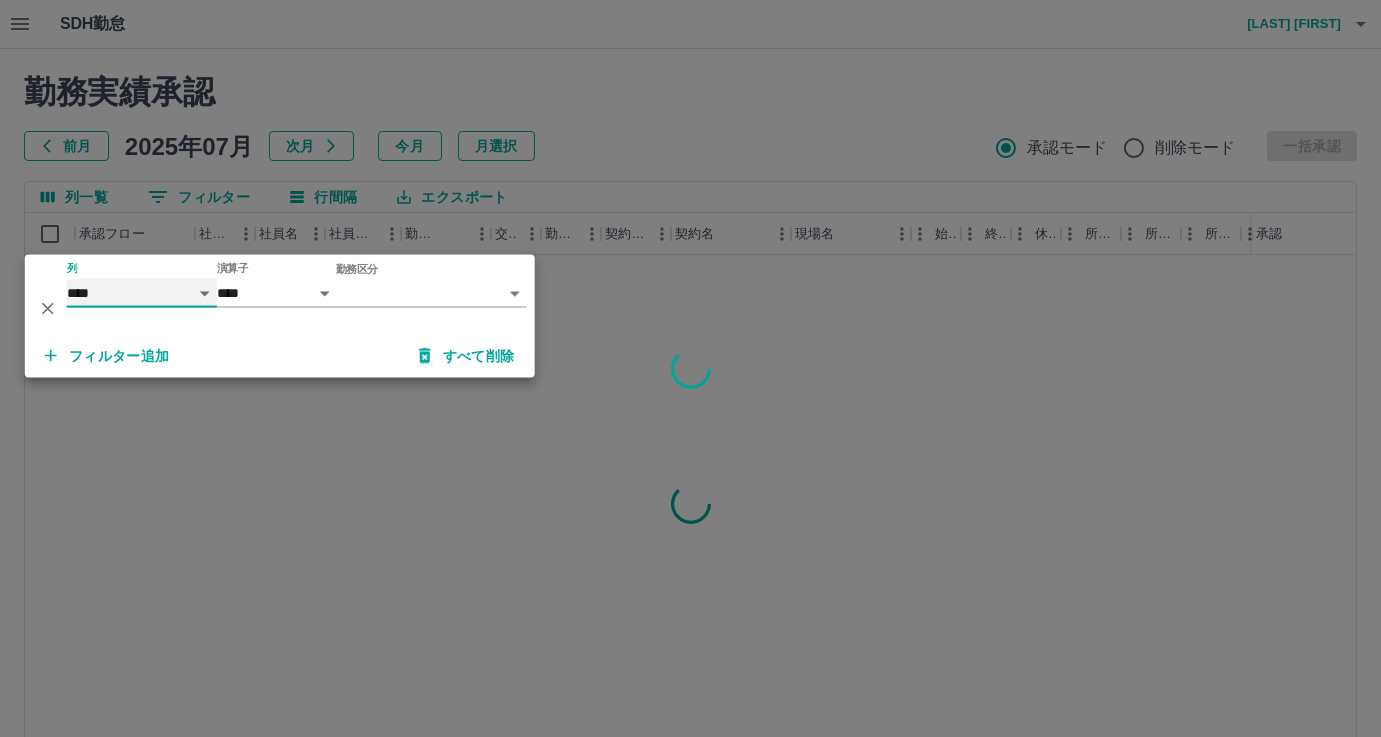 click on "**** *** **** *** *** **** ***** *** *** ** ** ** **** **** **** ** ** *** **** *****" at bounding box center [142, 293] 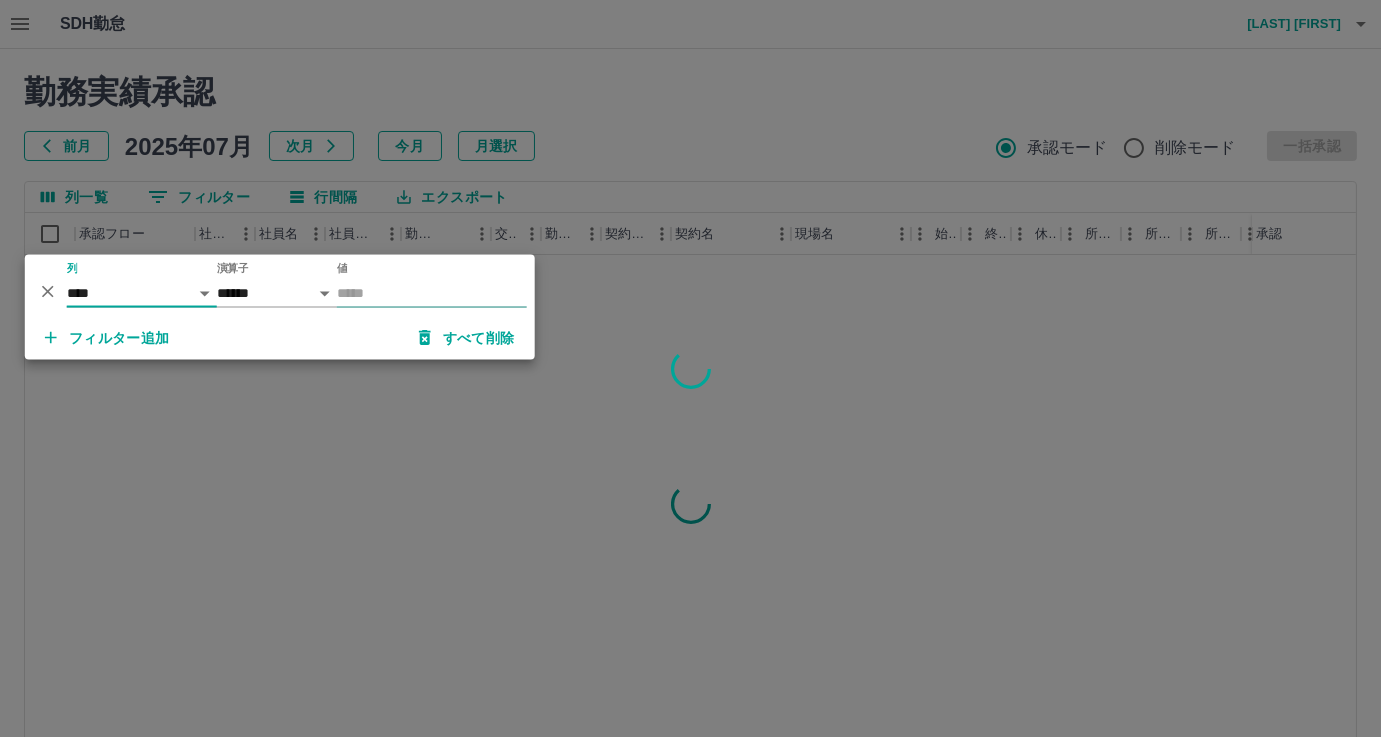 click on "値" at bounding box center (432, 293) 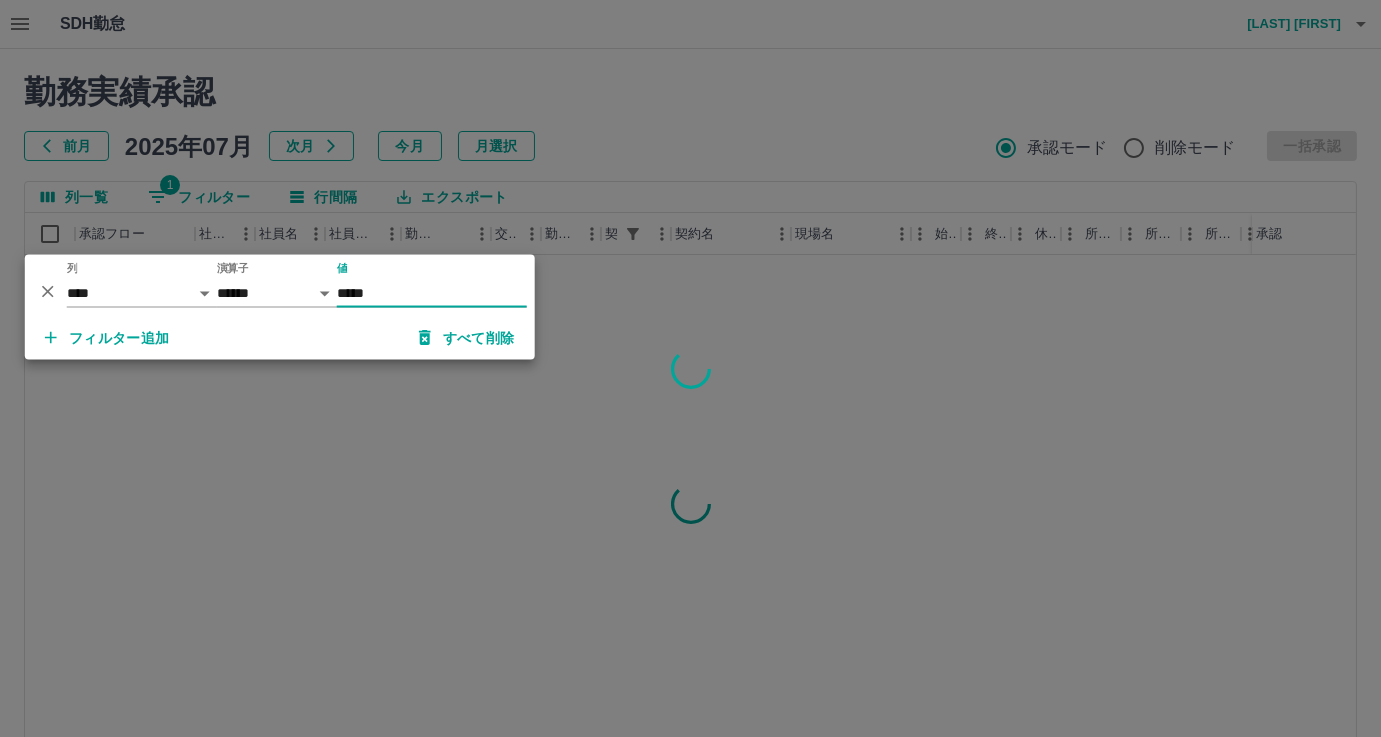 type on "*****" 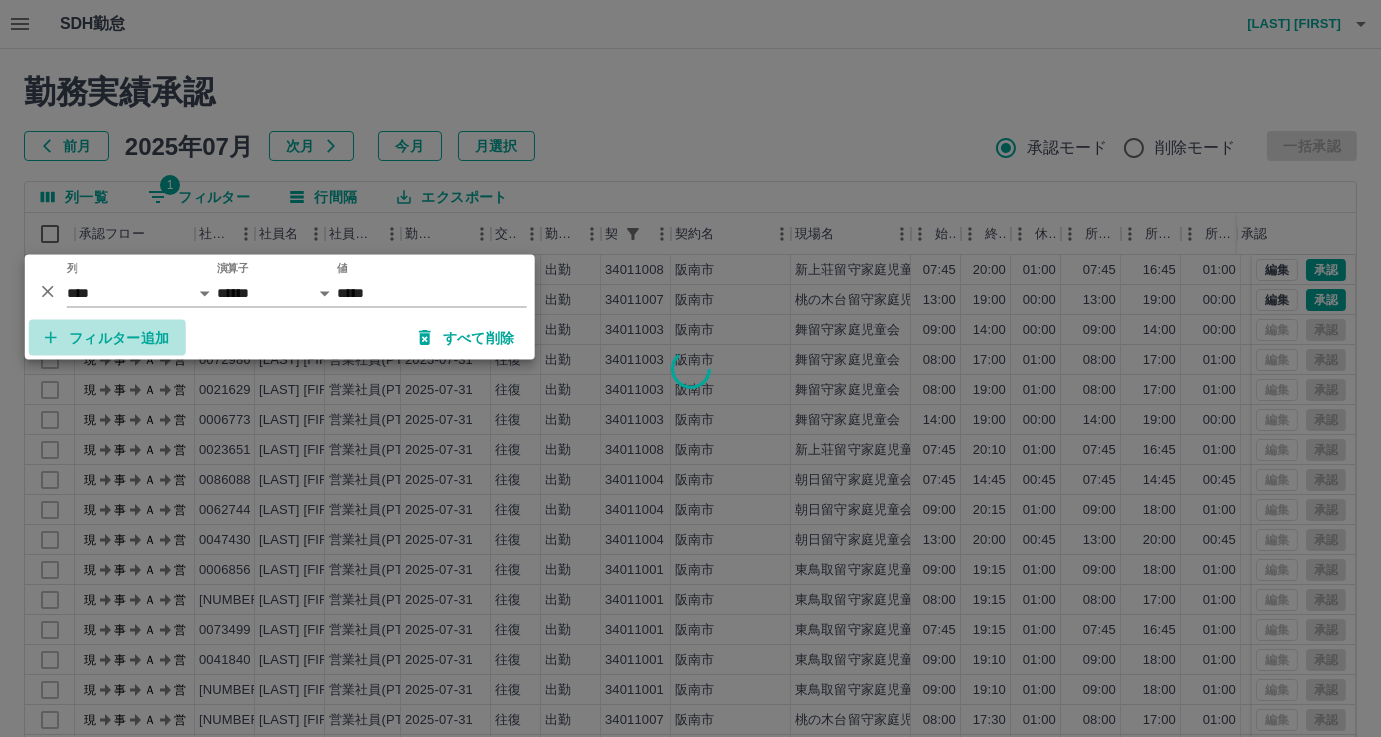 click on "フィルター追加" at bounding box center [107, 338] 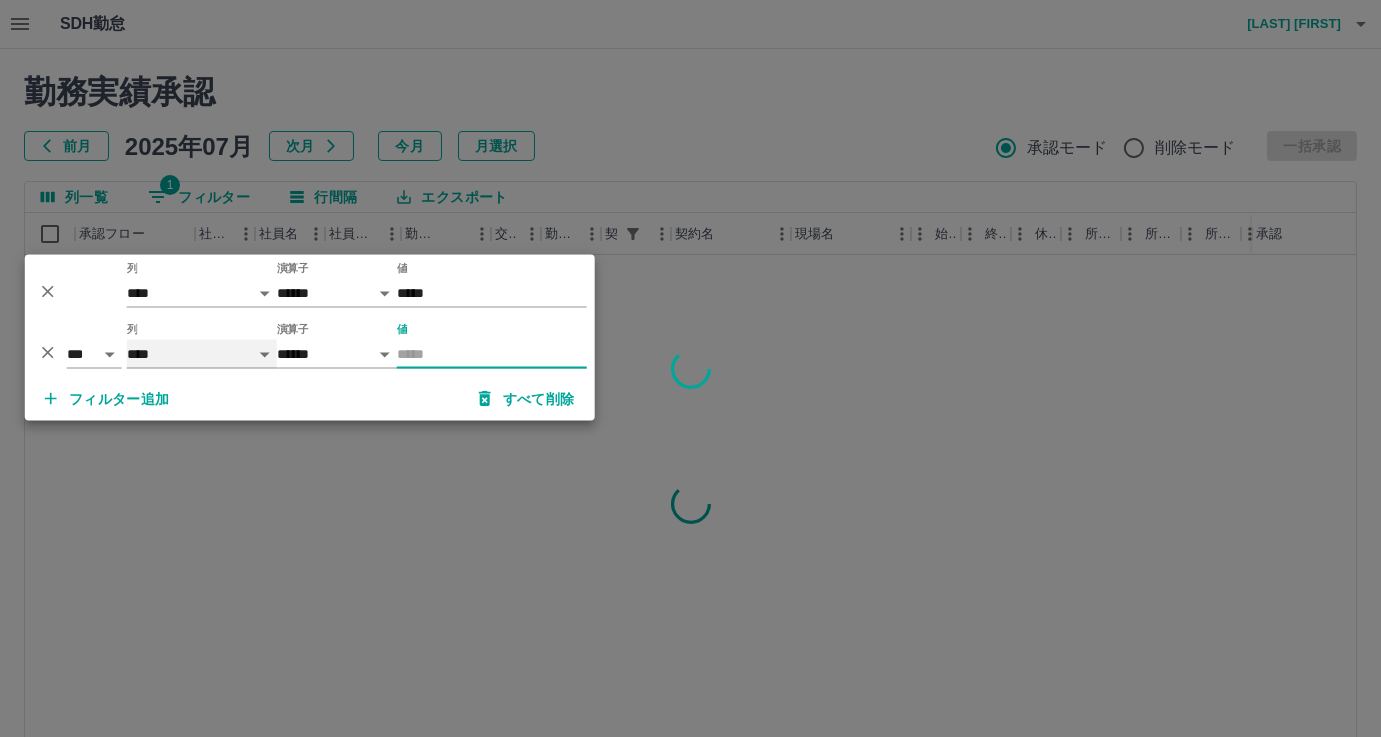 click on "**** *** **** *** *** **** ***** *** *** ** ** ** **** **** **** ** ** *** **** *****" at bounding box center (202, 354) 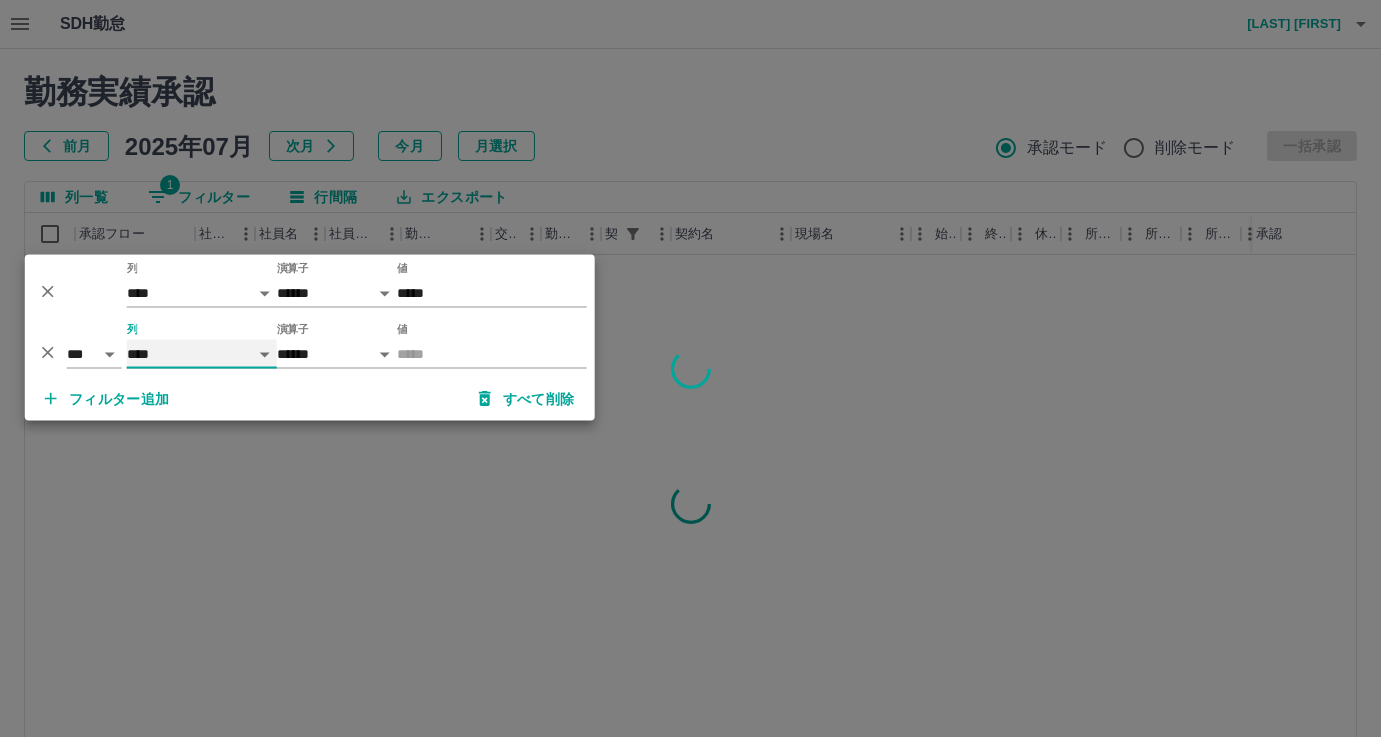click on "**** *** **** *** *** **** ***** *** *** ** ** ** **** **** **** ** ** *** **** *****" at bounding box center (202, 354) 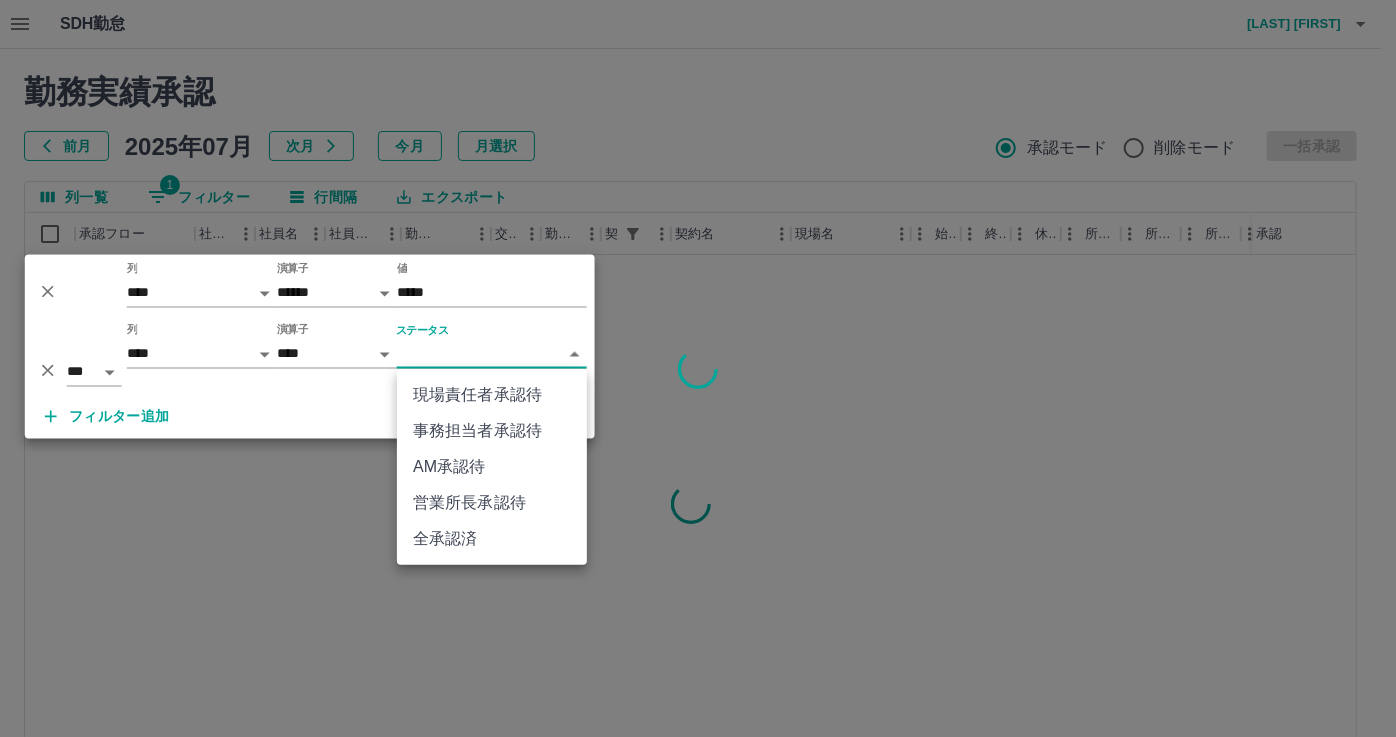 click on "SDH勤怠 金谷　明子 勤務実績承認 前月 2025年07月 次月 今月 月選択 承認モード 削除モード 一括承認 列一覧 1 フィルター 行間隔 エクスポート 承認フロー 社員番号 社員名 社員区分 勤務日 交通費 勤務区分 契約コード 契約名 現場名 始業 終業 休憩 所定開始 所定終業 所定休憩 拘束 勤務 遅刻等 コメント ステータス 承認 ページあたりの行数: 20 ** 1～20 / 2302 SDH勤怠 *** ** 列 **** *** **** *** *** **** ***** *** *** ** ** ** **** **** **** ** ** *** **** ***** 演算子 ****** ******* 値 ***** *** ** 列 **** *** **** *** *** **** ***** *** *** ** ** ** **** **** **** ** ** *** **** ***** 演算子 **** ****** ステータス ​ ********* フィルター追加 すべて削除 現場責任者承認待 事務担当者承認待 AM承認待 営業所長承認待 全承認済" at bounding box center (698, 422) 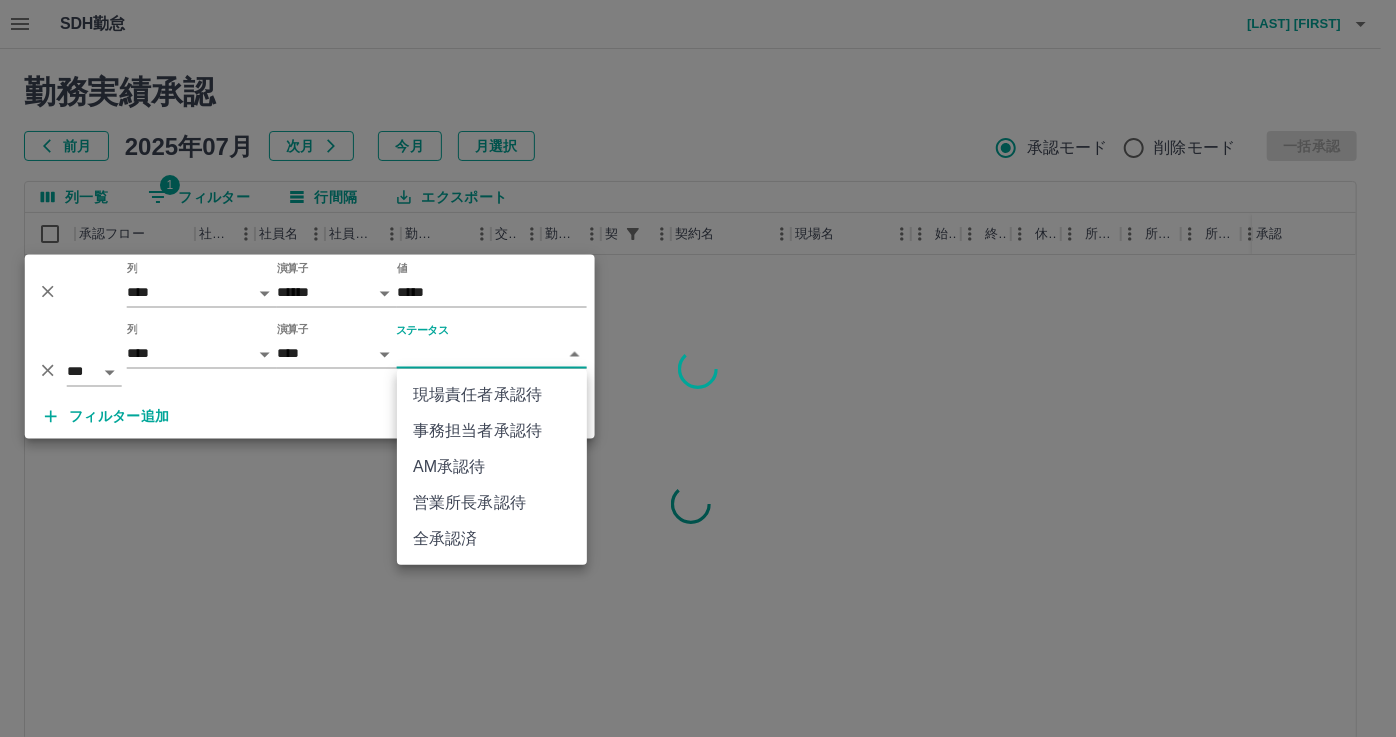 click on "現場責任者承認待" at bounding box center (492, 395) 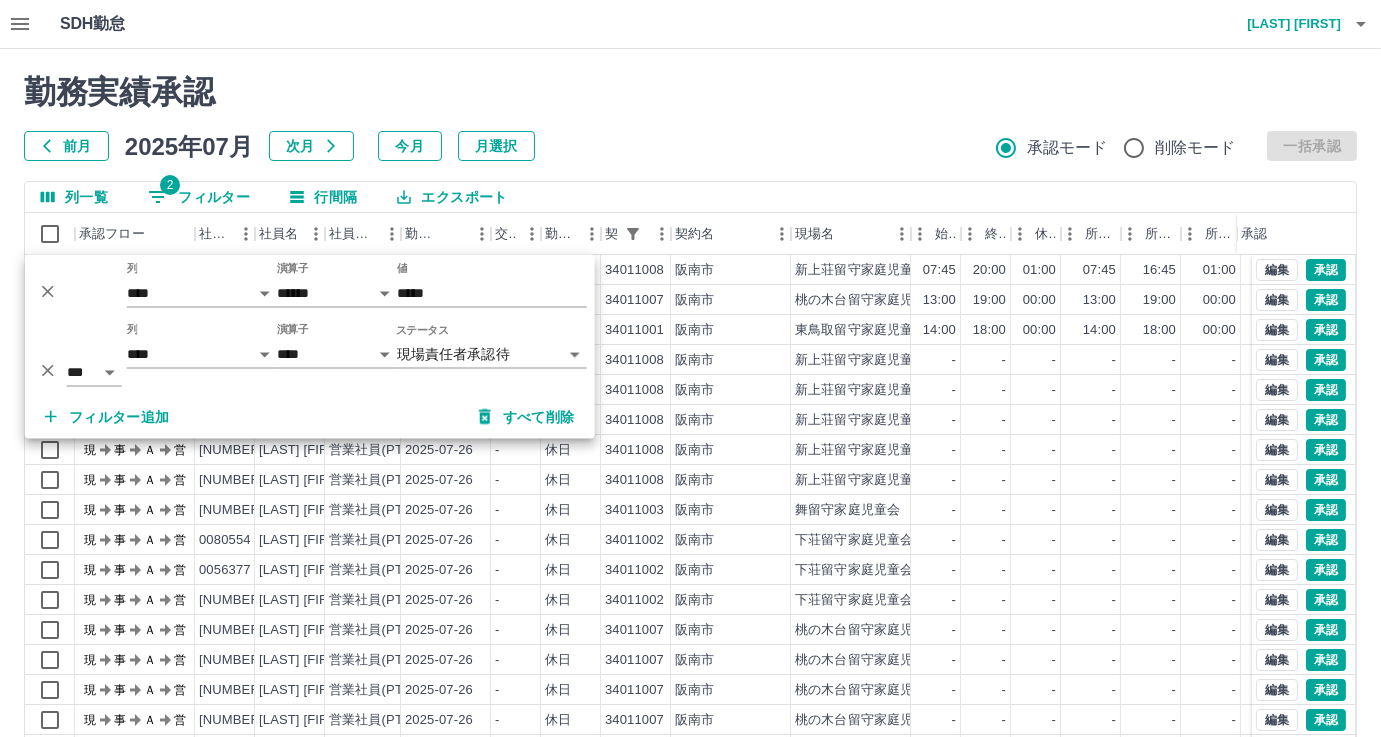 click on "勤務実績承認 前月 2025年07月 次月 今月 月選択 承認モード 削除モード 一括承認 列一覧 2 フィルター 行間隔 エクスポート 承認フロー 社員番号 社員名 社員区分 勤務日 交通費 勤務区分 契約コード 契約名 現場名 始業 終業 休憩 所定開始 所定終業 所定休憩 拘束 勤務 遅刻等 コメント ステータス 承認 現 事 Ａ 営 0039442 土生　幸枝 営業社員(PT契約) 2025-07-31 往復 出勤 34011008 阪南市 新上荘留守家庭児童会 07:45 20:00 01:00 07:45 16:45 01:00 12:15 11:15 00:00 現場責任者承認待 現 事 Ａ 営 0098388 布　育代 営業社員(PT契約) 2025-07-31 往復 出勤 34011007 阪南市 桃の木台留守家庭児童会 13:00 19:00 00:00 13:00 19:00 00:00 06:00 06:00 00:00 現場責任者承認待 現 事 Ａ 営 0071278 廣末　絢大 営業社員(PT契約) 2025-07-30 往復 出勤 34011001 阪南市 東鳥取留守家庭児童会 14:00 18:00 00:00 14:00 18:00 00:00 04:00 現" at bounding box center (690, 447) 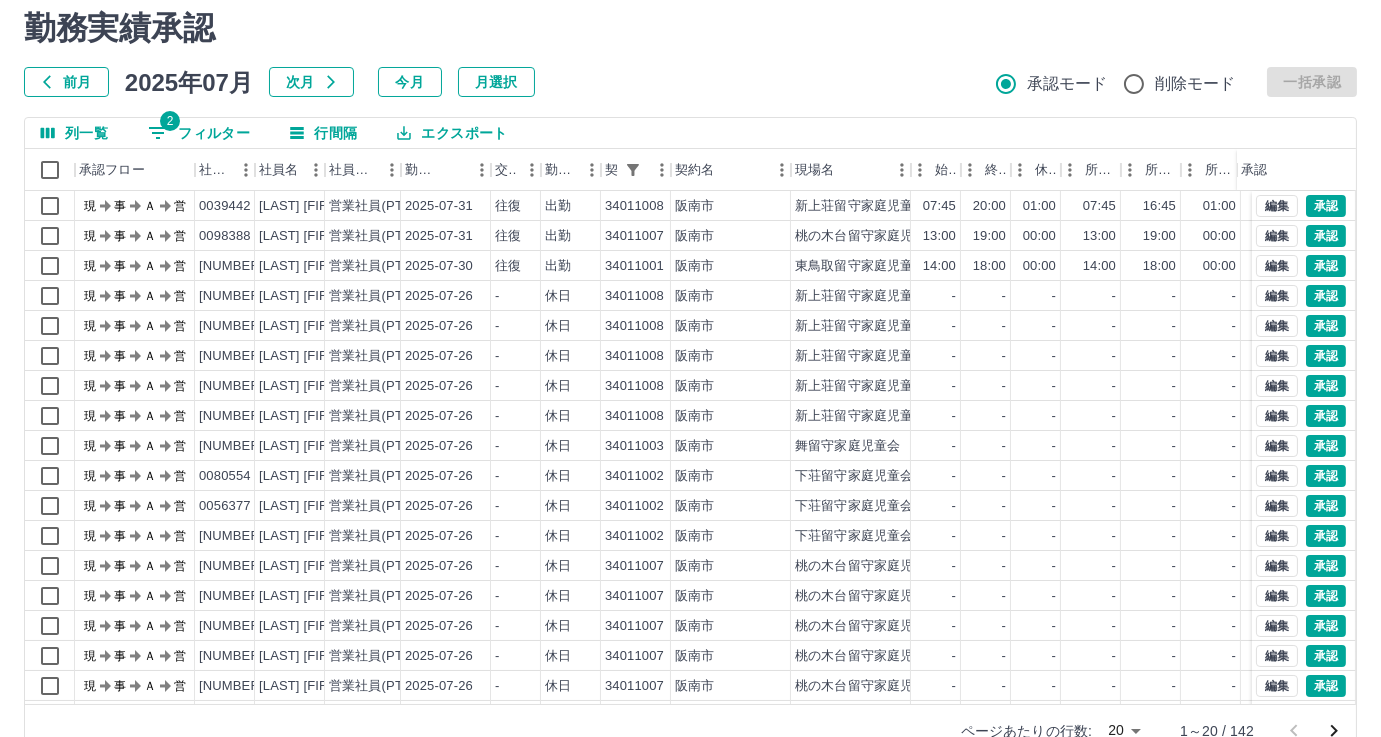 scroll, scrollTop: 107, scrollLeft: 0, axis: vertical 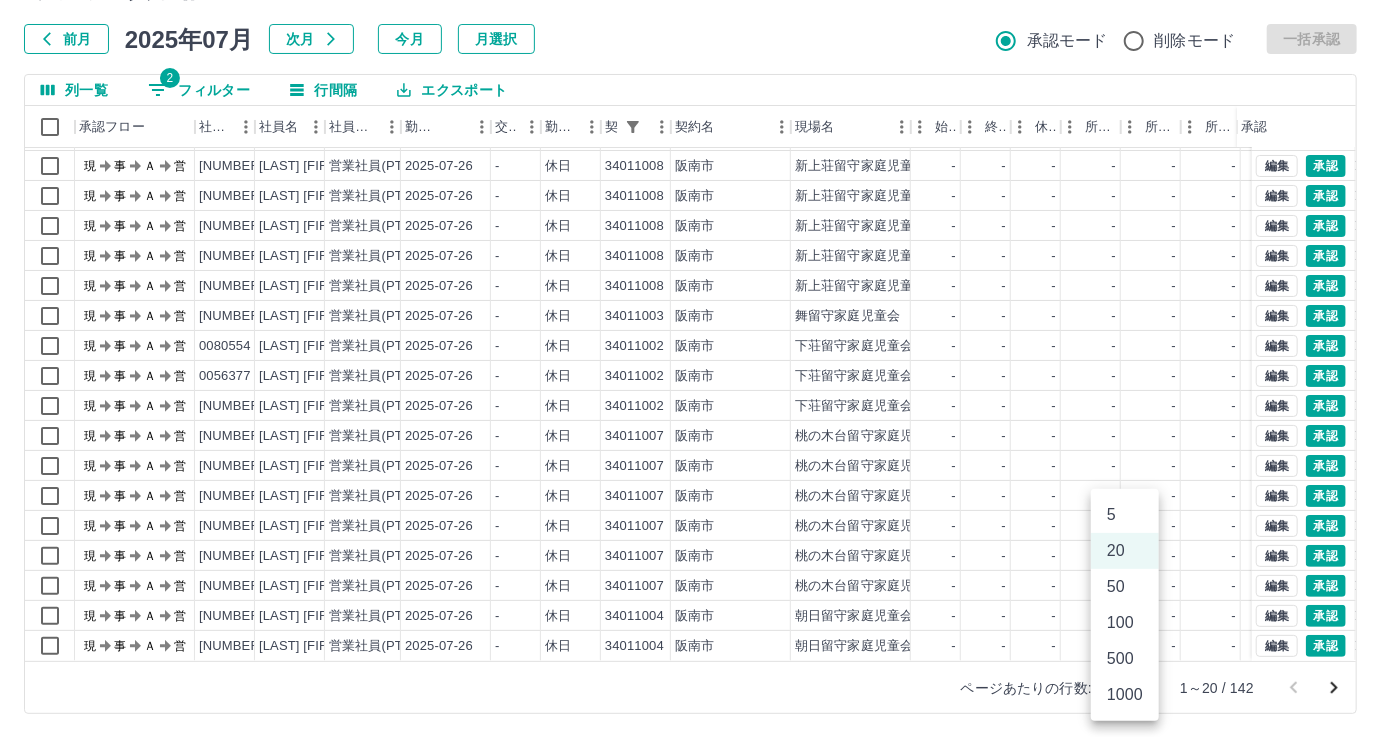 click on "SDH勤怠 金谷　明子 勤務実績承認 前月 2025年07月 次月 今月 月選択 承認モード 削除モード 一括承認 列一覧 2 フィルター 行間隔 エクスポート 承認フロー 社員番号 社員名 社員区分 勤務日 交通費 勤務区分 契約コード 契約名 現場名 始業 終業 休憩 所定開始 所定終業 所定休憩 拘束 勤務 遅刻等 コメント ステータス 承認 現 事 Ａ 営 0098388 布　育代 営業社員(PT契約) 2025-07-31 往復 出勤 34011007 阪南市 桃の木台留守家庭児童会 13:00 19:00 00:00 13:00 19:00 00:00 06:00 06:00 00:00 現場責任者承認待 現 事 Ａ 営 0071278 廣末　絢大 営業社員(PT契約) 2025-07-30 往復 出勤 34011001 阪南市 東鳥取留守家庭児童会 14:00 18:00 00:00 14:00 18:00 00:00 04:00 04:00 00:00 現場責任者承認待 現 事 Ａ 営 0069020 藤森　律子 営業社員(PT契約) 2025-07-26  -  休日 34011008 阪南市 新上荘留守家庭児童会 - - - - - - 00:00 00:00" at bounding box center (698, 315) 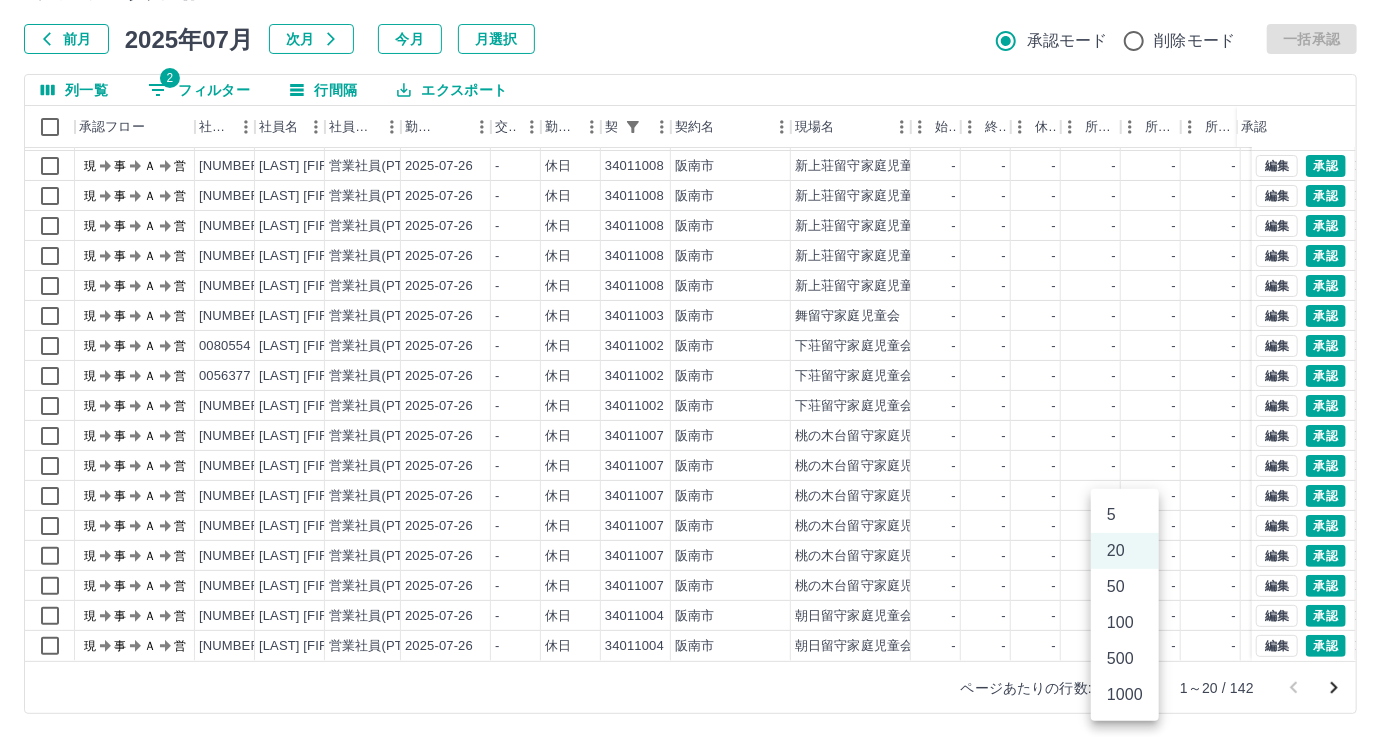 click on "100" at bounding box center [1125, 623] 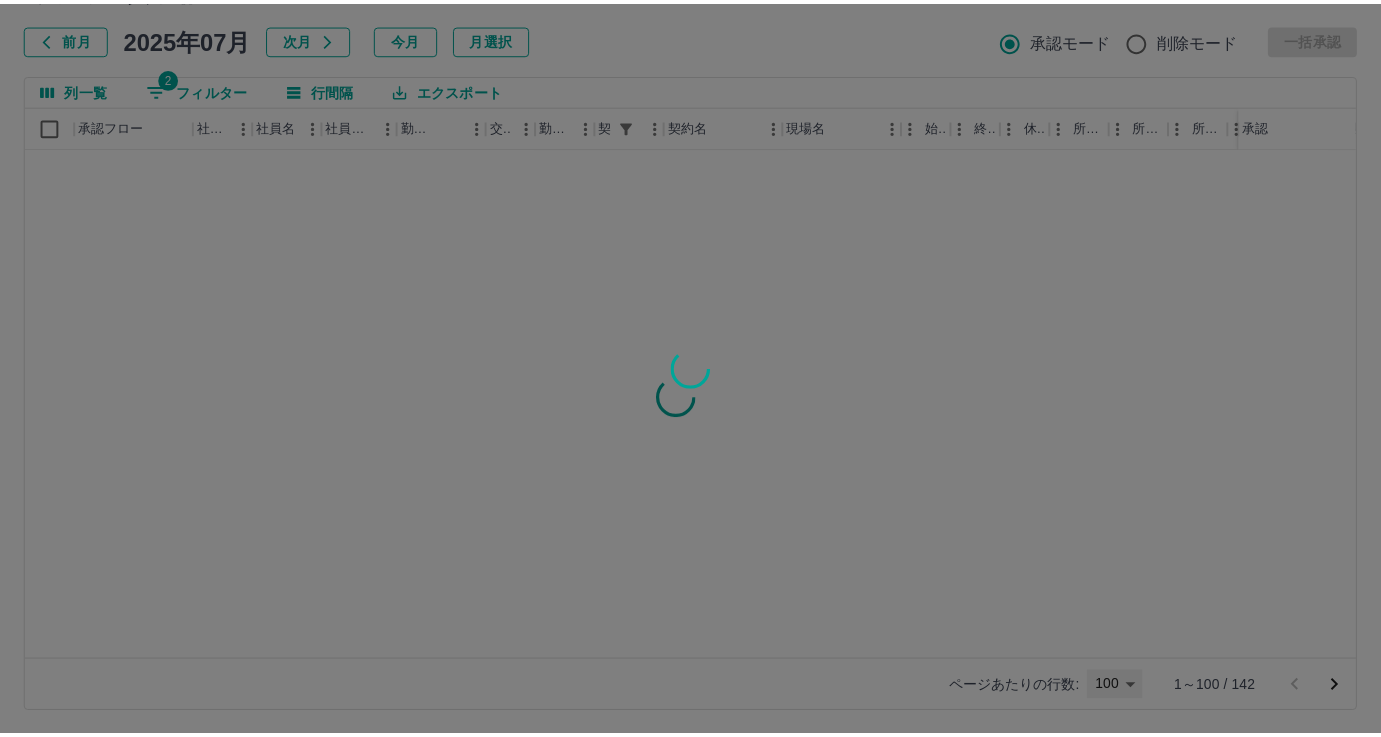 scroll, scrollTop: 0, scrollLeft: 0, axis: both 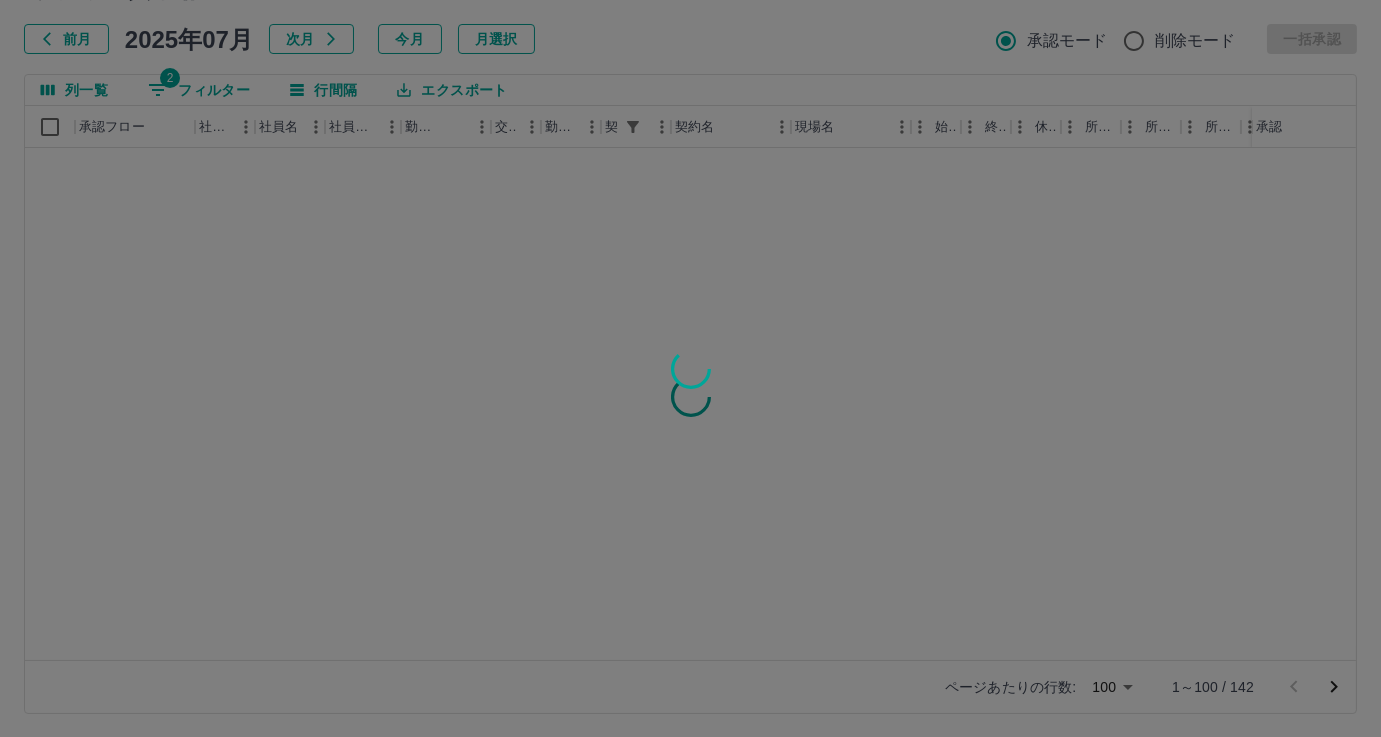 click at bounding box center [690, 368] 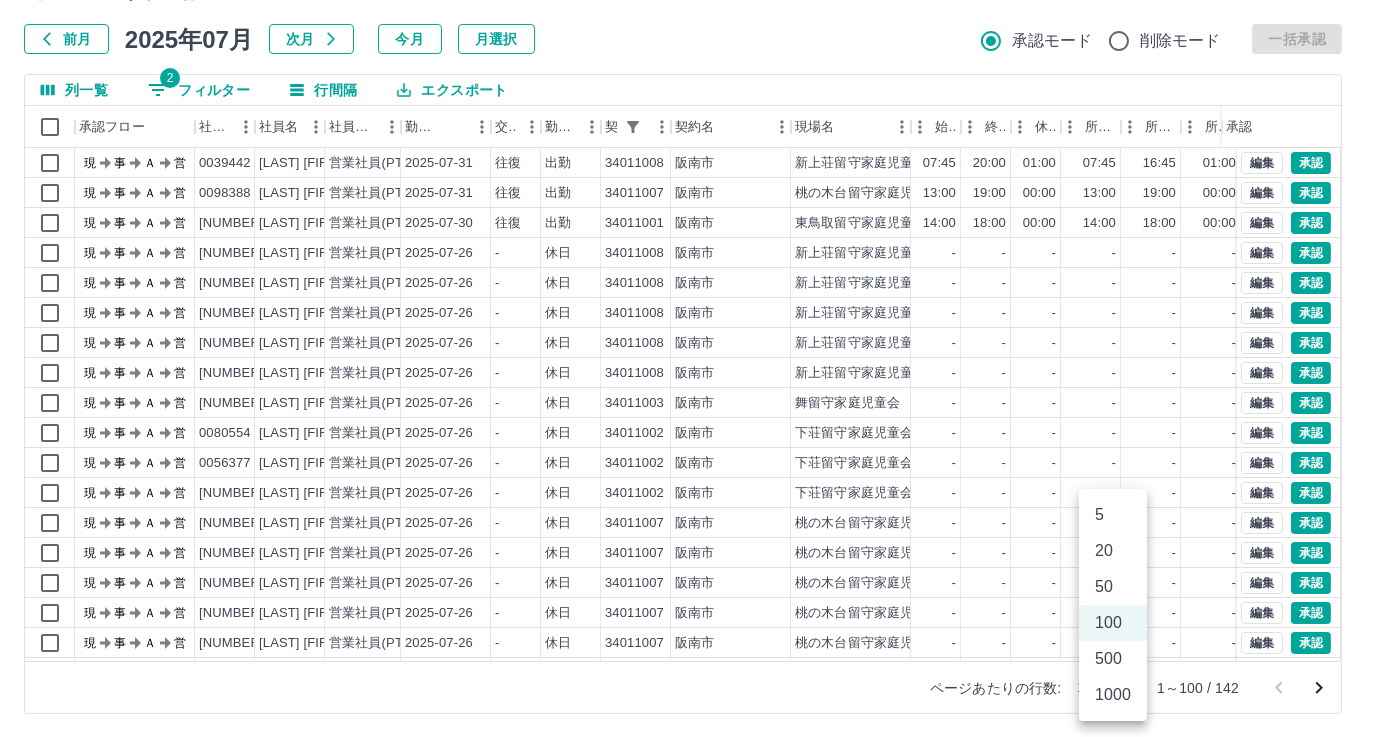 click on "SDH勤怠 金谷　明子 勤務実績承認 前月 2025年07月 次月 今月 月選択 承認モード 削除モード 一括承認 列一覧 2 フィルター 行間隔 エクスポート 承認フロー 社員番号 社員名 社員区分 勤務日 交通費 勤務区分 契約コード 契約名 現場名 始業 終業 休憩 所定開始 所定終業 所定休憩 拘束 勤務 遅刻等 コメント ステータス 承認 現 事 Ａ 営 0039442 土生　幸枝 営業社員(PT契約) 2025-07-31 往復 出勤 34011008 阪南市 新上荘留守家庭児童会 07:45 20:00 01:00 07:45 16:45 01:00 12:15 11:15 00:00 現場責任者承認待 現 事 Ａ 営 0098388 布　育代 営業社員(PT契約) 2025-07-31 往復 出勤 34011007 阪南市 桃の木台留守家庭児童会 13:00 19:00 00:00 13:00 19:00 00:00 06:00 06:00 00:00 現場責任者承認待 現 事 Ａ 営 0071278 廣末　絢大 営業社員(PT契約) 2025-07-30 往復 出勤 34011001 阪南市 東鳥取留守家庭児童会 14:00 18:00 00:00 -" at bounding box center (690, 315) 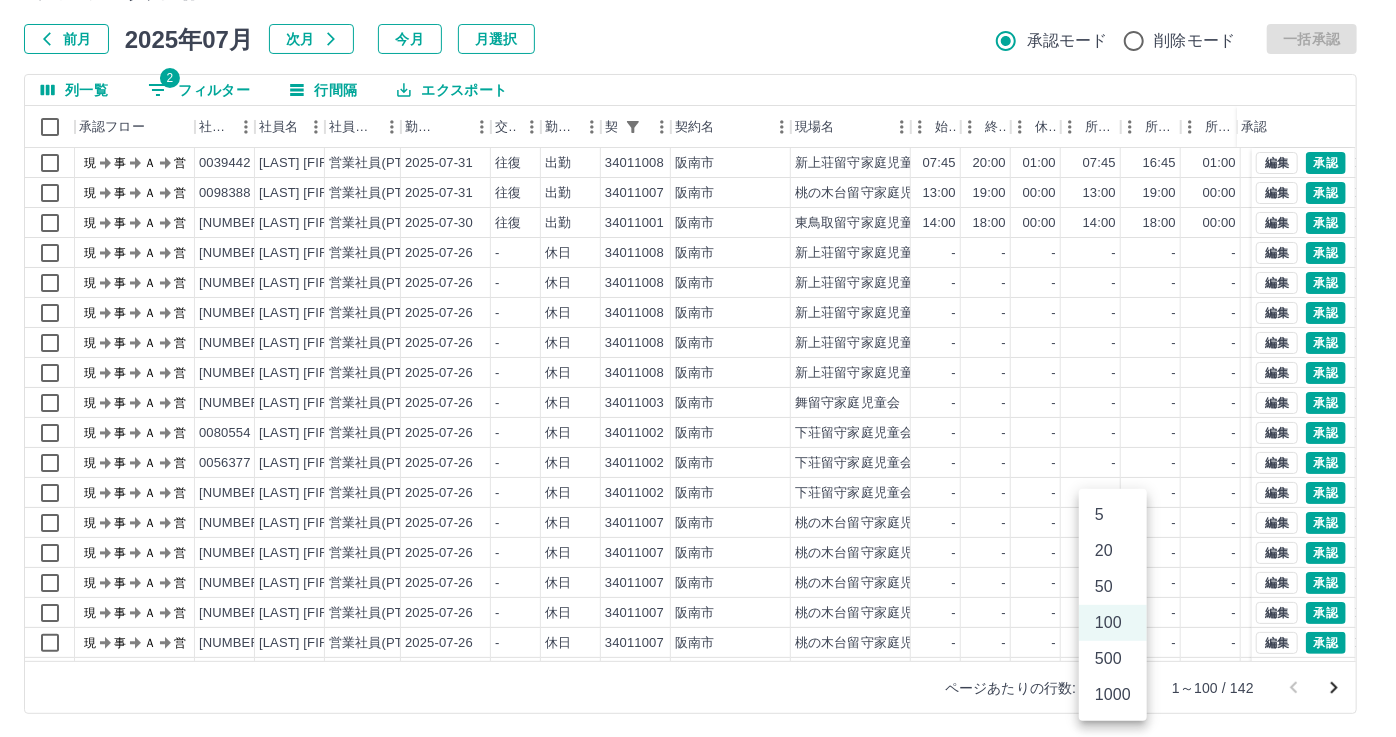 click on "500" at bounding box center (1113, 659) 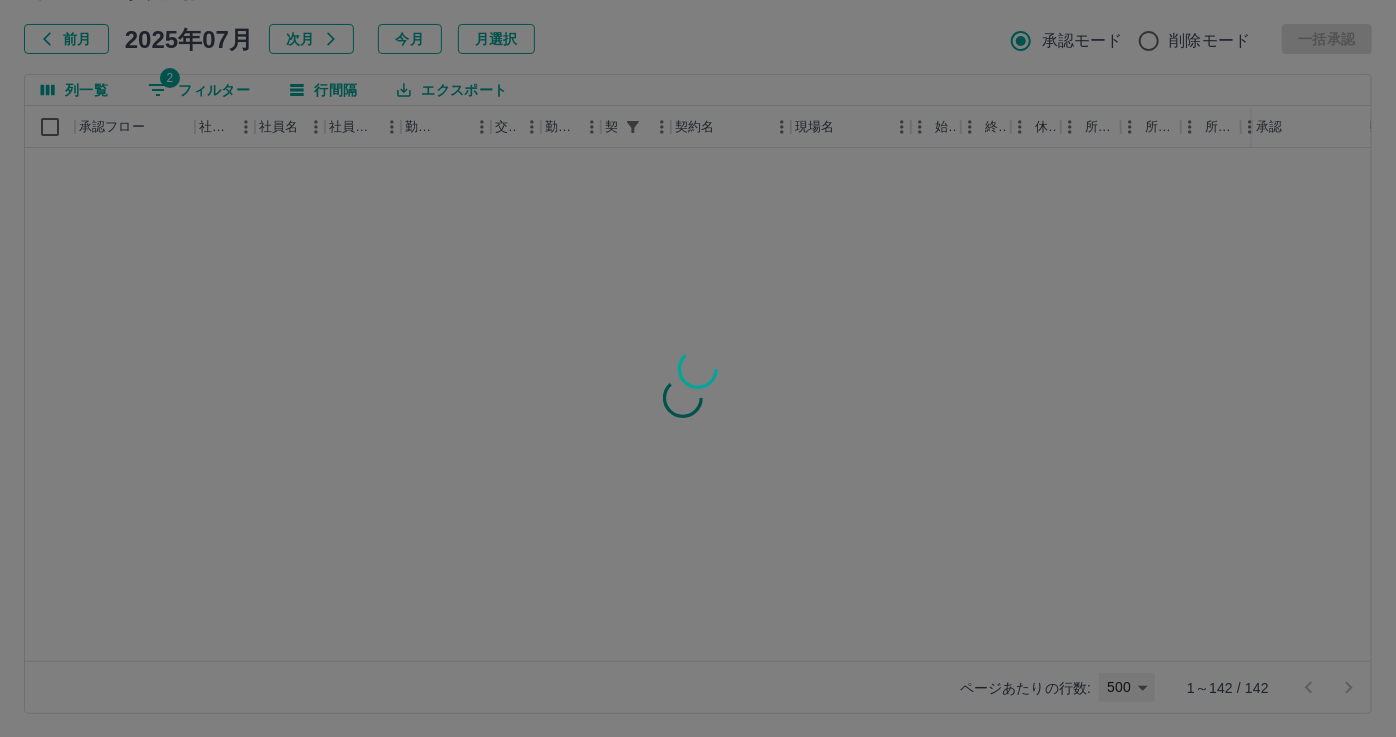 type on "***" 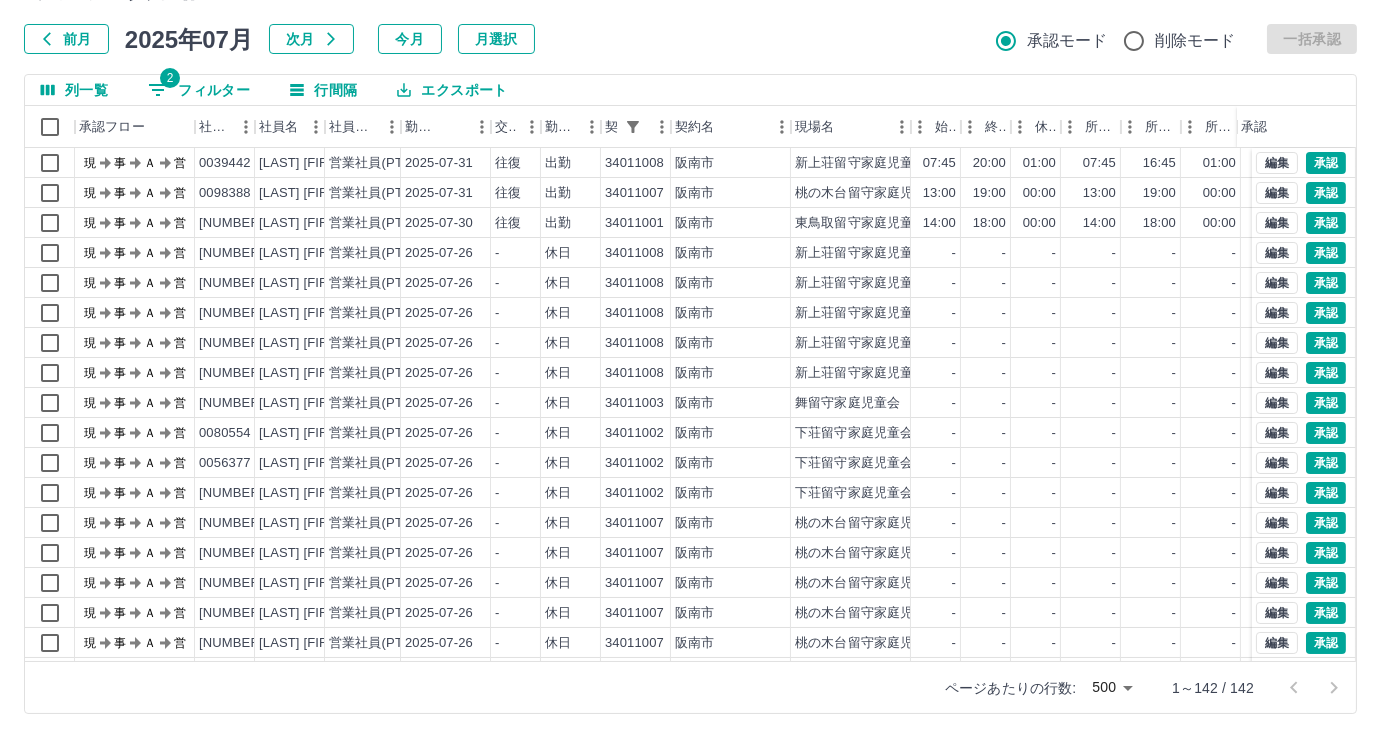 click on "勤務実績承認 前月 2025年07月 次月 今月 月選択 承認モード 削除モード 一括承認 列一覧 2 フィルター 行間隔 エクスポート 承認フロー 社員番号 社員名 社員区分 勤務日 交通費 勤務区分 契約コード 契約名 現場名 始業 終業 休憩 所定開始 所定終業 所定休憩 拘束 勤務 遅刻等 コメント ステータス 承認 現 事 Ａ 営 0039442 土生　幸枝 営業社員(PT契約) 2025-07-31 往復 出勤 34011008 阪南市 新上荘留守家庭児童会 07:45 20:00 01:00 07:45 16:45 01:00 12:15 11:15 00:00 現場責任者承認待 現 事 Ａ 営 0098388 布　育代 営業社員(PT契約) 2025-07-31 往復 出勤 34011007 阪南市 桃の木台留守家庭児童会 13:00 19:00 00:00 13:00 19:00 00:00 06:00 06:00 00:00 現場責任者承認待 現 事 Ａ 営 0071278 廣末　絢大 営業社員(PT契約) 2025-07-30 往復 出勤 34011001 阪南市 東鳥取留守家庭児童会 14:00 18:00 00:00 14:00 18:00 00:00 04:00 現" at bounding box center [690, 340] 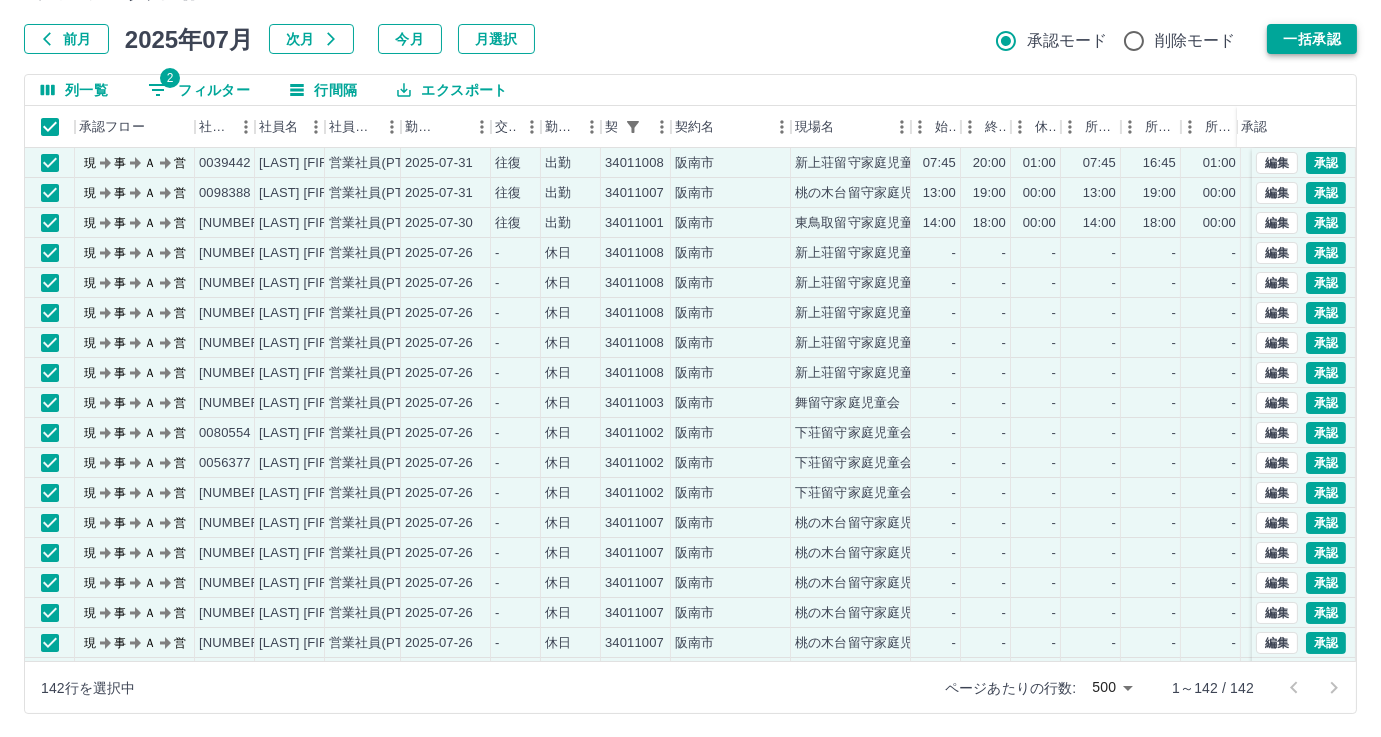 click on "一括承認" at bounding box center (1312, 39) 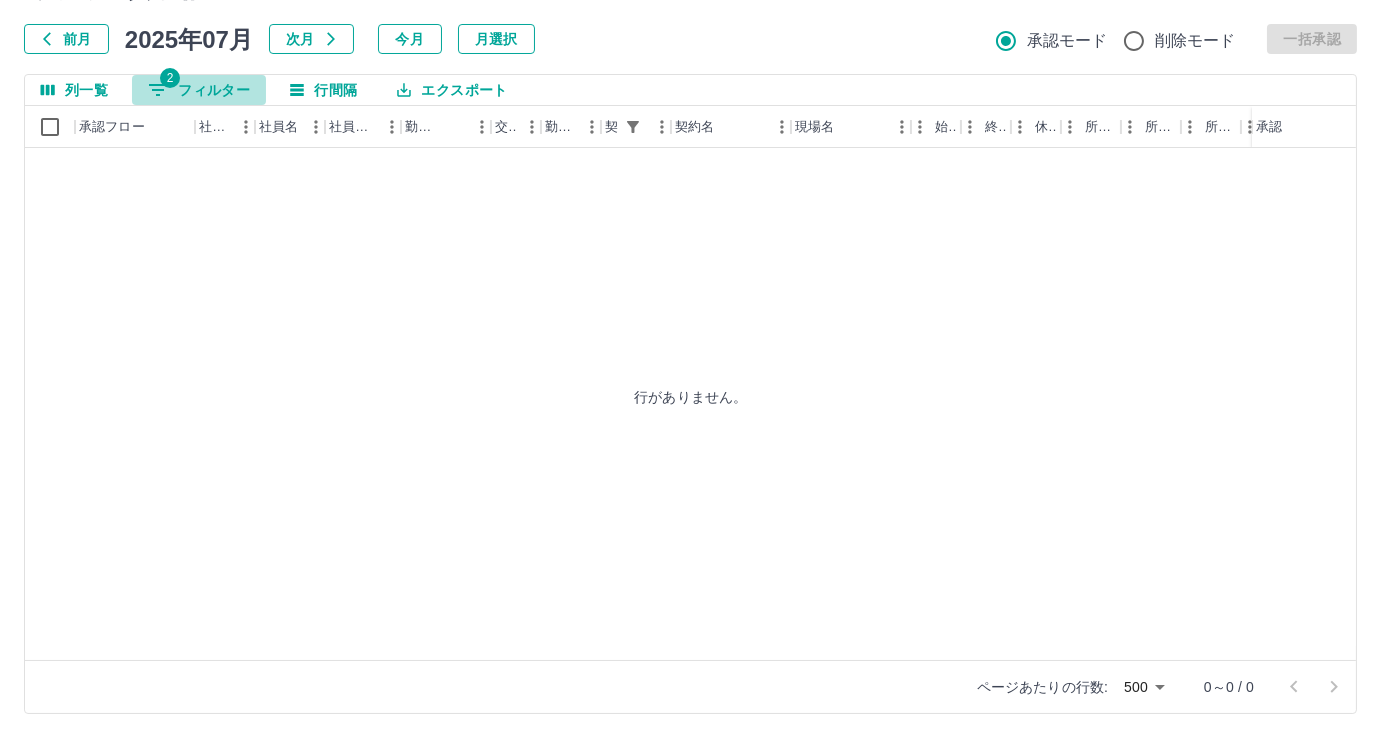 click 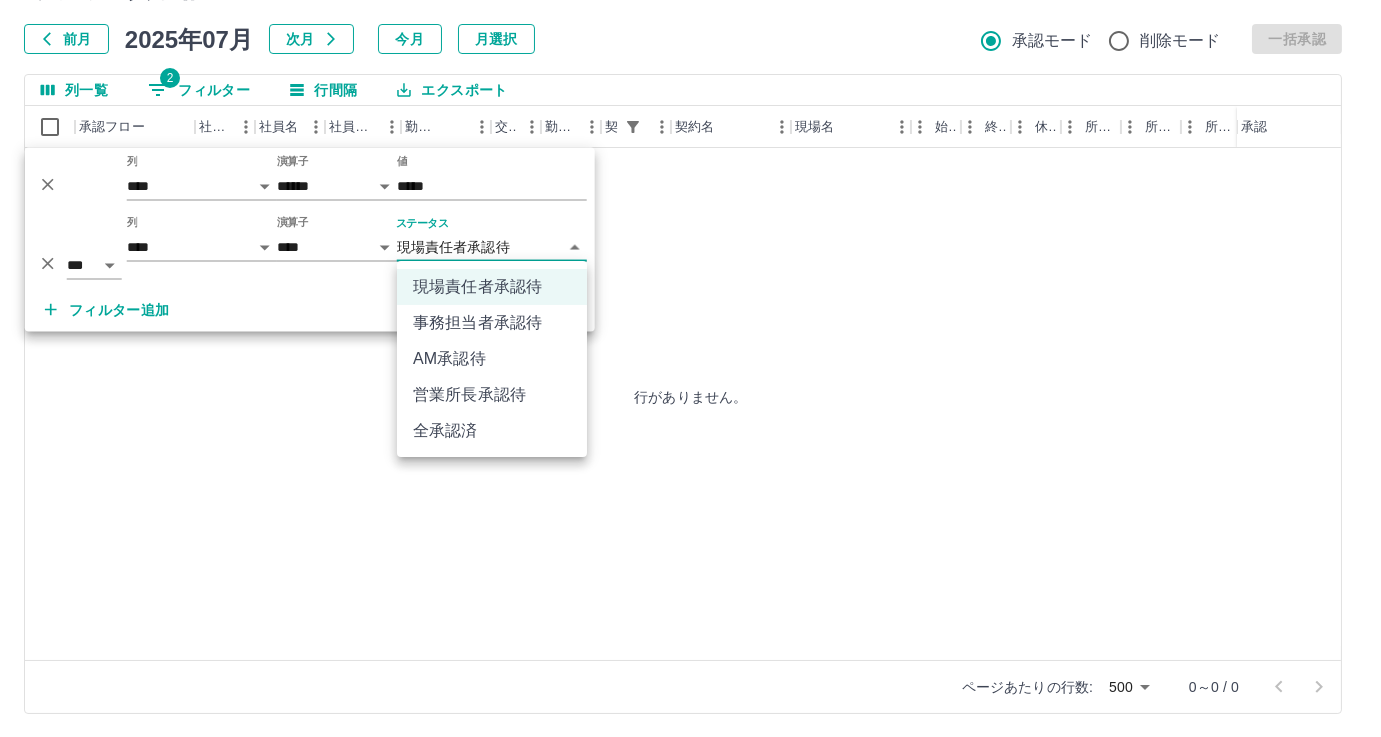 click on "**********" at bounding box center [690, 315] 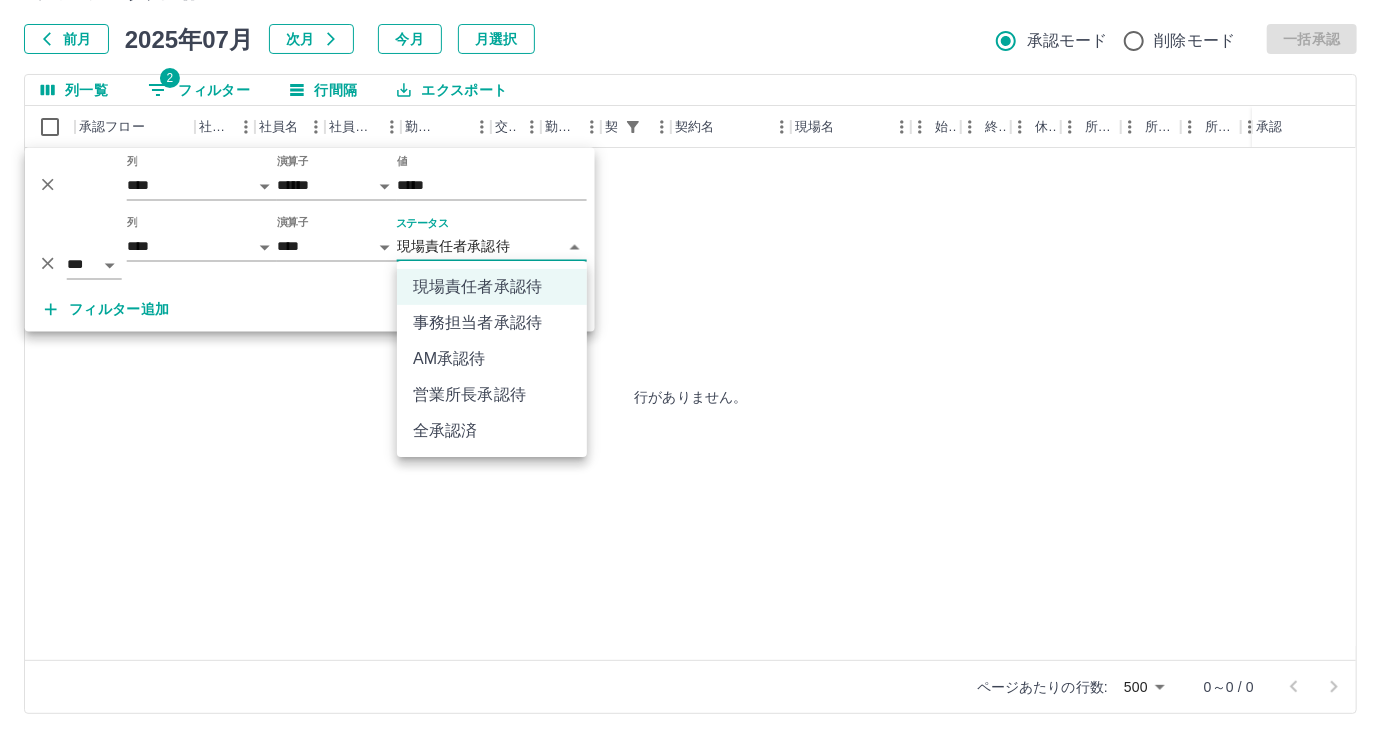 click on "事務担当者承認待" at bounding box center (492, 323) 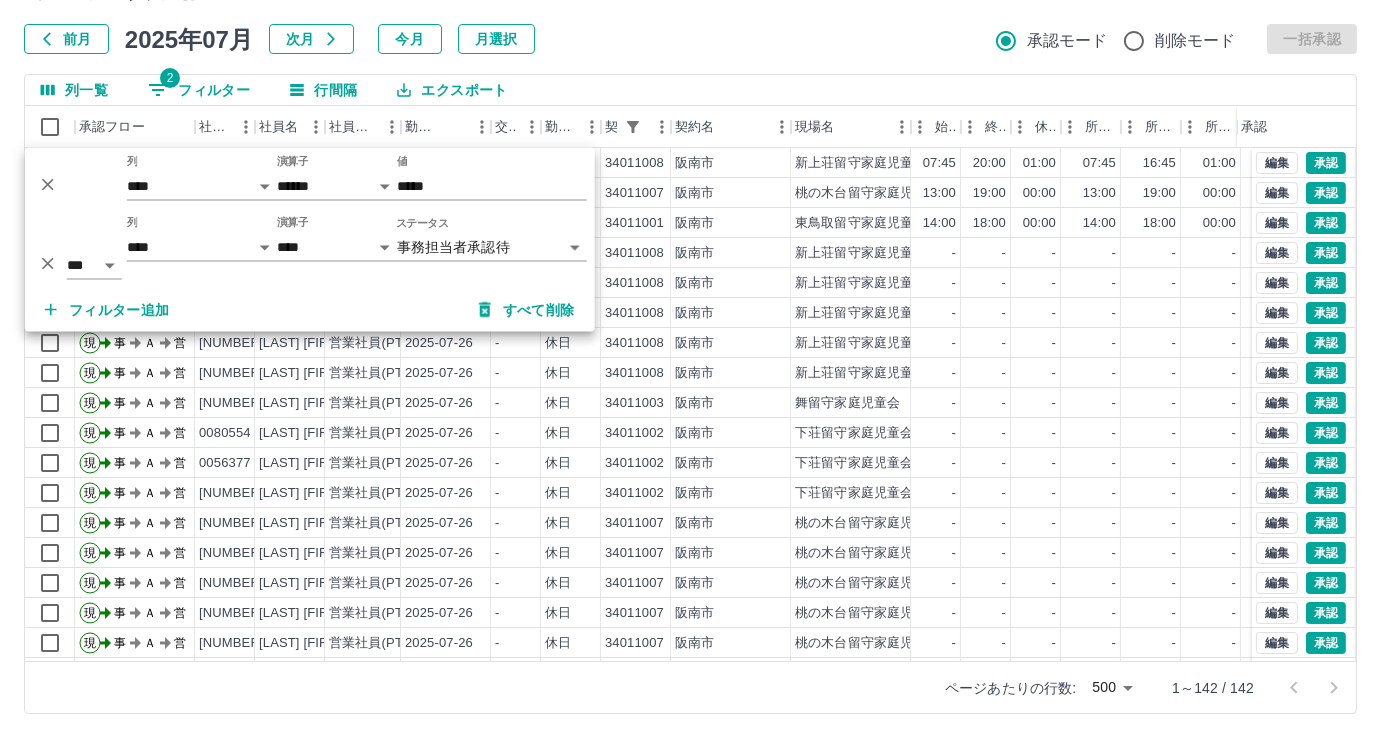 click on "勤務実績承認 前月 2025年07月 次月 今月 月選択 承認モード 削除モード 一括承認" at bounding box center [690, 10] 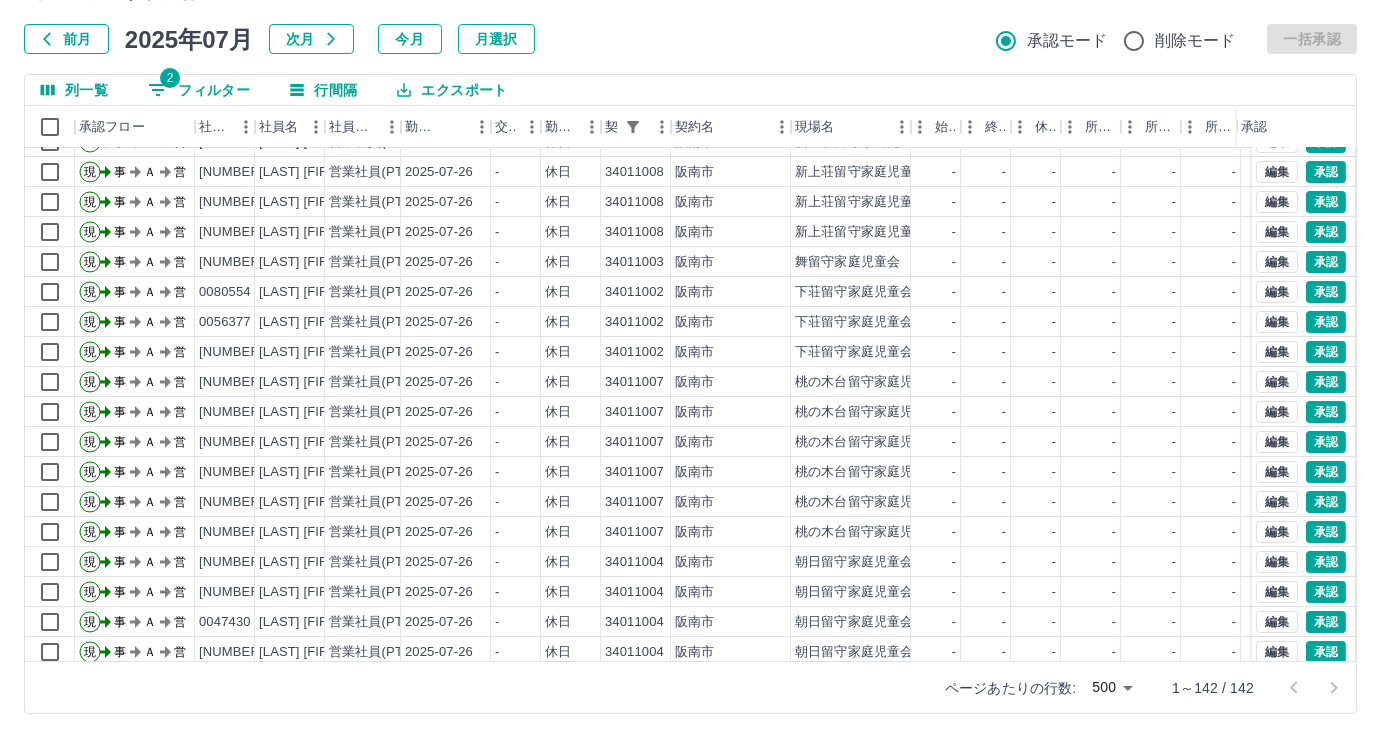 scroll, scrollTop: 0, scrollLeft: 0, axis: both 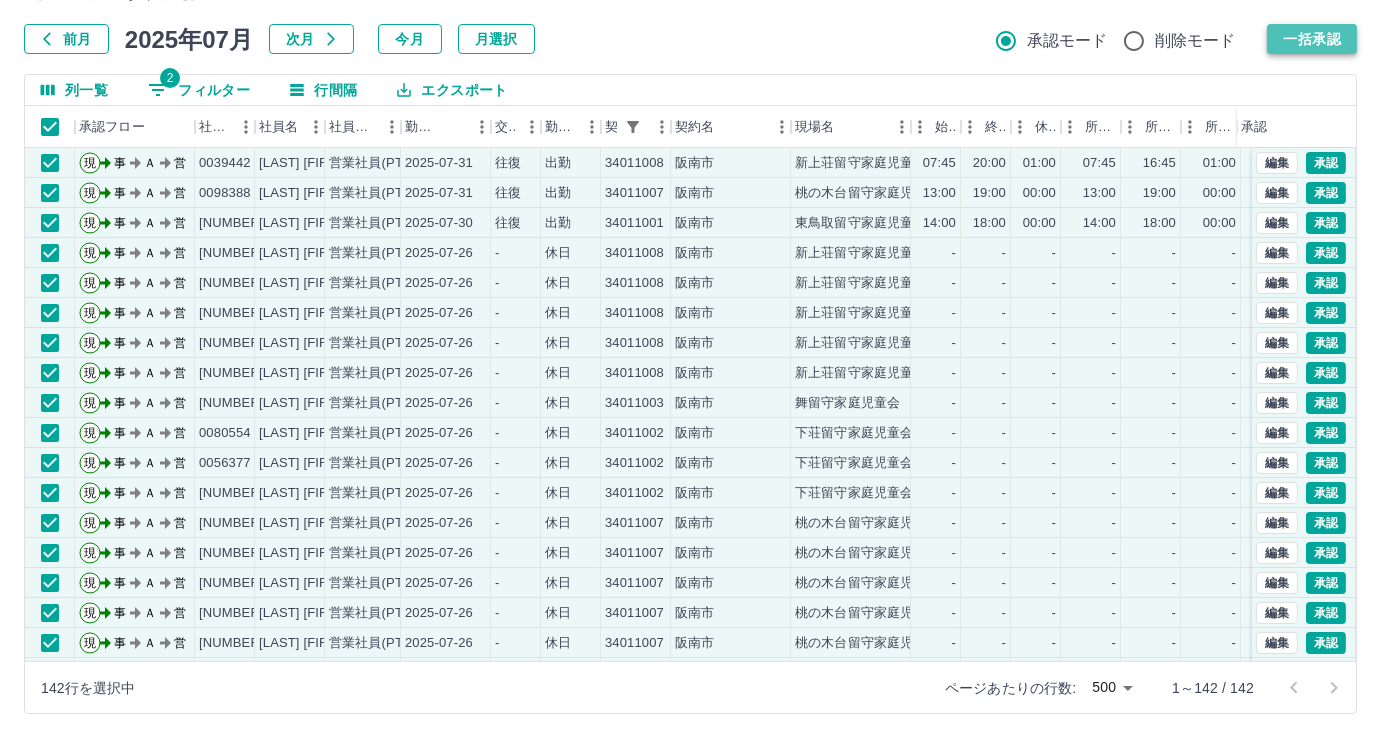 click on "一括承認" at bounding box center [1312, 39] 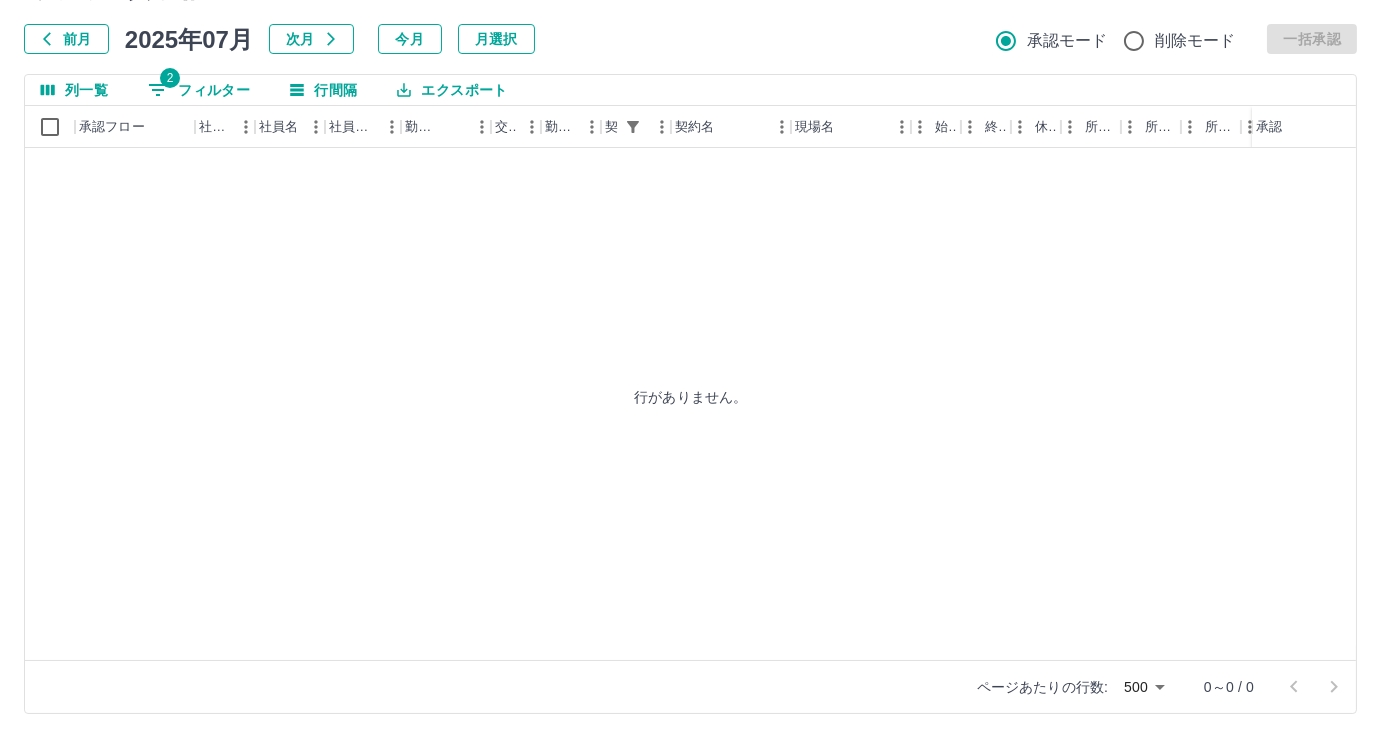 click 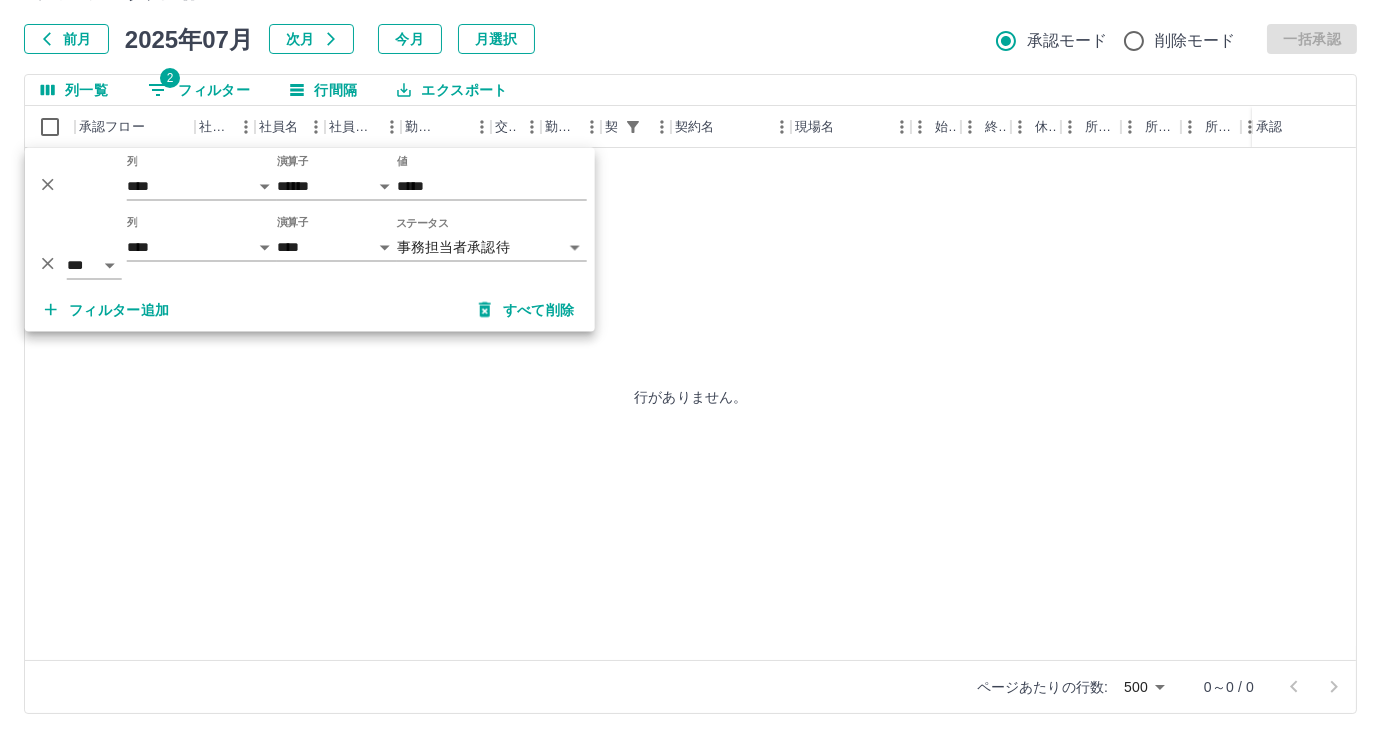 click on "勤務実績承認 前月 2025年07月 次月 今月 月選択 承認モード 削除モード 一括承認" at bounding box center [690, 10] 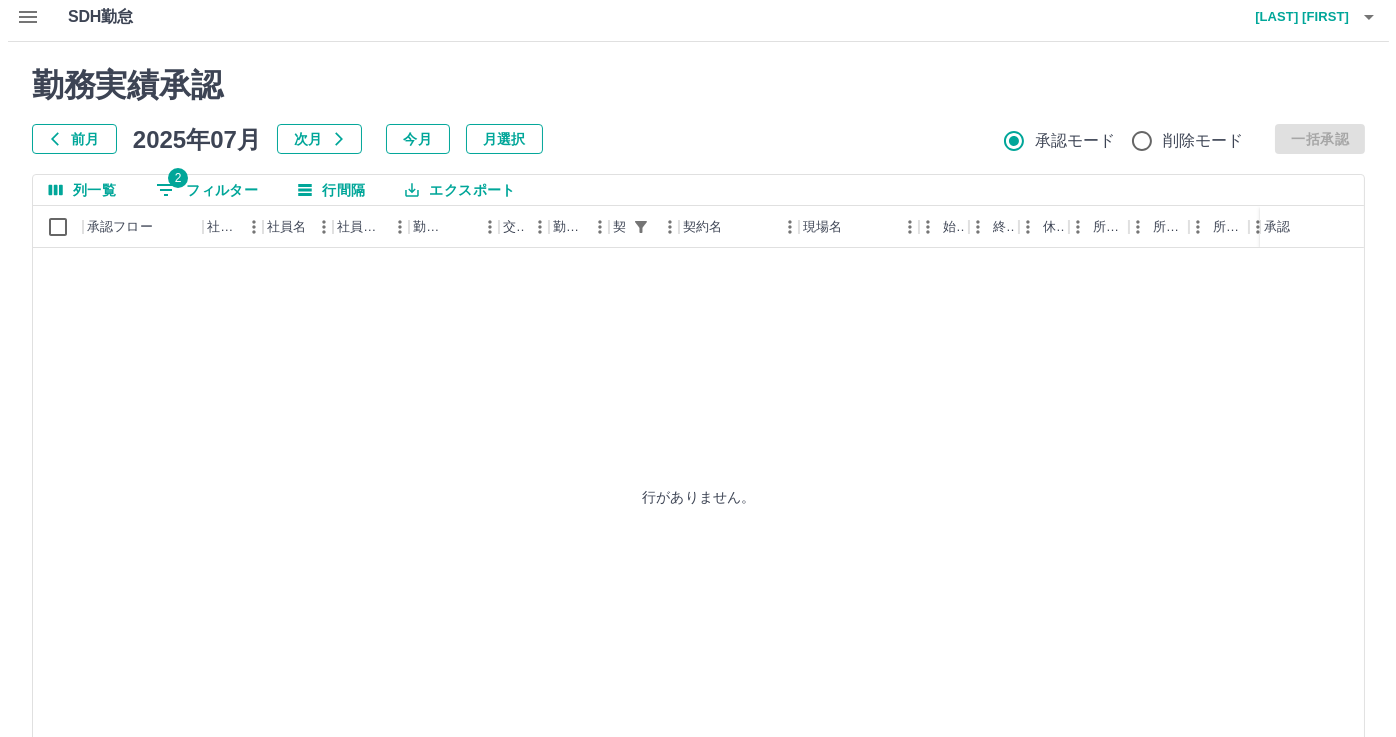 scroll, scrollTop: 0, scrollLeft: 0, axis: both 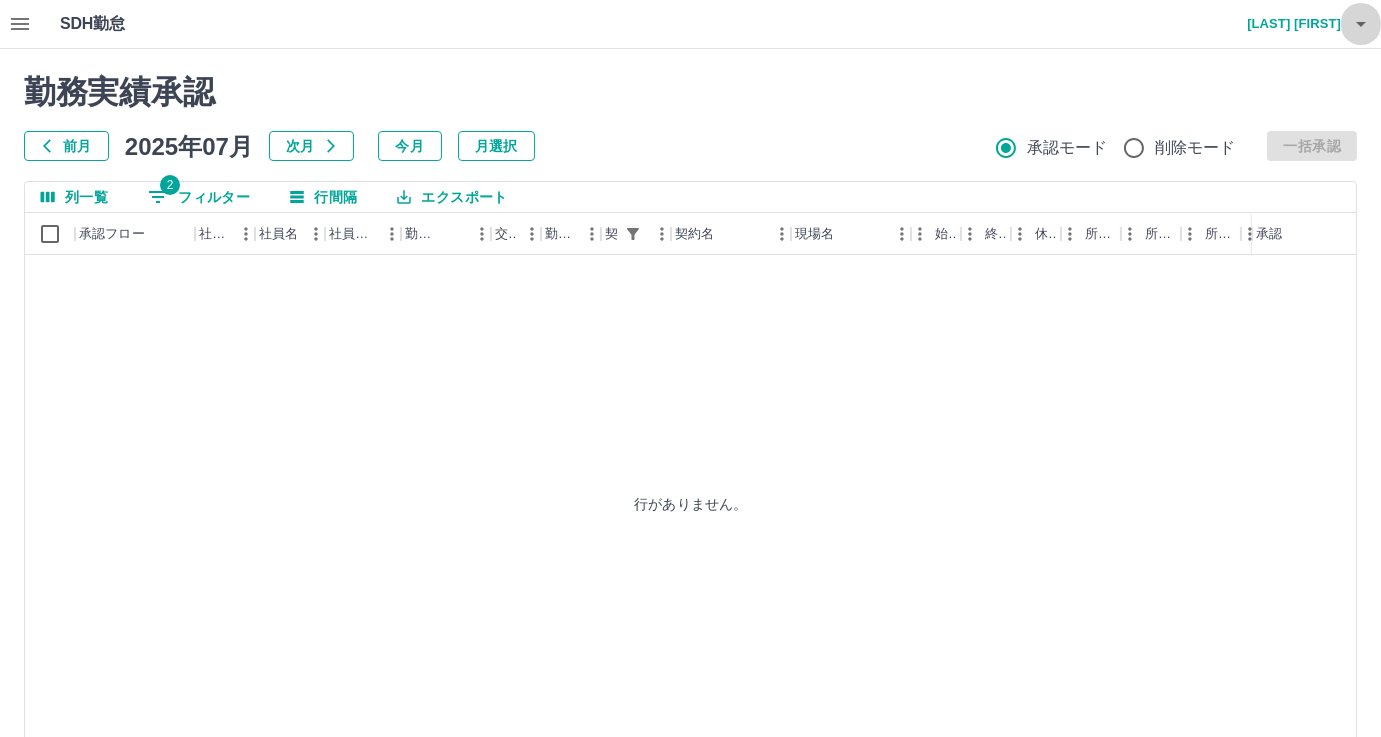 click 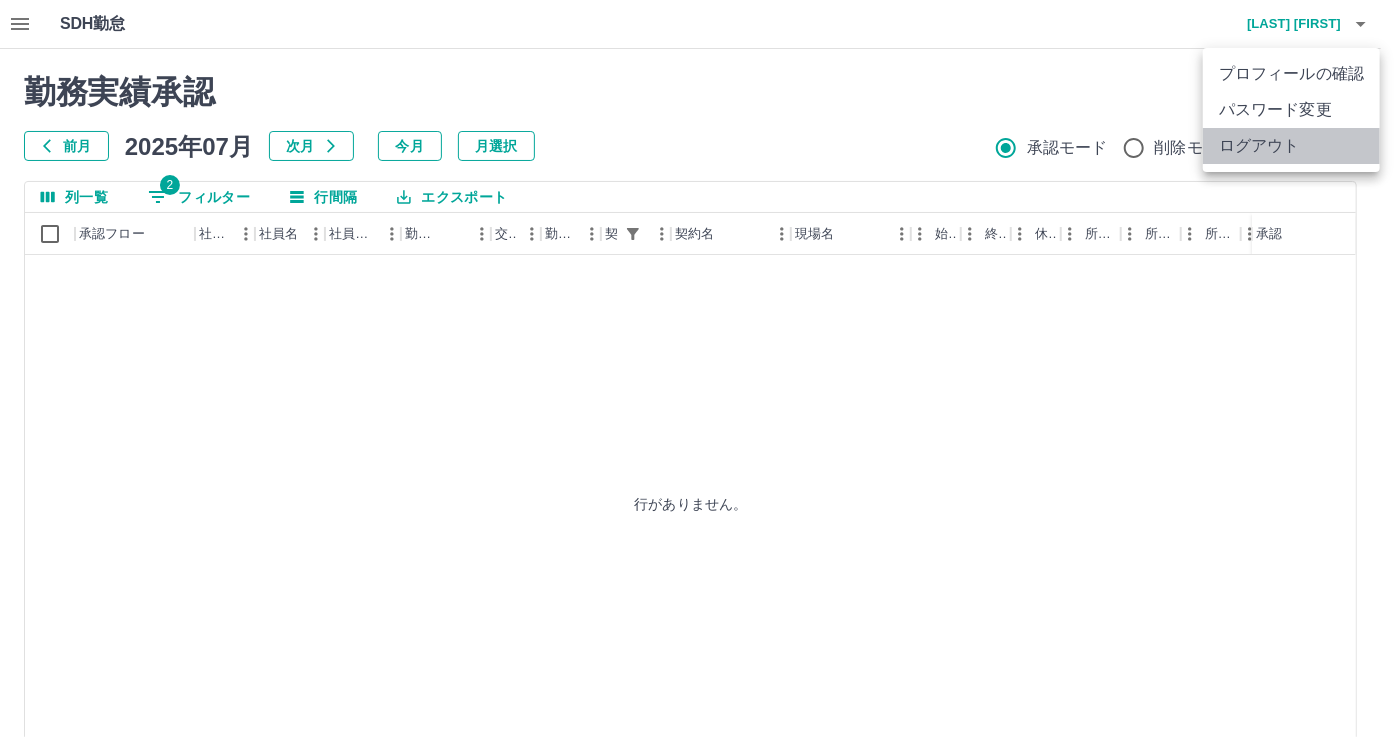 click on "ログアウト" at bounding box center [1291, 146] 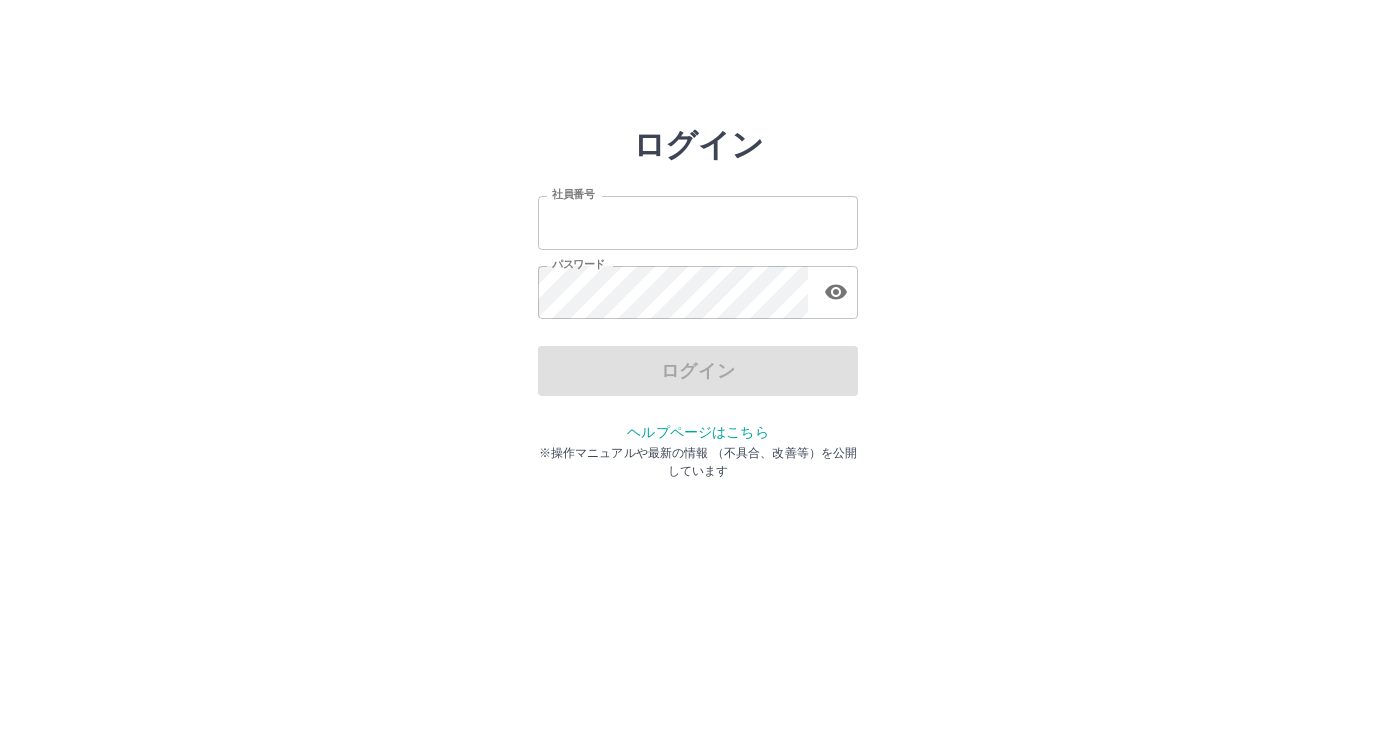 scroll, scrollTop: 0, scrollLeft: 0, axis: both 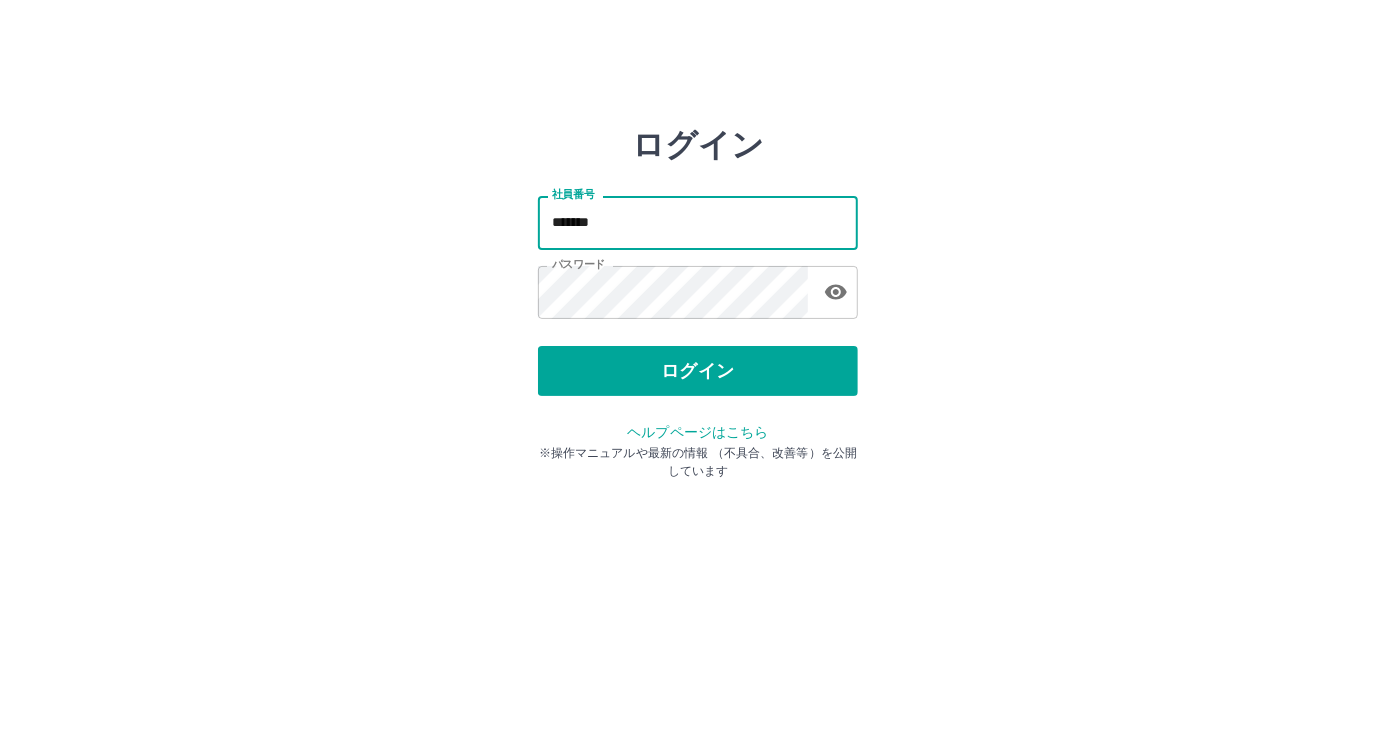 click on "*******" at bounding box center (698, 222) 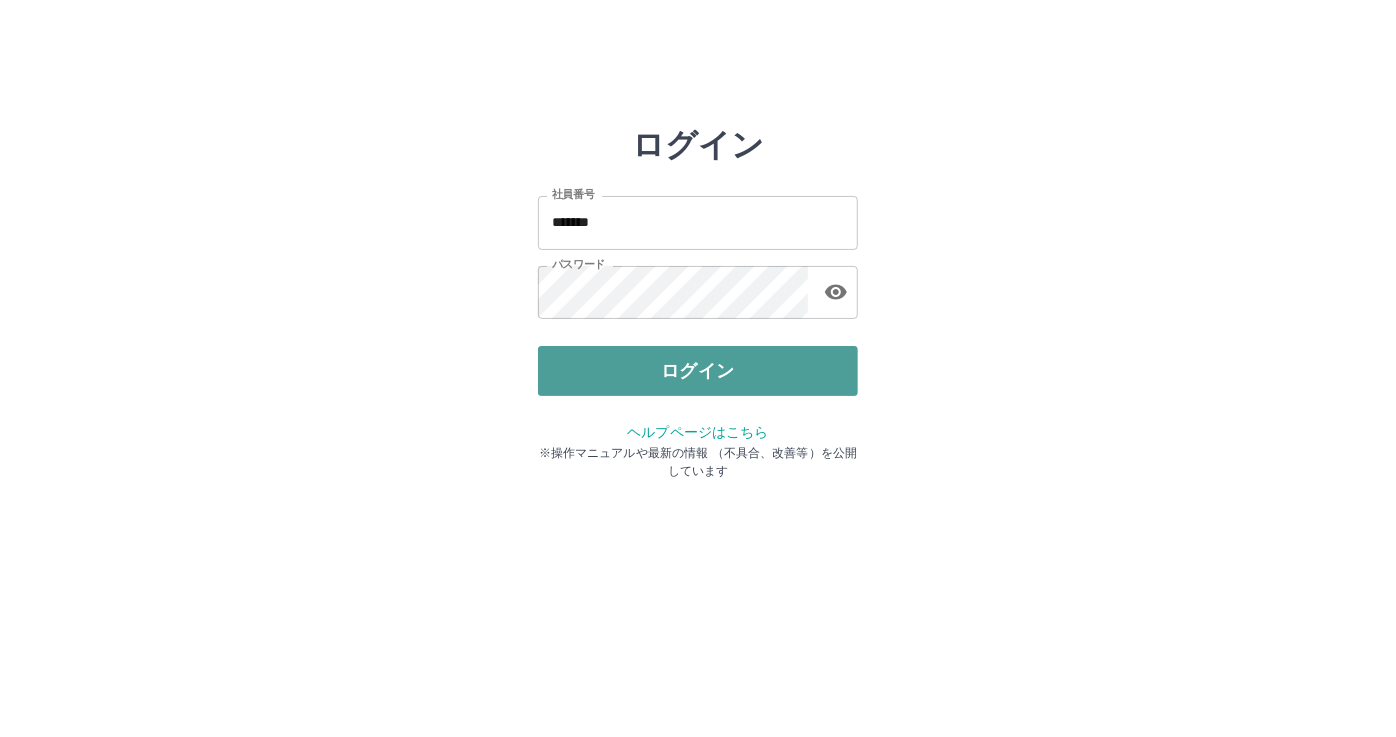 click on "ログイン" at bounding box center [698, 371] 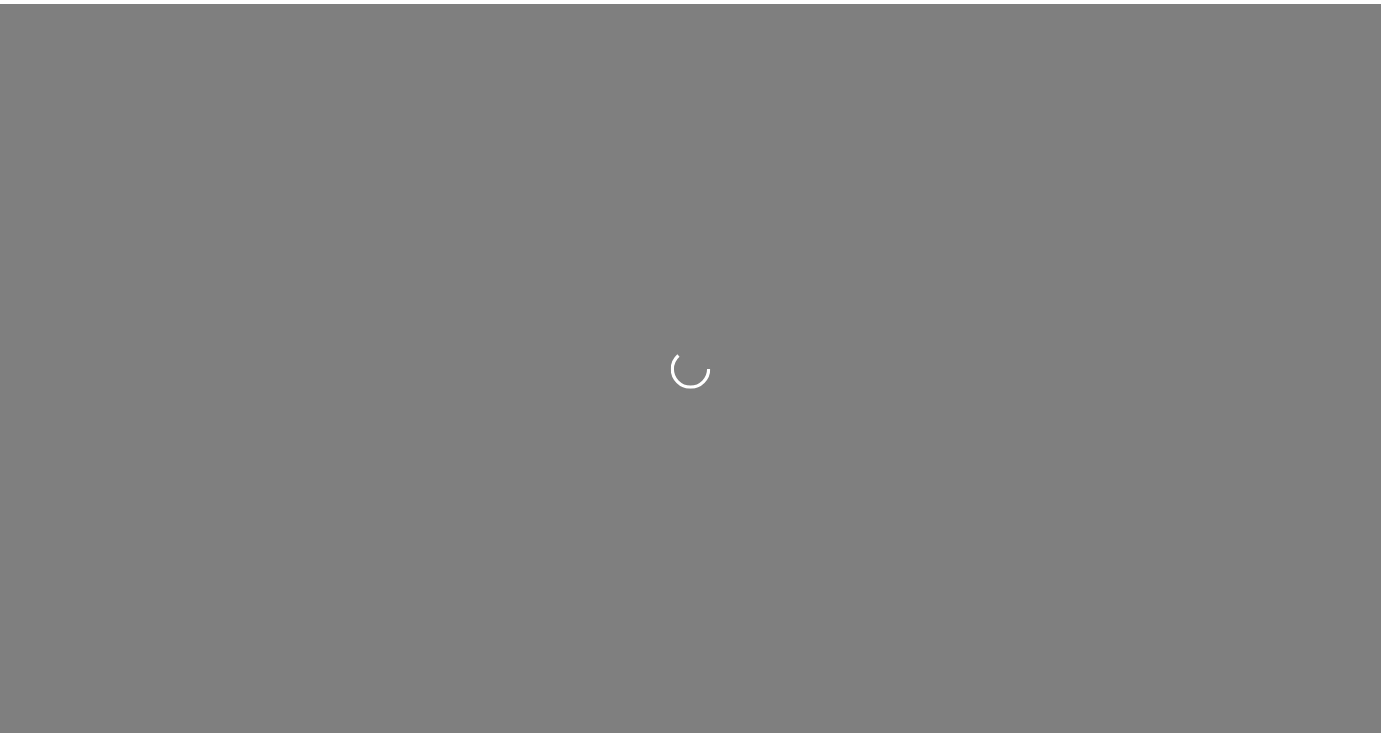 scroll, scrollTop: 0, scrollLeft: 0, axis: both 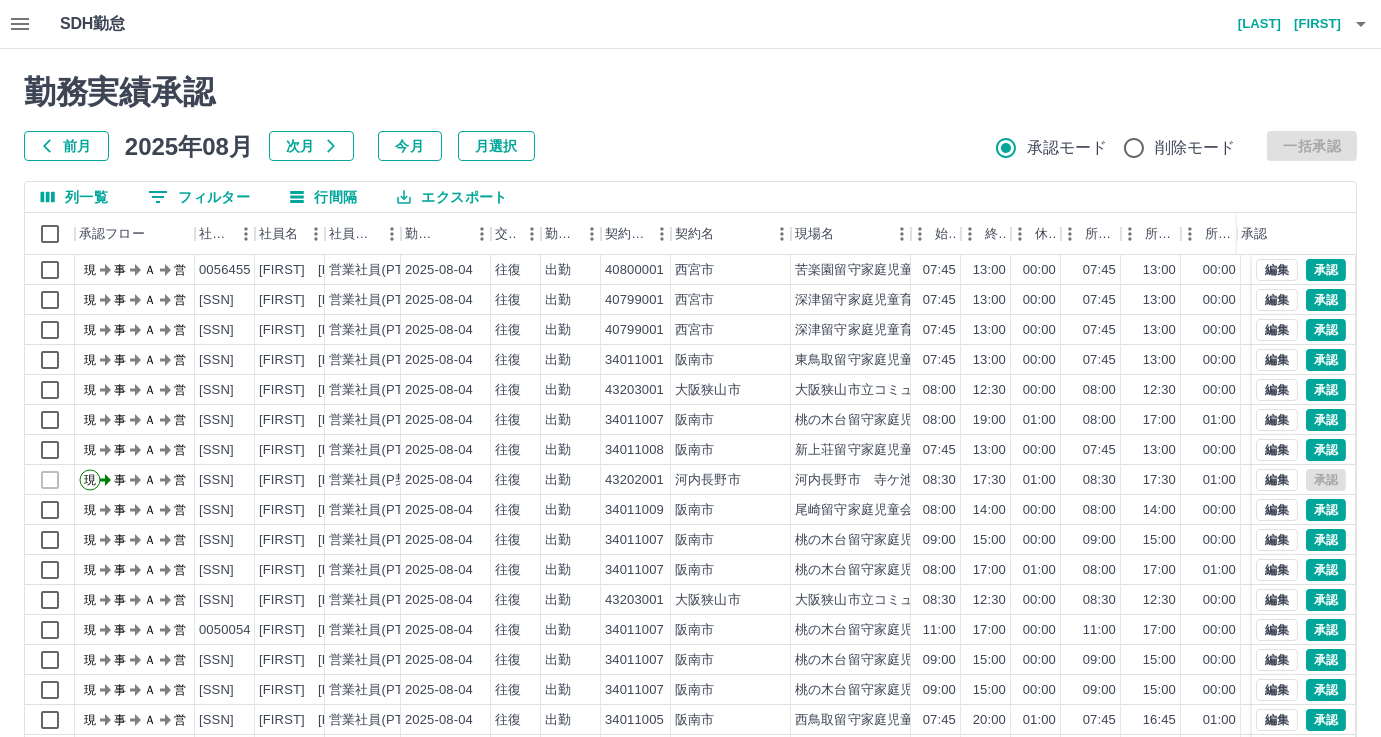 click 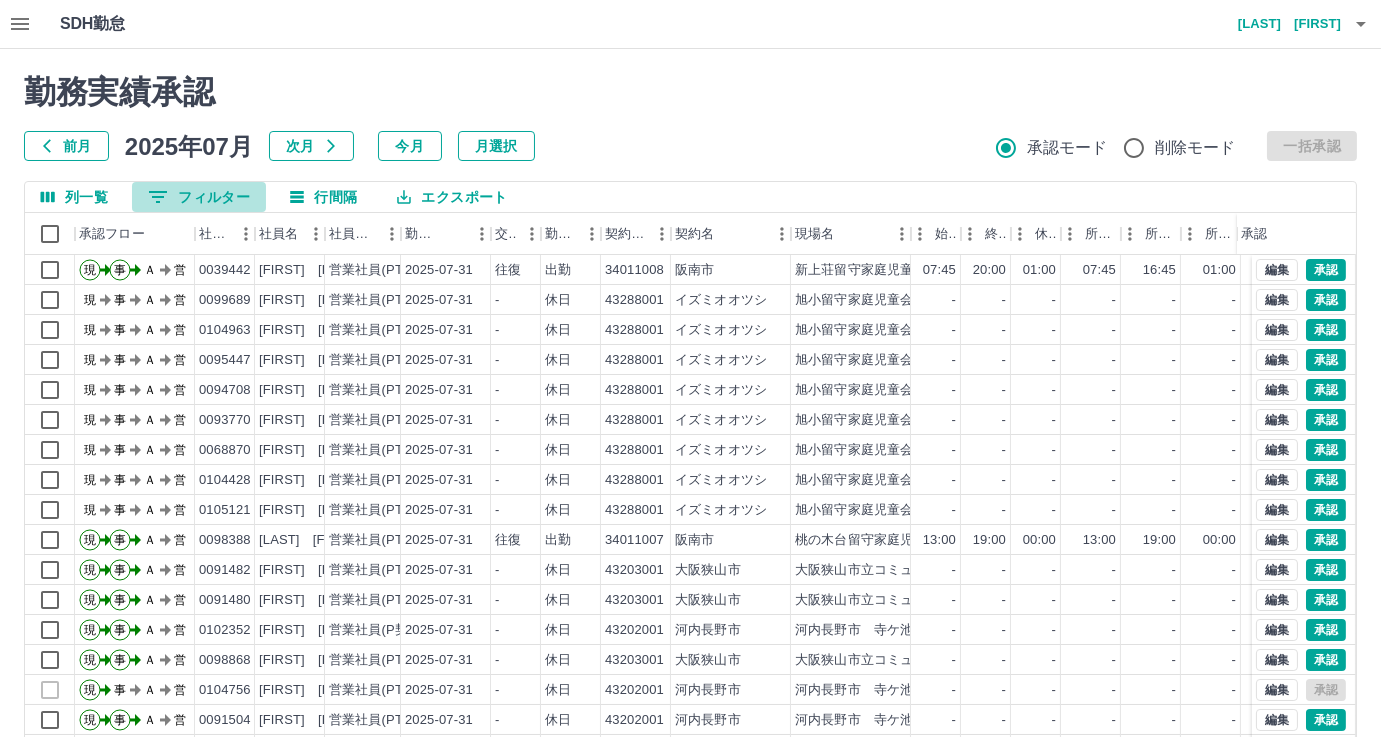 click on "0 フィルター" at bounding box center (199, 197) 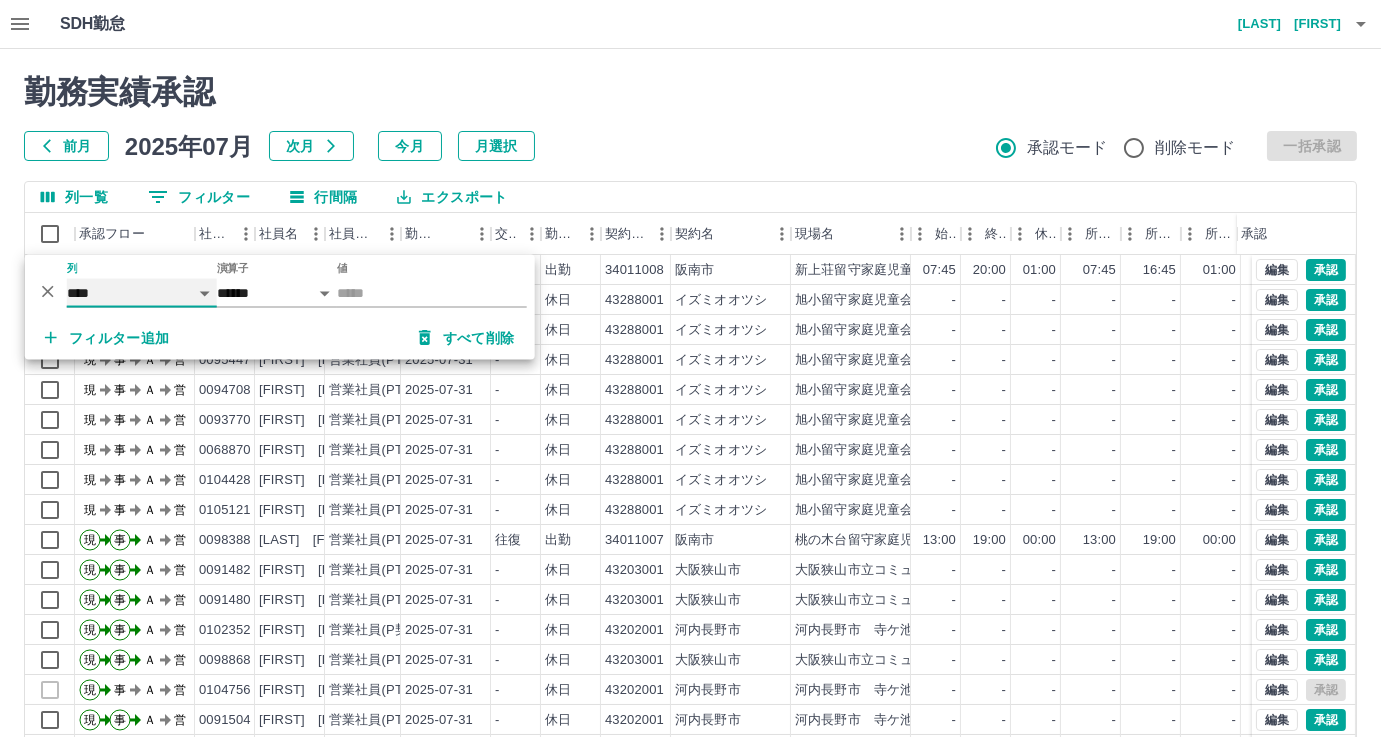 click on "**** *** **** *** *** **** ***** *** *** ** ** ** **** **** **** ** ** *** **** *****" at bounding box center [142, 293] 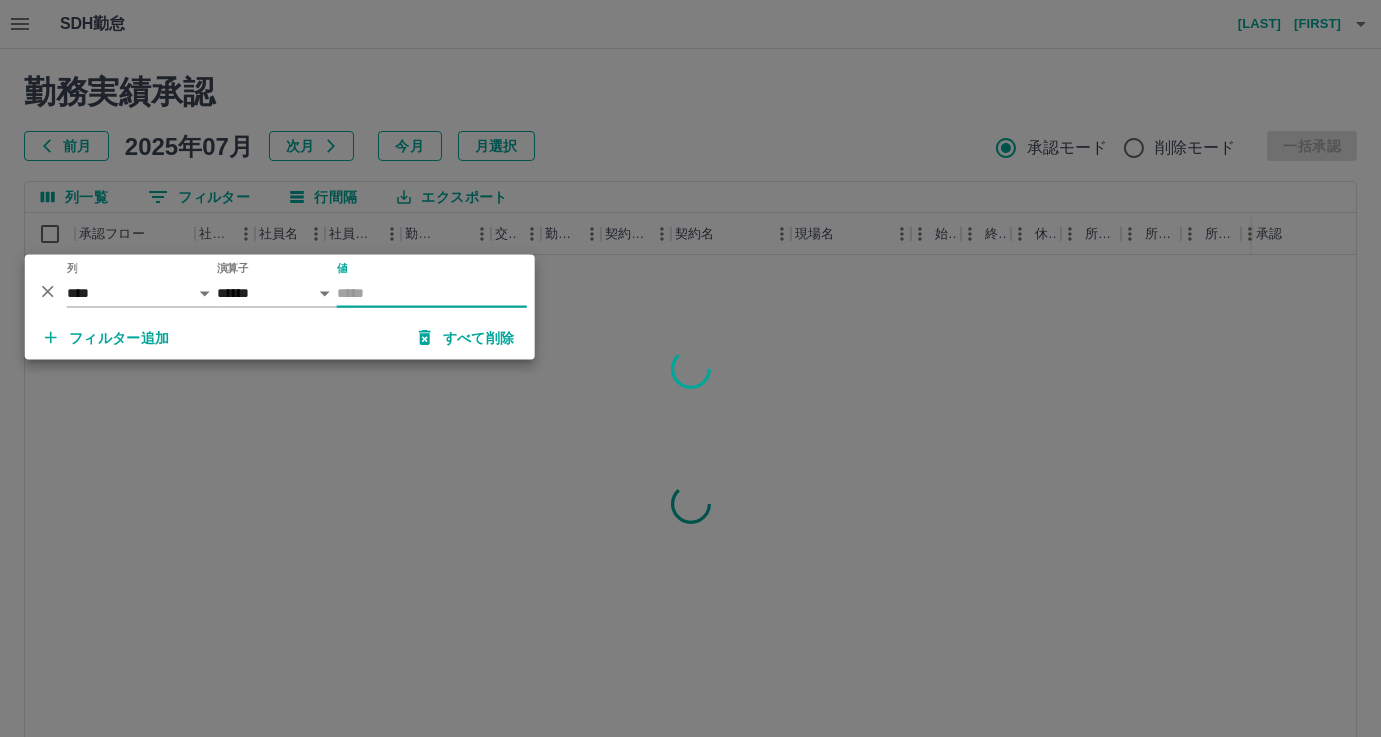 click on "値" at bounding box center [432, 293] 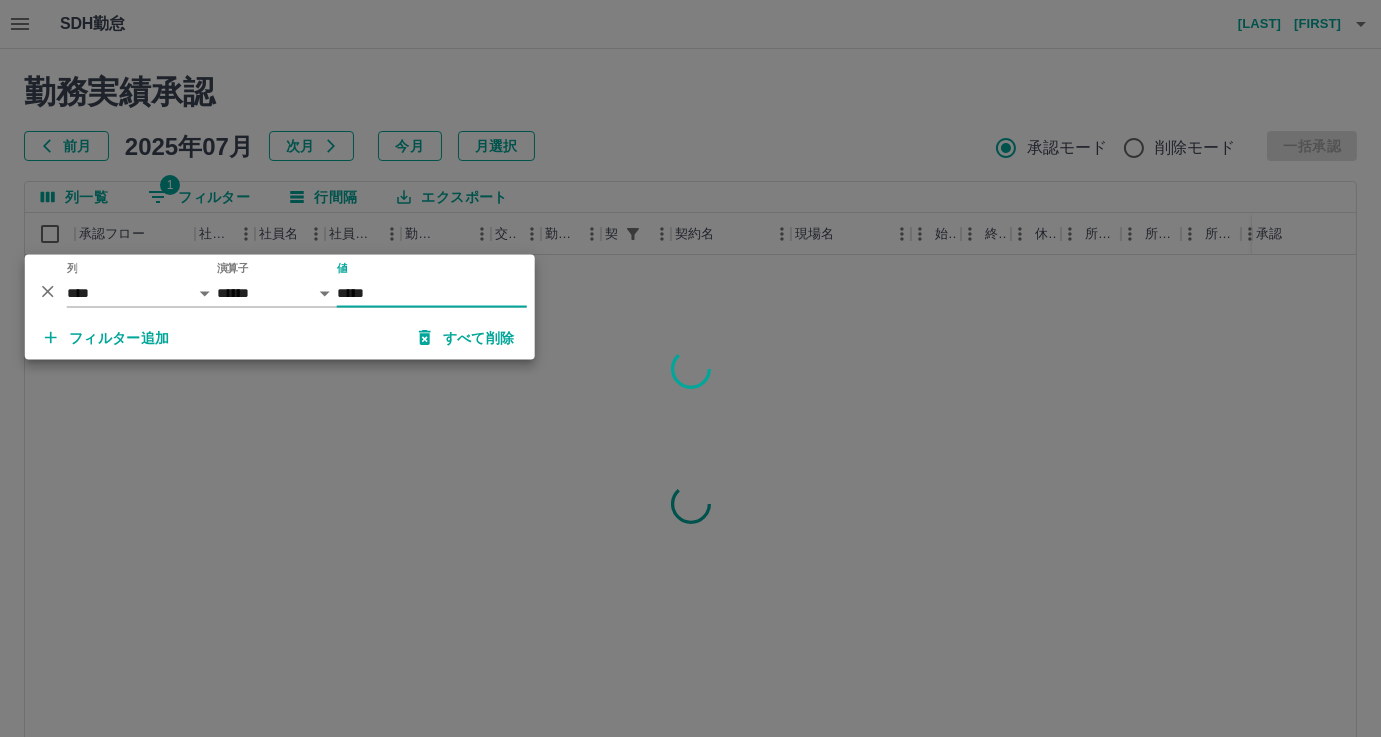 type on "*****" 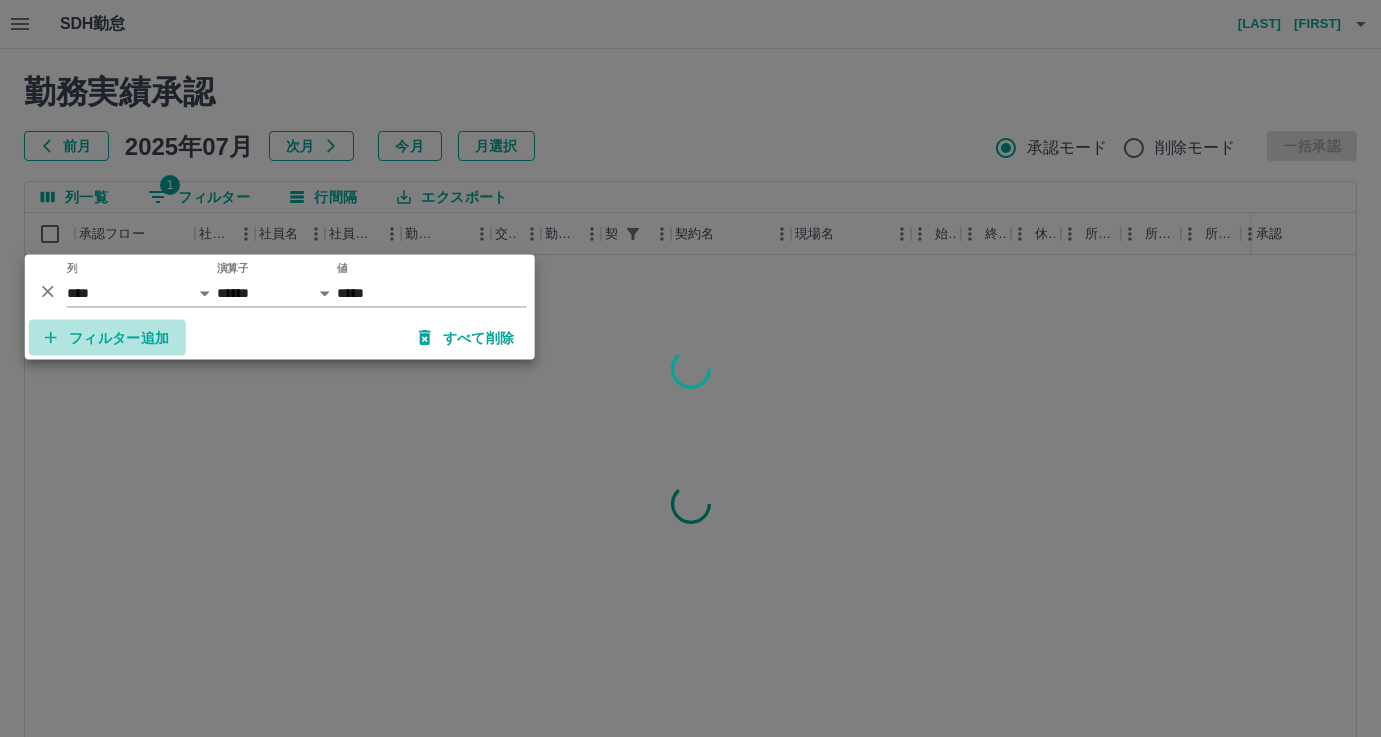 click on "フィルター追加" at bounding box center (107, 338) 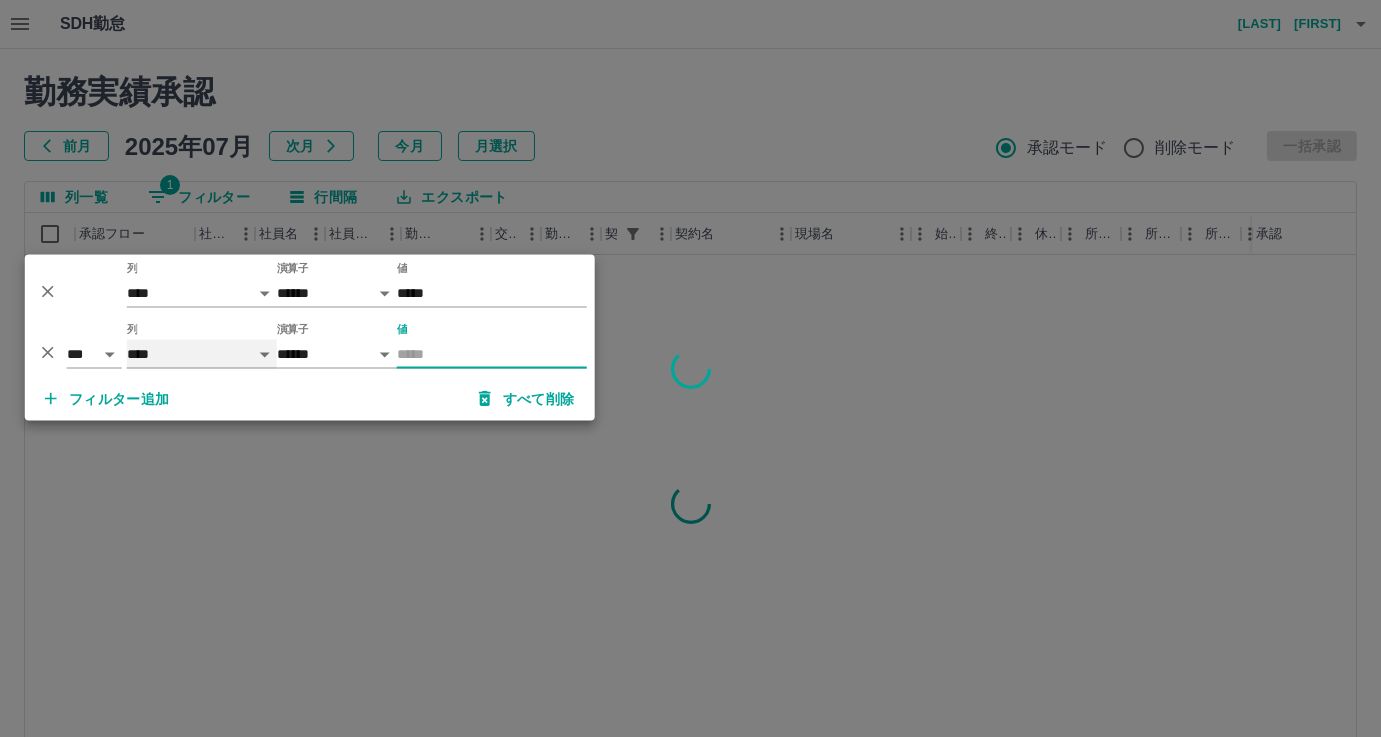 click on "**** *** **** *** *** **** ***** *** *** ** ** ** **** **** **** ** ** *** **** *****" at bounding box center [202, 354] 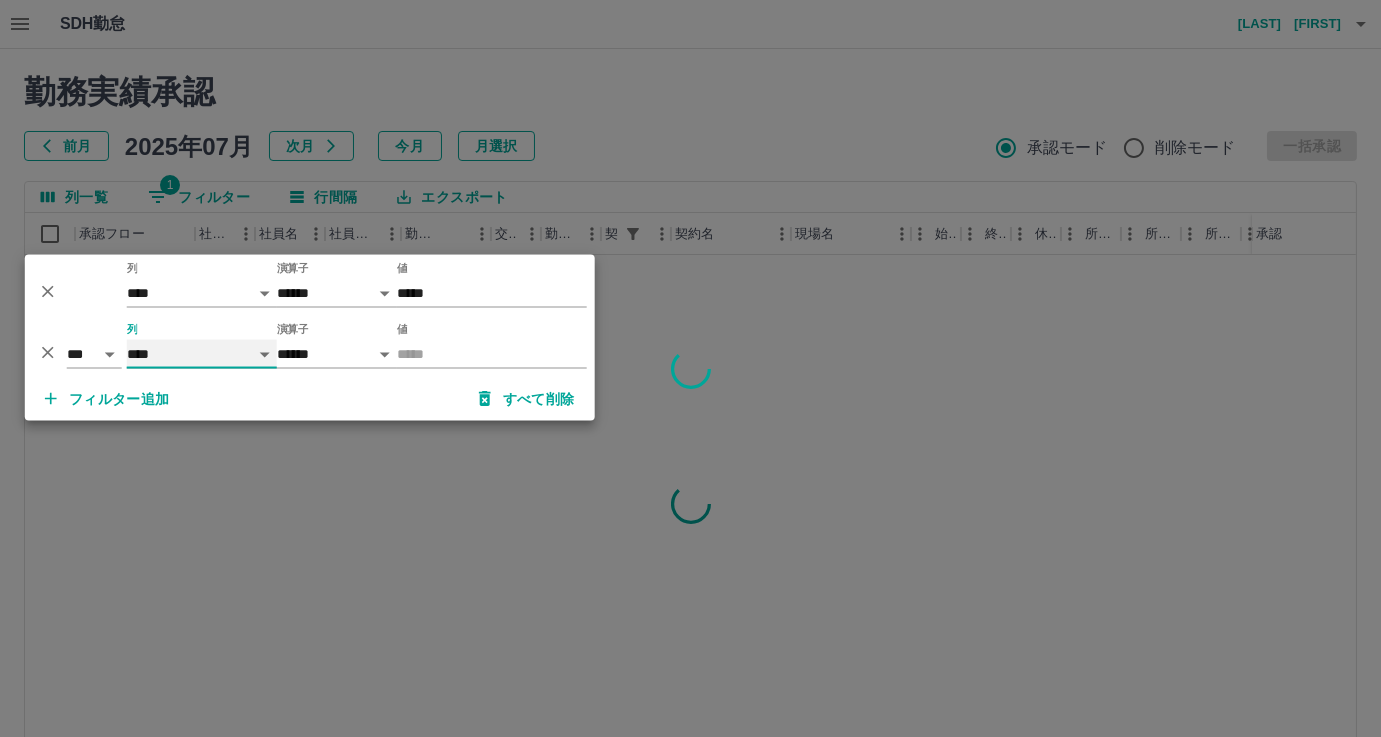 click on "**** *** **** *** *** **** ***** *** *** ** ** ** **** **** **** ** ** *** **** *****" at bounding box center [202, 354] 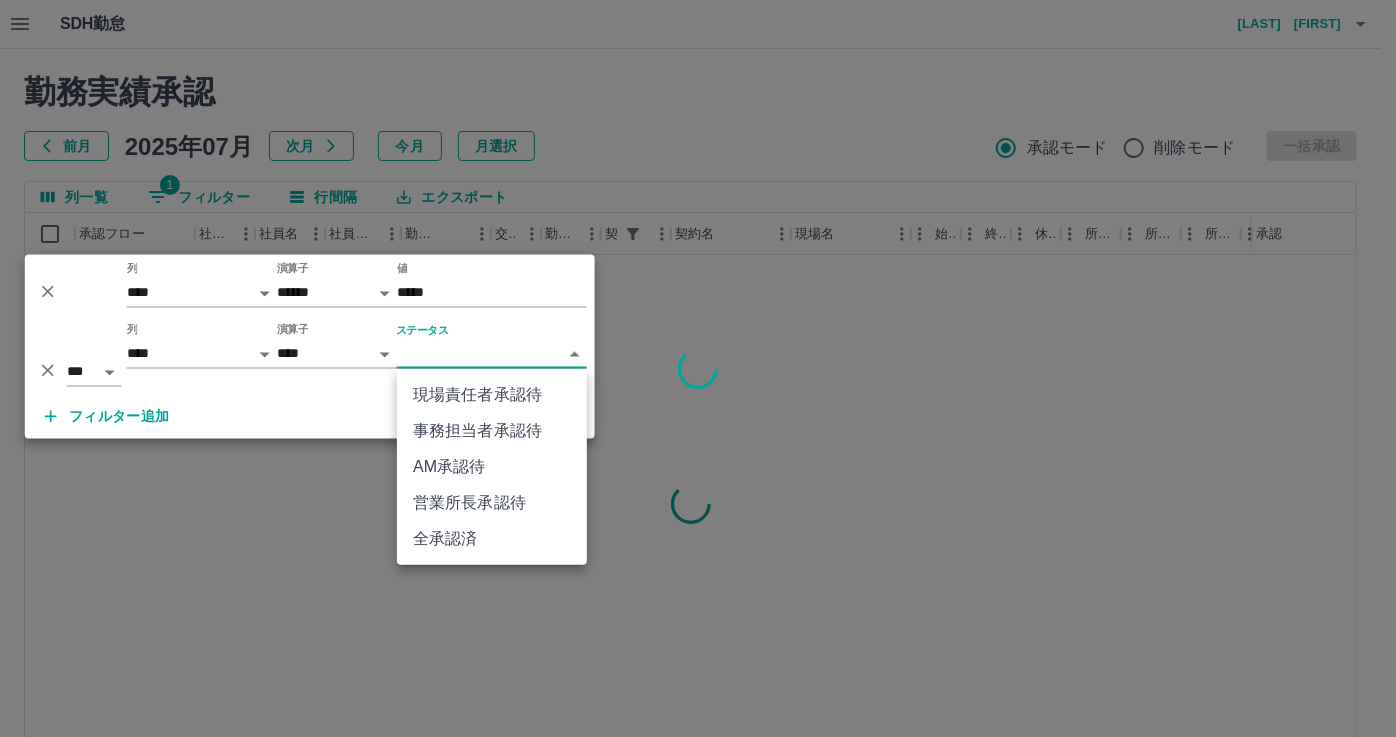 click on "SDH勤怠 廣末　裕子 勤務実績承認 前月 2025年07月 次月 今月 月選択 承認モード 削除モード 一括承認 列一覧 1 フィルター 行間隔 エクスポート 承認フロー 社員番号 社員名 社員区分 勤務日 交通費 勤務区分 契約コード 契約名 現場名 始業 終業 休憩 所定開始 所定終業 所定休憩 拘束 勤務 遅刻等 コメント ステータス 承認 ページあたりの行数: 20 ** 1～20 / 5003 SDH勤怠 *** ** 列 **** *** **** *** *** **** ***** *** *** ** ** ** **** **** **** ** ** *** **** ***** 演算子 ****** ******* 値 ***** *** ** 列 **** *** **** *** *** **** ***** *** *** ** ** ** **** **** **** ** ** *** **** ***** 演算子 **** ****** ステータス ​ ********* フィルター追加 すべて削除 現場責任者承認待 事務担当者承認待 AM承認待 営業所長承認待 全承認済" at bounding box center (698, 422) 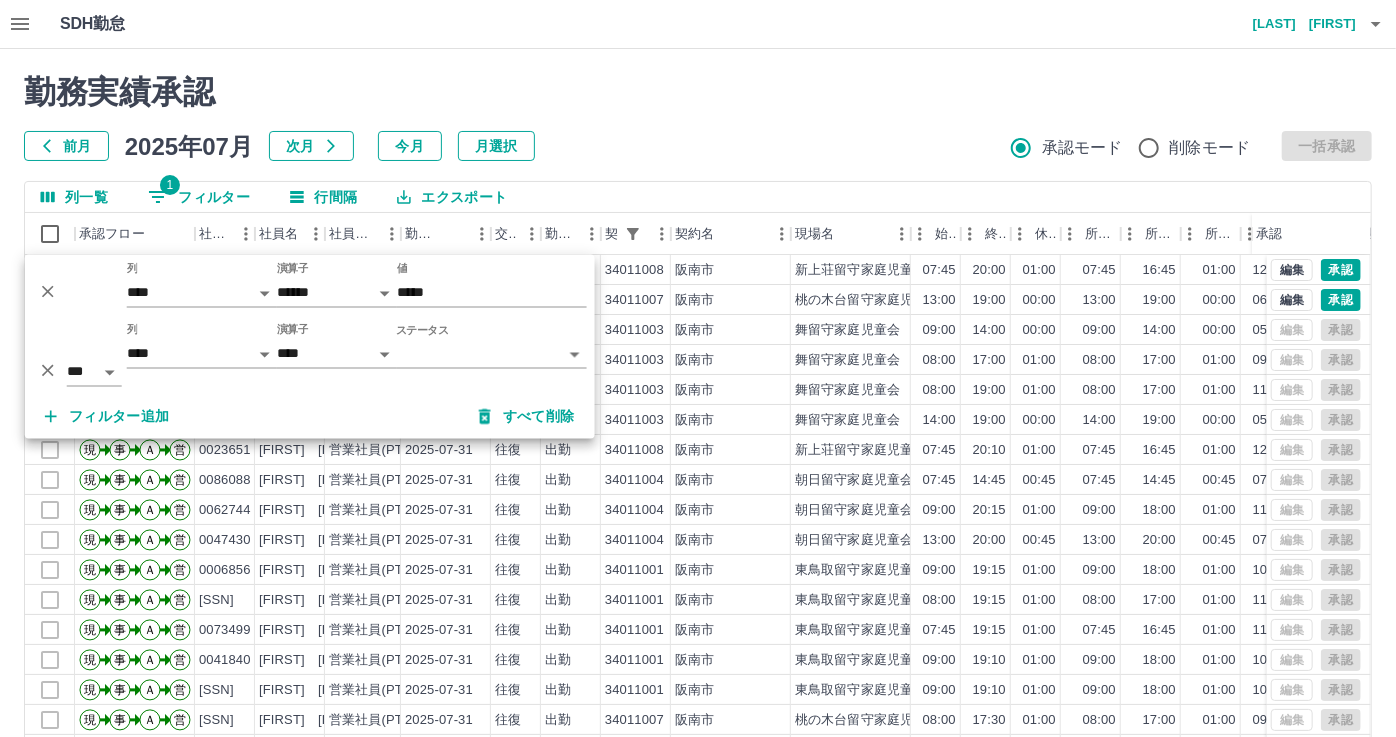 click on "SDH勤怠 廣末　裕子 勤務実績承認 前月 2025年07月 次月 今月 月選択 承認モード 削除モード 一括承認 列一覧 1 フィルター 行間隔 エクスポート 承認フロー 社員番号 社員名 社員区分 勤務日 交通費 勤務区分 契約コード 契約名 現場名 始業 終業 休憩 所定開始 所定終業 所定休憩 拘束 勤務 遅刻等 コメント ステータス 承認 現 事 Ａ 営 0039442 土生　幸枝 営業社員(PT契約) 2025-07-31 往復 出勤 34011008 阪南市 新上荘留守家庭児童会 07:45 20:00 01:00 07:45 16:45 01:00 12:15 11:15 00:00 AM承認待 現 事 Ａ 営 0098388 布　育代 営業社員(PT契約) 2025-07-31 往復 出勤 34011007 阪南市 桃の木台留守家庭児童会 13:00 19:00 00:00 13:00 19:00 00:00 06:00 06:00 00:00 AM承認待 現 事 Ａ 営 0093483 山﨑　美保 営業社員(PT契約) 2025-07-31 往復 出勤 34011003 阪南市 舞留守家庭児童会 09:00 14:00 00:00 09:00 14:00 00:00 05:00 05:00 現" at bounding box center [698, 422] 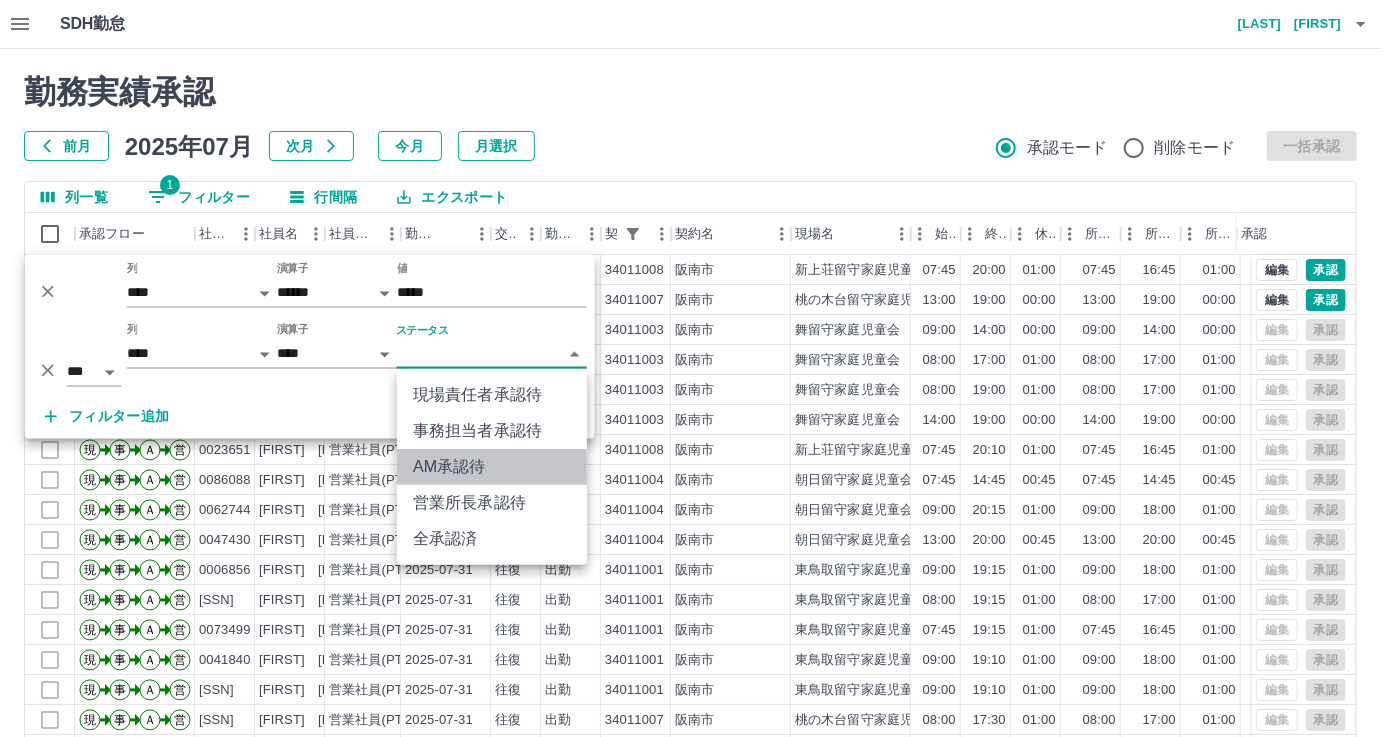 click on "AM承認待" at bounding box center (492, 467) 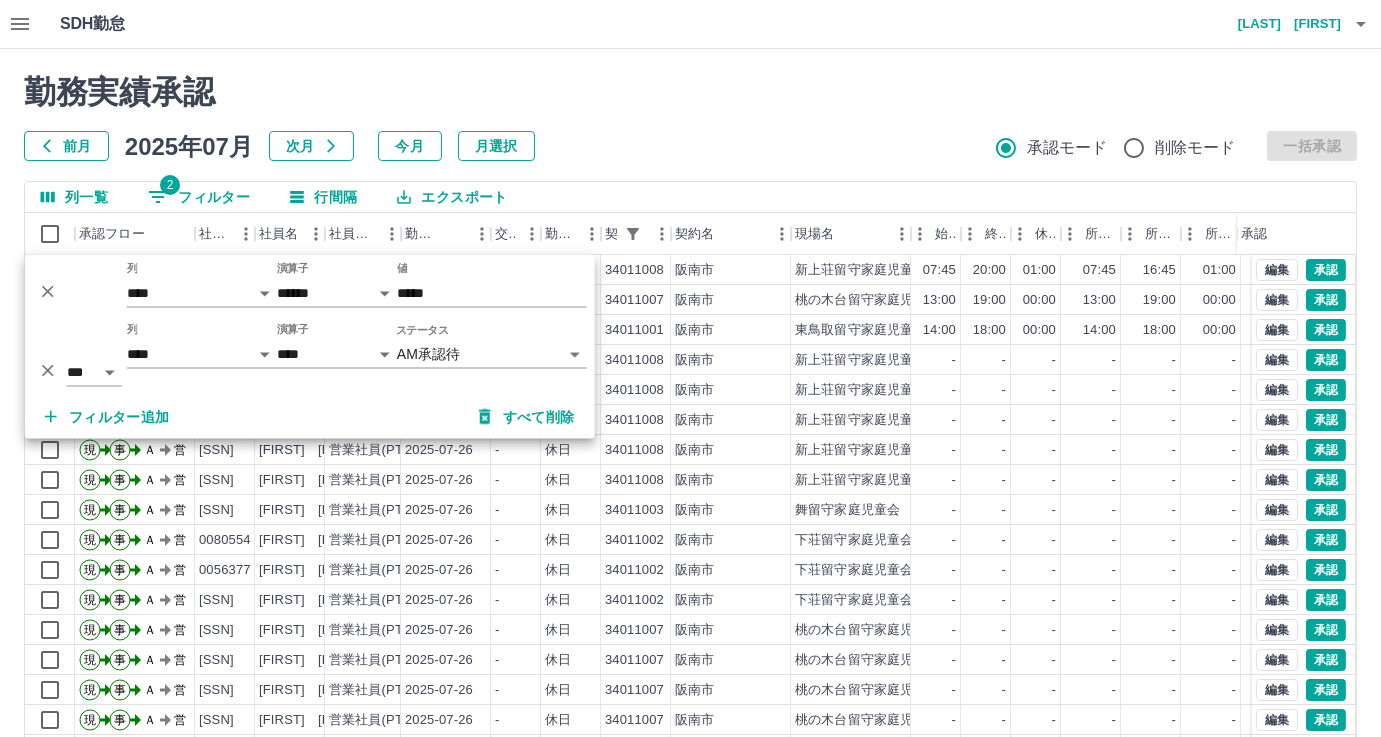 click on "前月 2025年07月 次月 今月 月選択 承認モード 削除モード 一括承認" at bounding box center (690, 146) 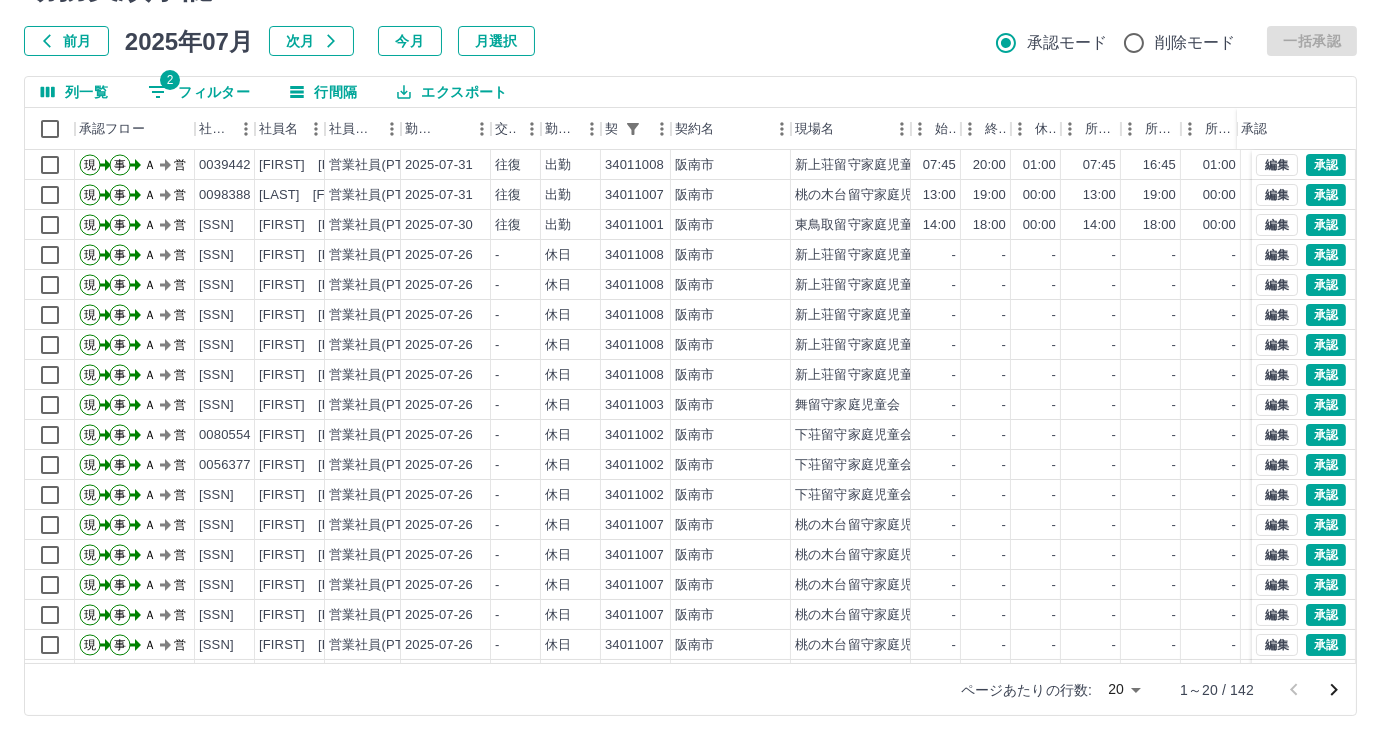 scroll, scrollTop: 107, scrollLeft: 0, axis: vertical 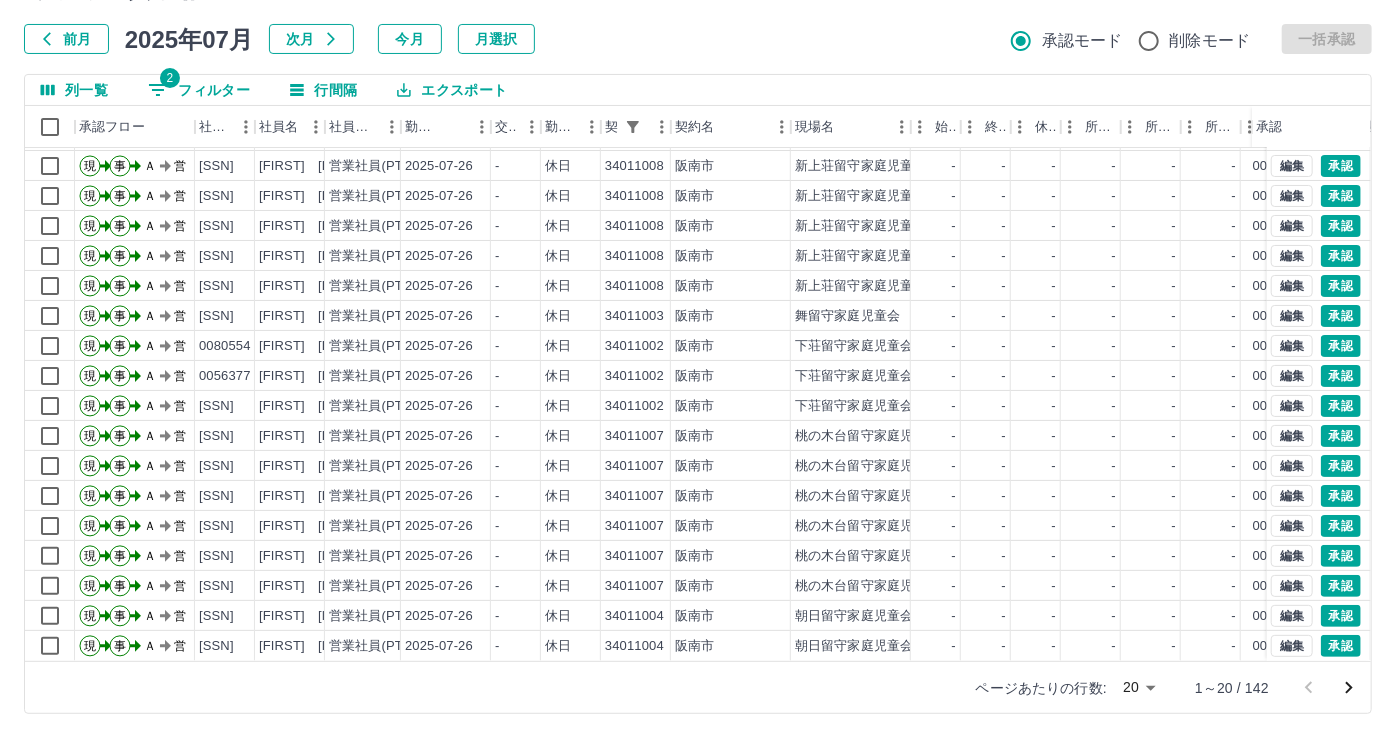 click on "SDH勤怠 廣末　裕子 勤務実績承認 前月 2025年07月 次月 今月 月選択 承認モード 削除モード 一括承認 列一覧 2 フィルター 行間隔 エクスポート 承認フロー 社員番号 社員名 社員区分 勤務日 交通費 勤務区分 契約コード 契約名 現場名 始業 終業 休憩 所定開始 所定終業 所定休憩 拘束 勤務 遅刻等 コメント ステータス 承認 現 事 Ａ 営 0098388 布　育代 営業社員(PT契約) 2025-07-31 往復 出勤 34011007 阪南市 桃の木台留守家庭児童会 13:00 19:00 00:00 13:00 19:00 00:00 06:00 06:00 00:00 AM承認待 現 事 Ａ 営 0071278 廣末　絢大 営業社員(PT契約) 2025-07-30 往復 出勤 34011001 阪南市 東鳥取留守家庭児童会 14:00 18:00 00:00 14:00 18:00 00:00 04:00 04:00 00:00 AM承認待 現 事 Ａ 営 0069020 藤森　律子 営業社員(PT契約) 2025-07-26  -  休日 34011008 阪南市 新上荘留守家庭児童会 - - - - - - 00:00 00:00 00:00 AM承認待 現 事" at bounding box center (698, 315) 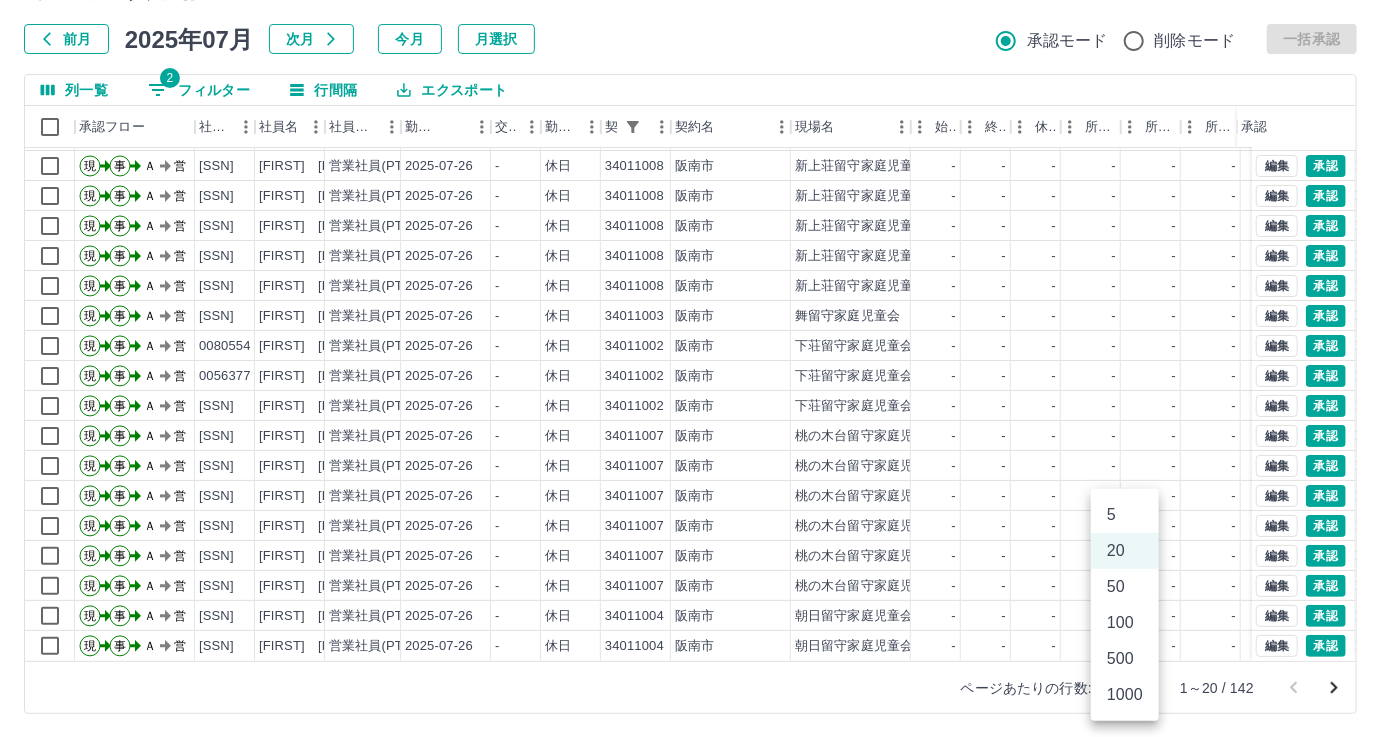 click on "500" at bounding box center (1125, 659) 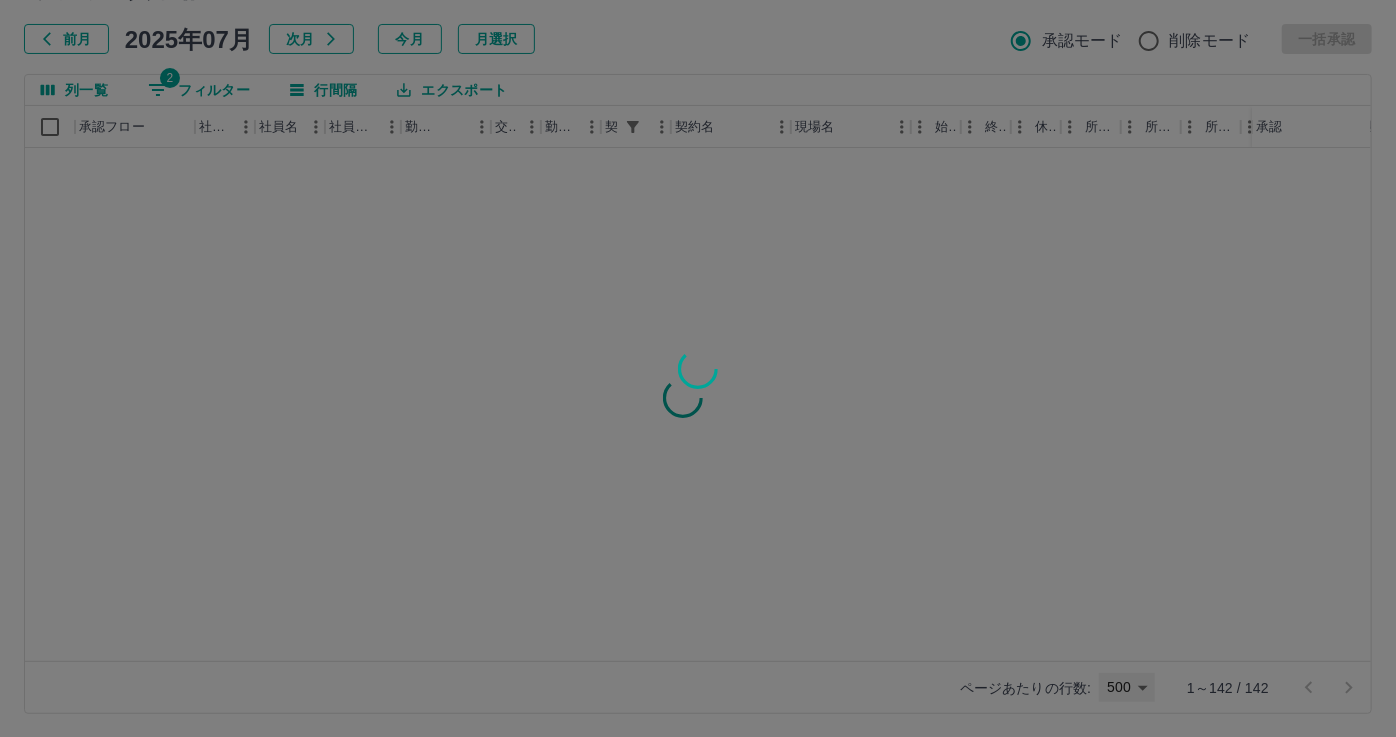 type on "***" 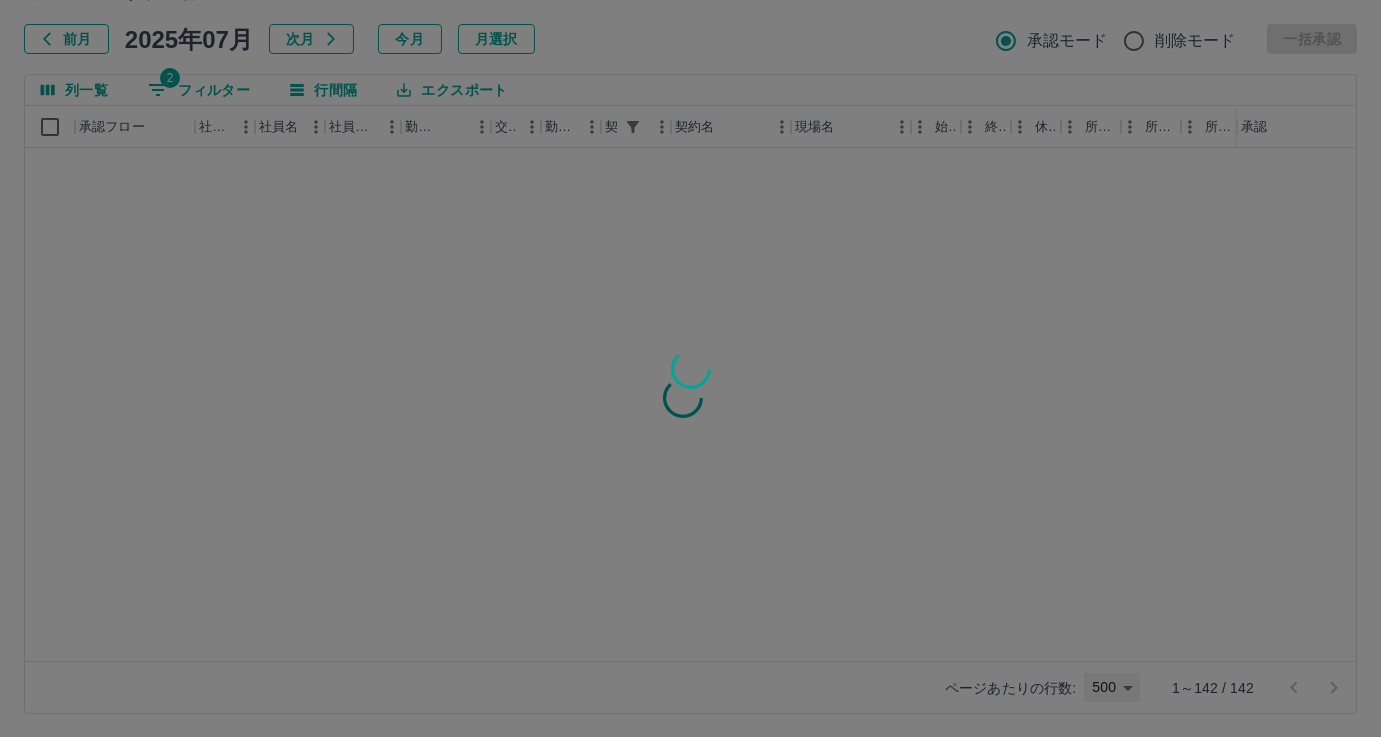 scroll, scrollTop: 0, scrollLeft: 0, axis: both 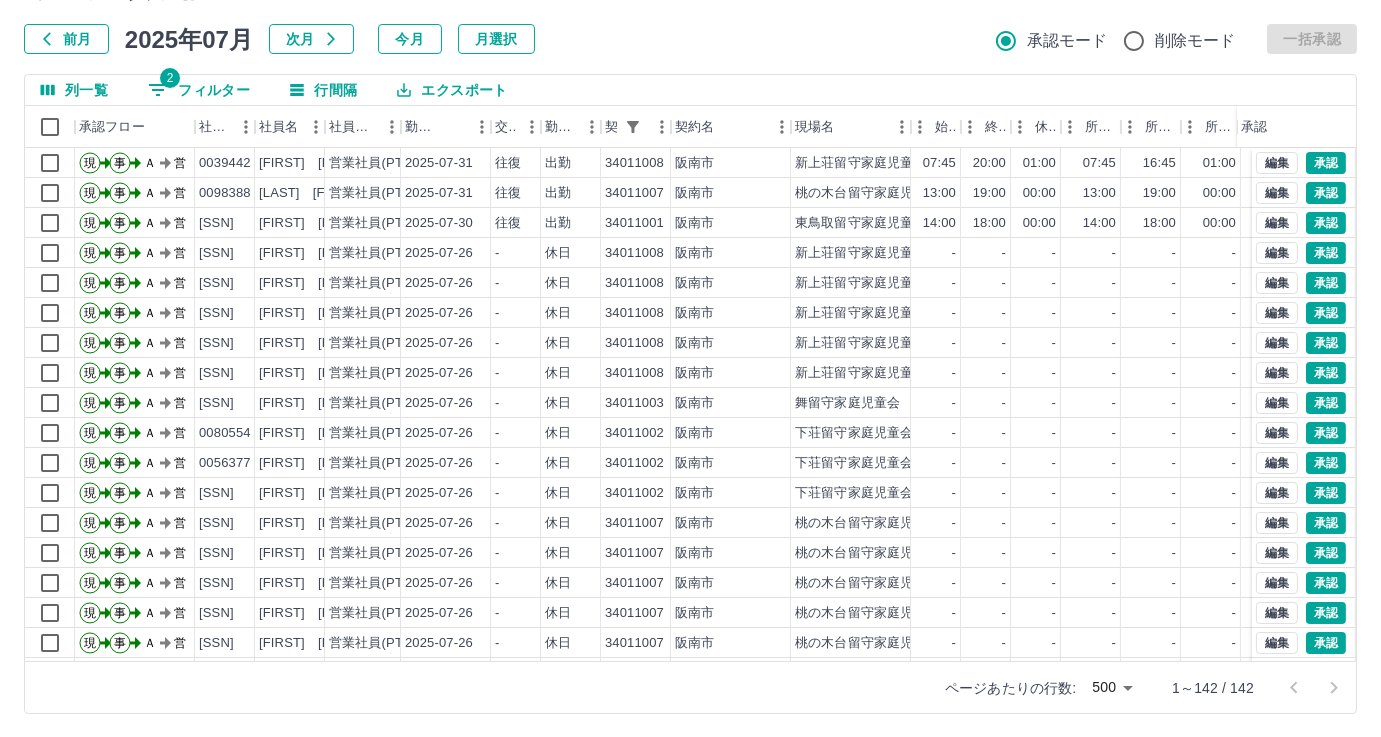 click on "ページあたりの行数: 500 *** 1～142 / 142" at bounding box center (690, 687) 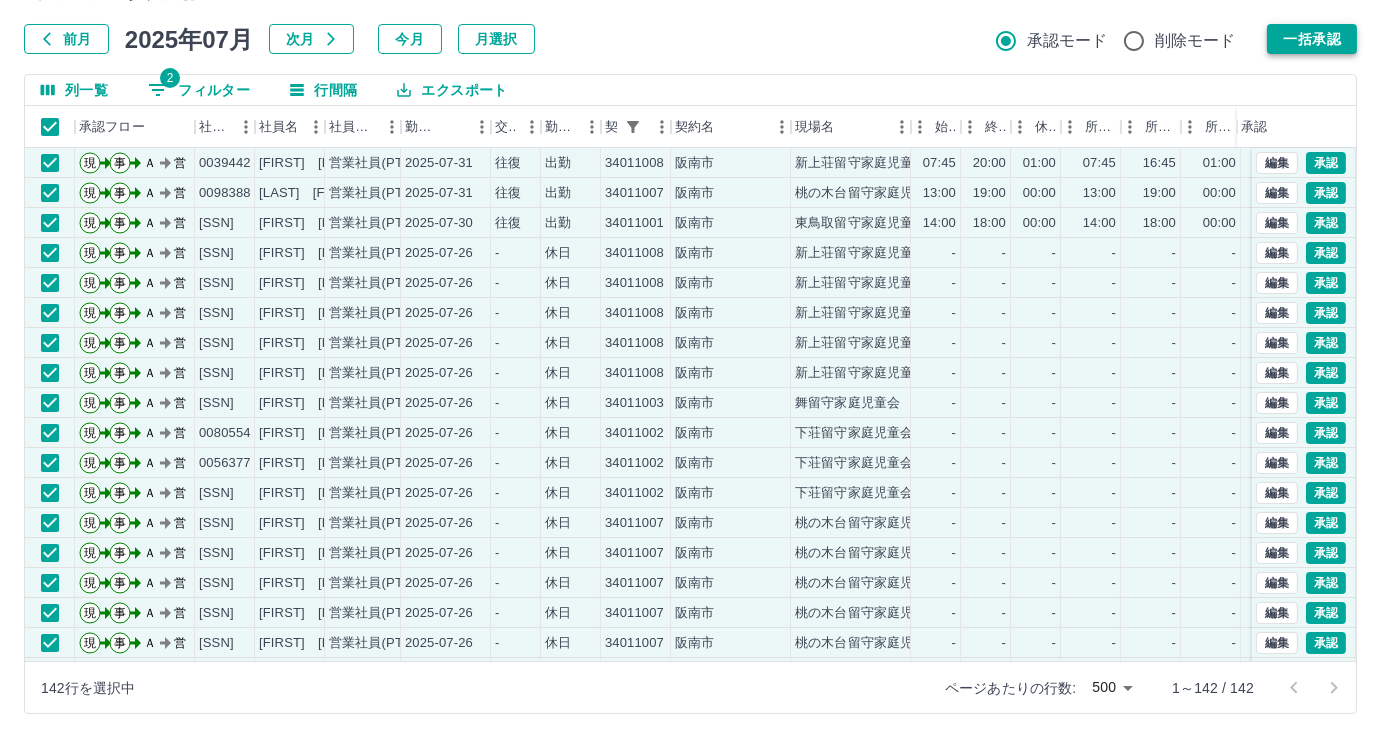 click on "一括承認" at bounding box center [1312, 39] 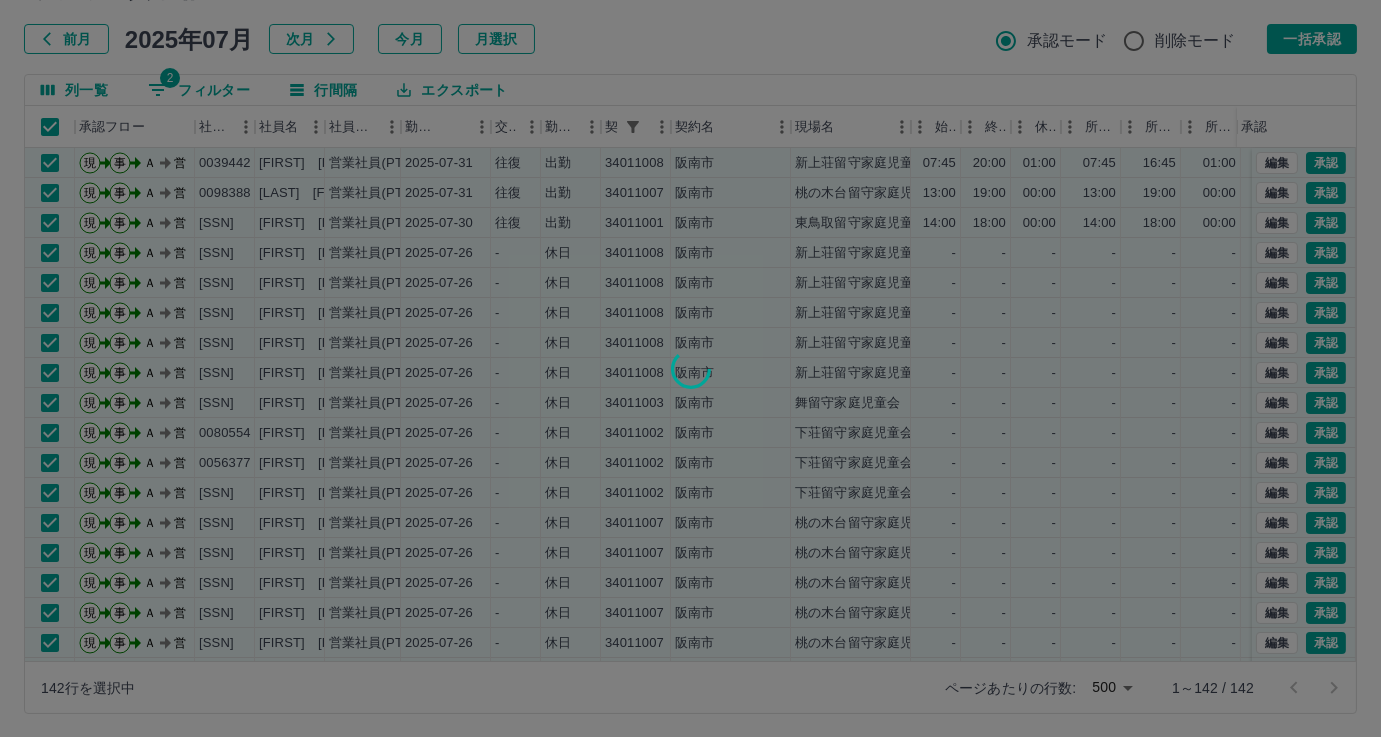 drag, startPoint x: 671, startPoint y: 197, endPoint x: 895, endPoint y: 71, distance: 257.00583 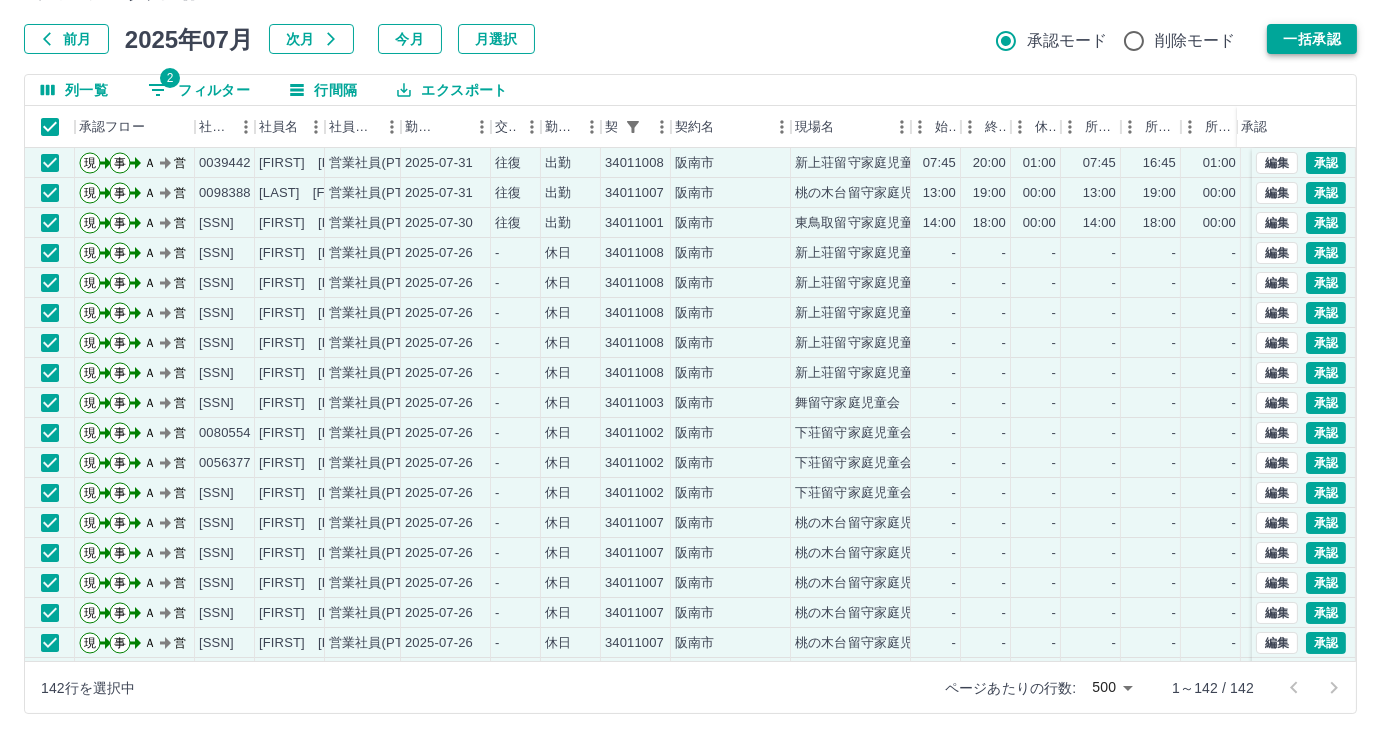 click on "一括承認" at bounding box center (1312, 39) 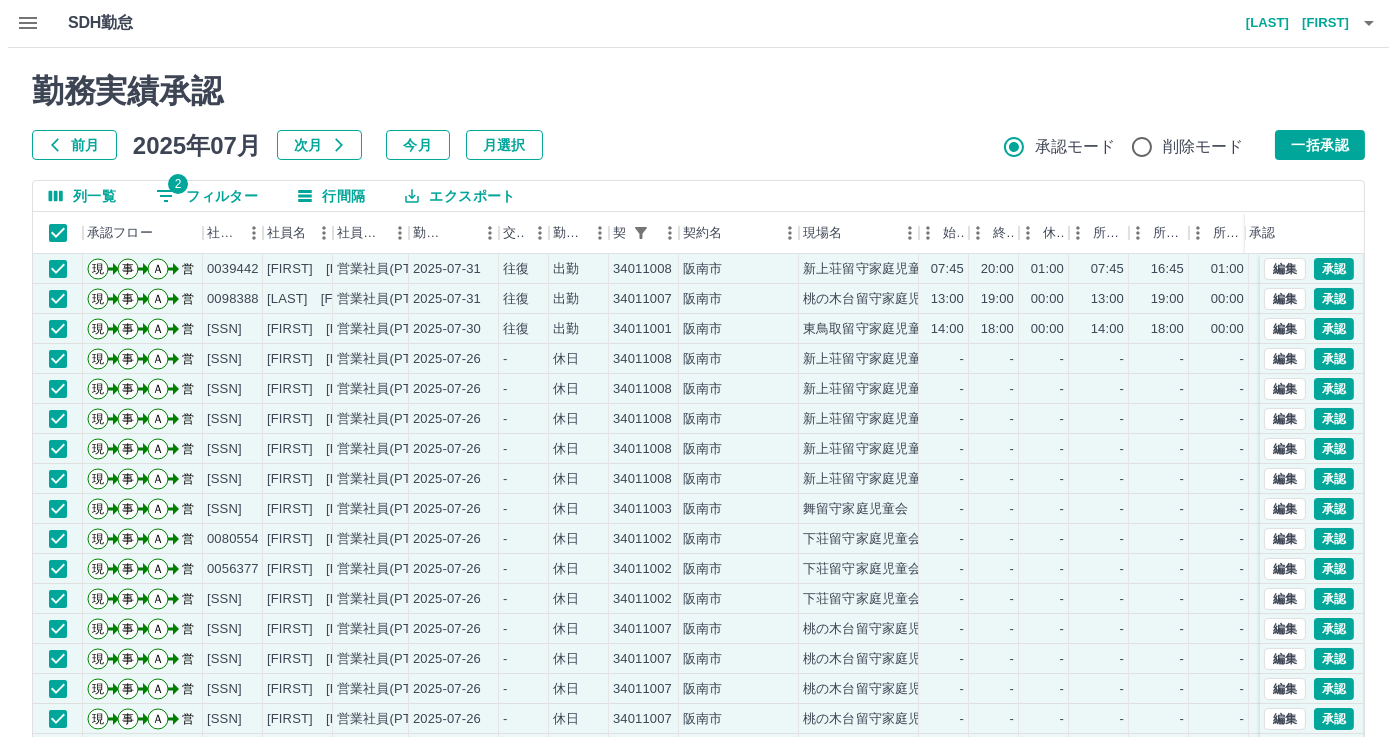 scroll, scrollTop: 0, scrollLeft: 0, axis: both 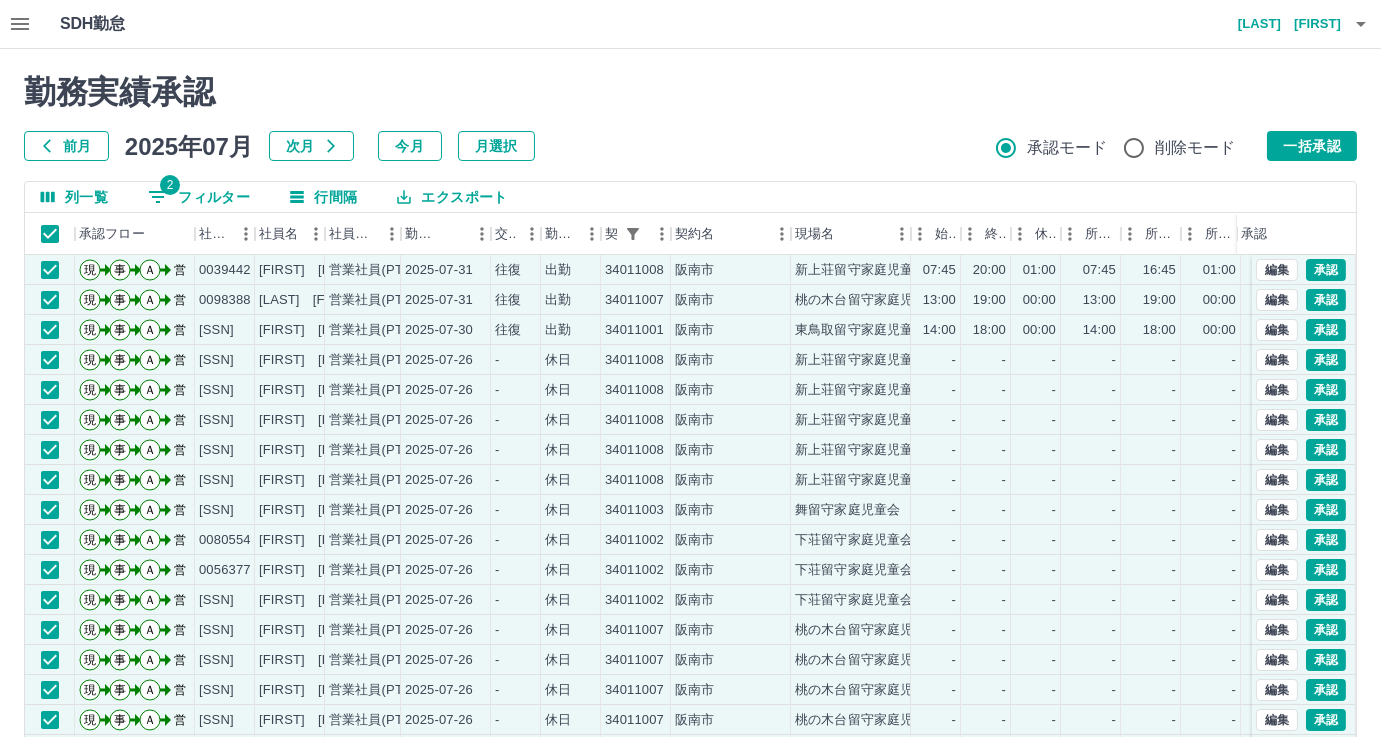 click on "廣末　裕子" at bounding box center (1281, 24) 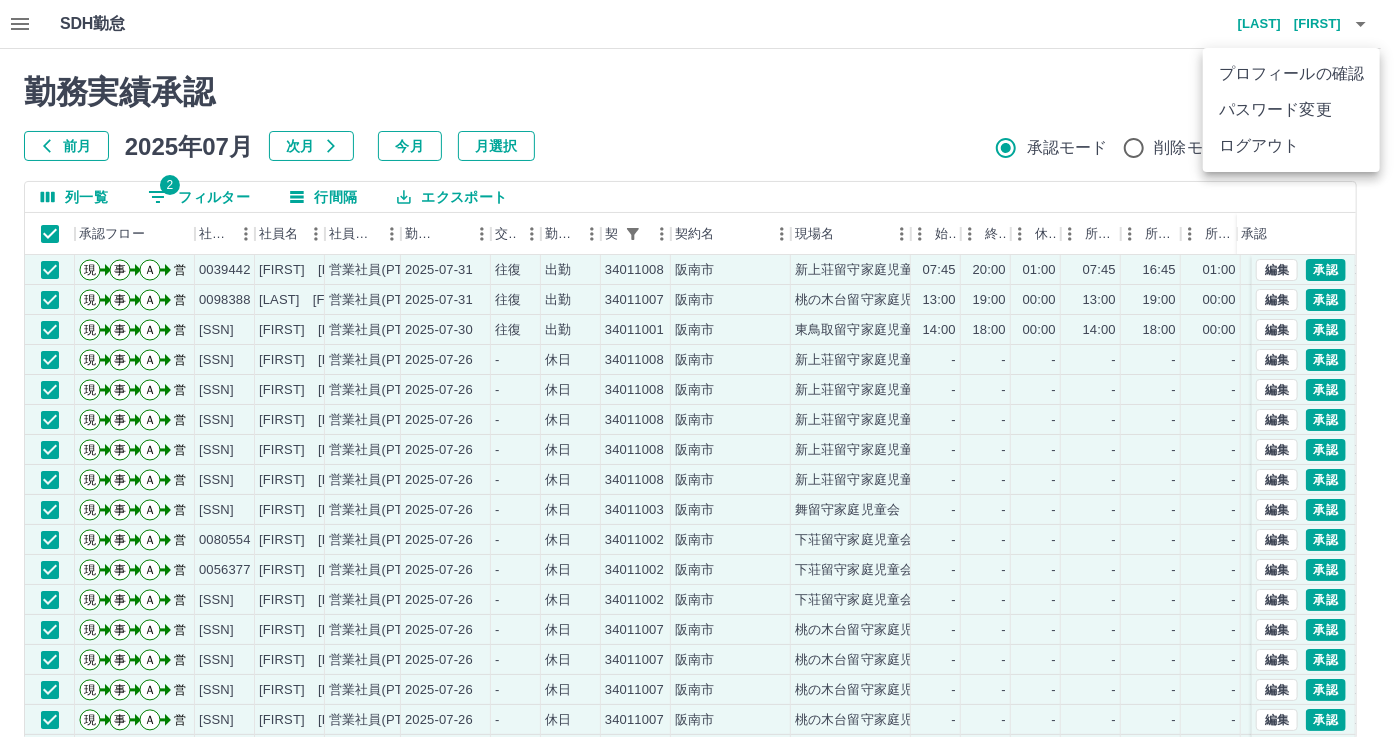 click on "ログアウト" at bounding box center [1291, 146] 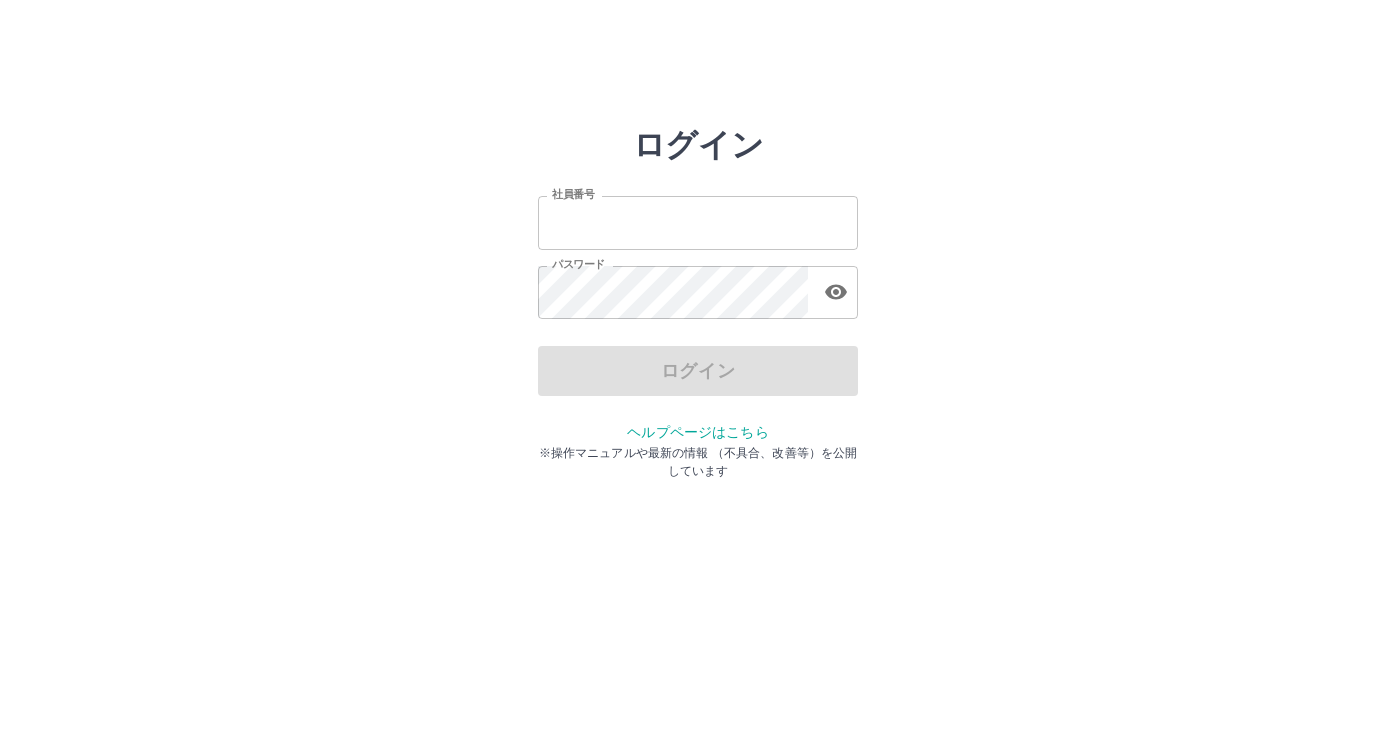 scroll, scrollTop: 0, scrollLeft: 0, axis: both 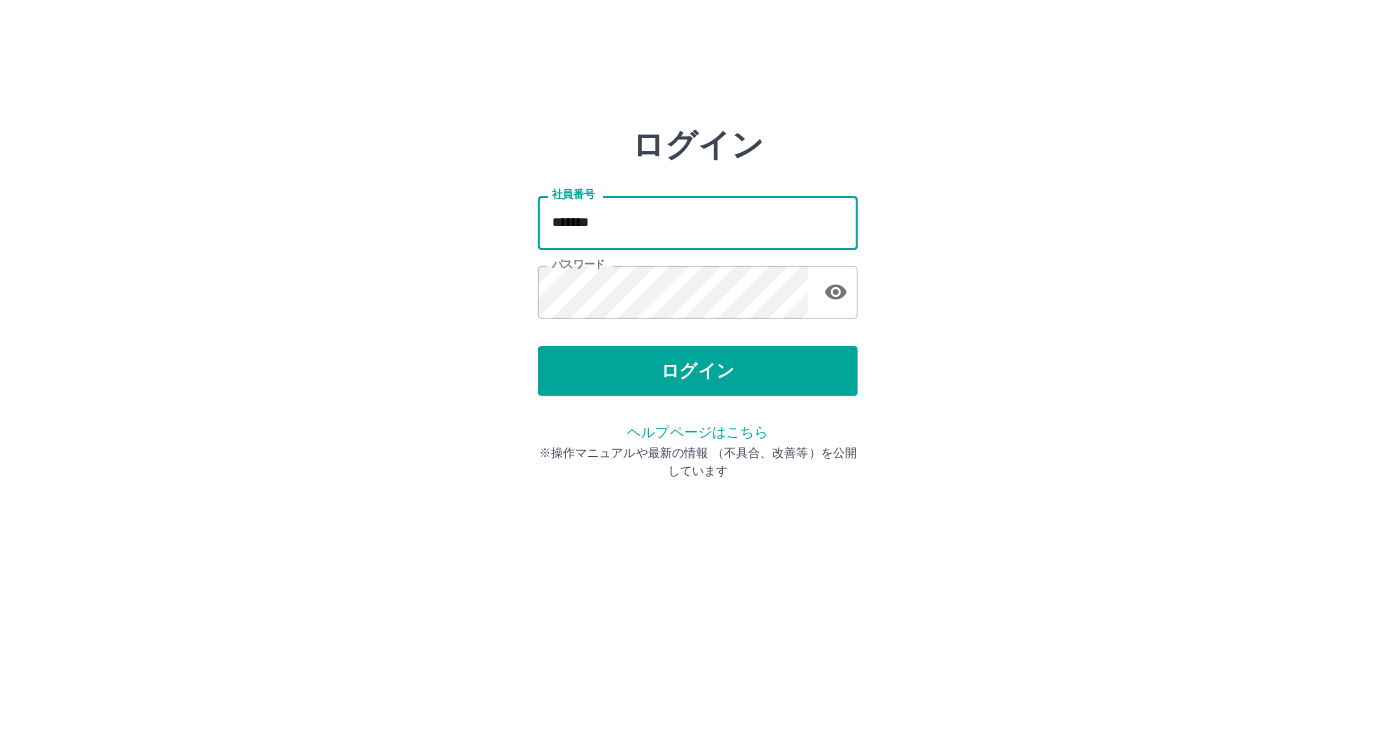 click on "*******" at bounding box center (698, 222) 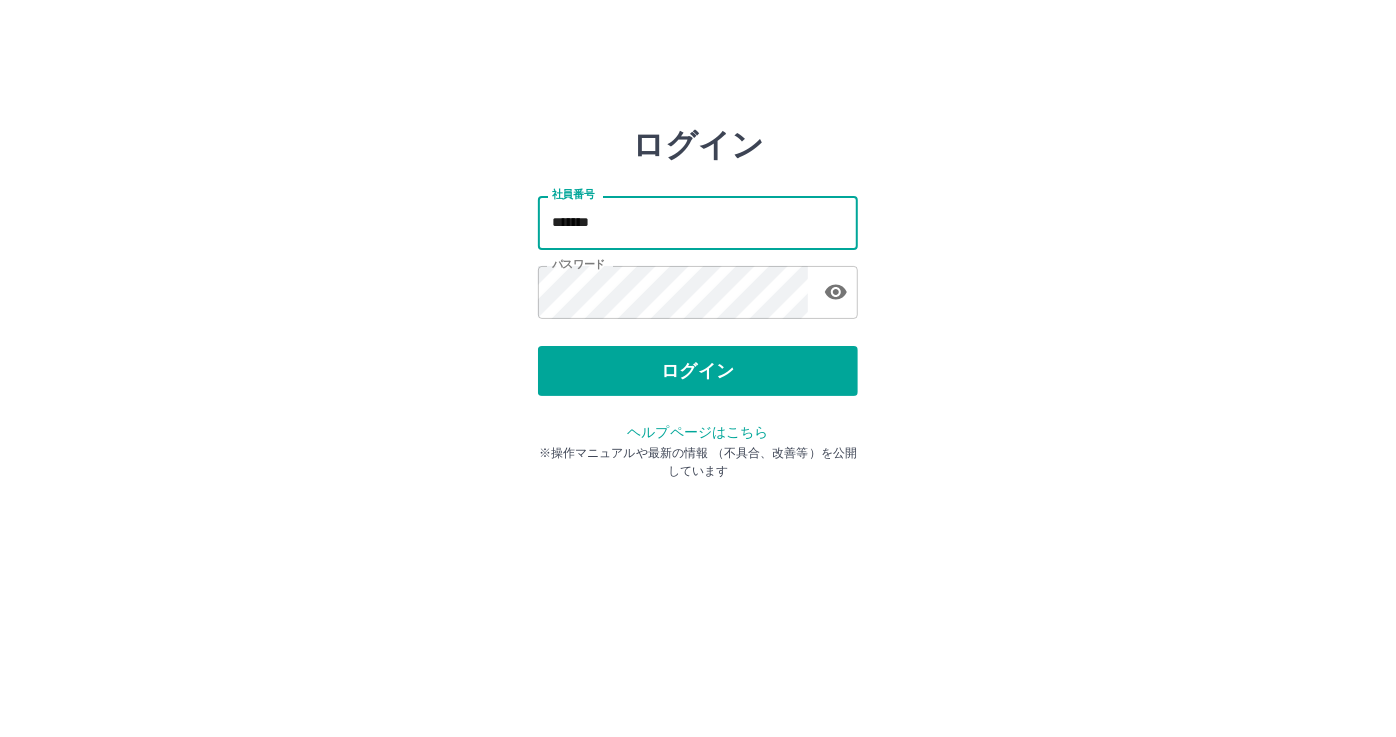 type on "*******" 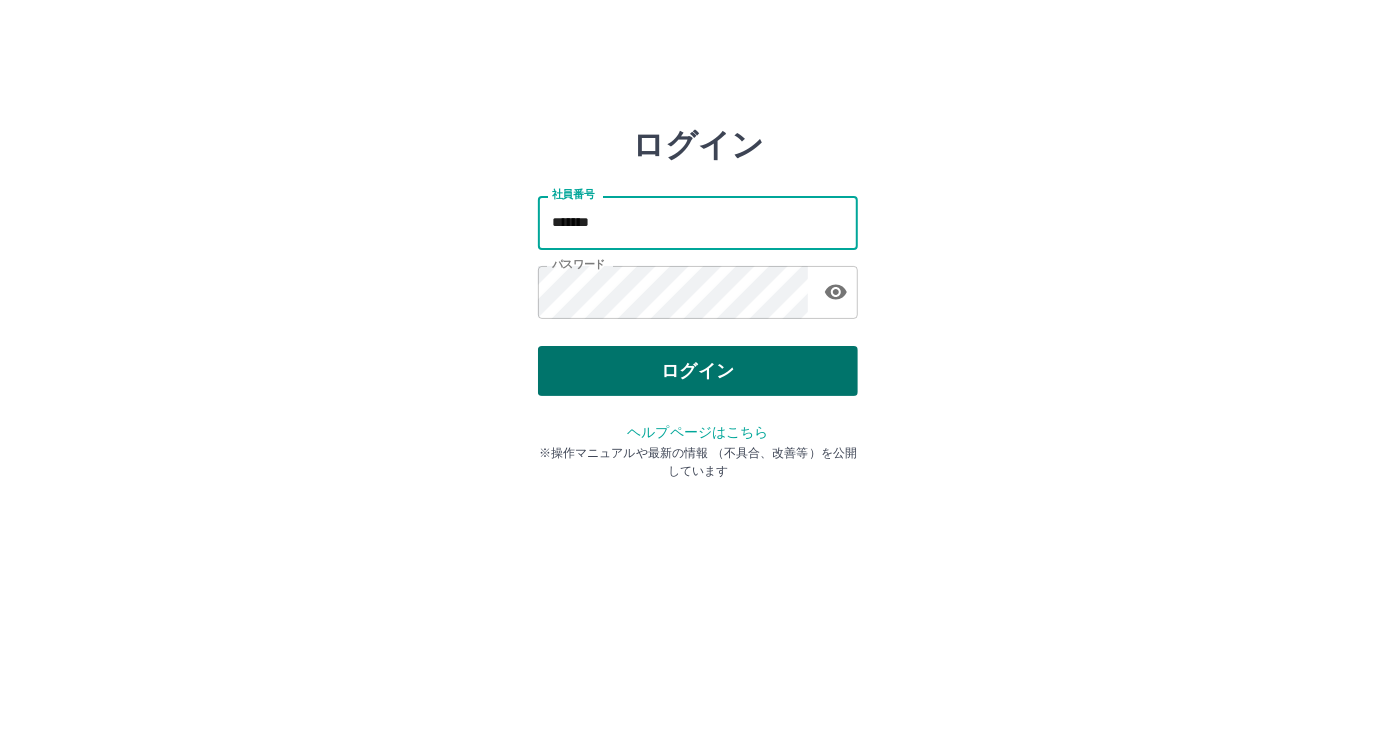 click on "ログイン" at bounding box center [698, 371] 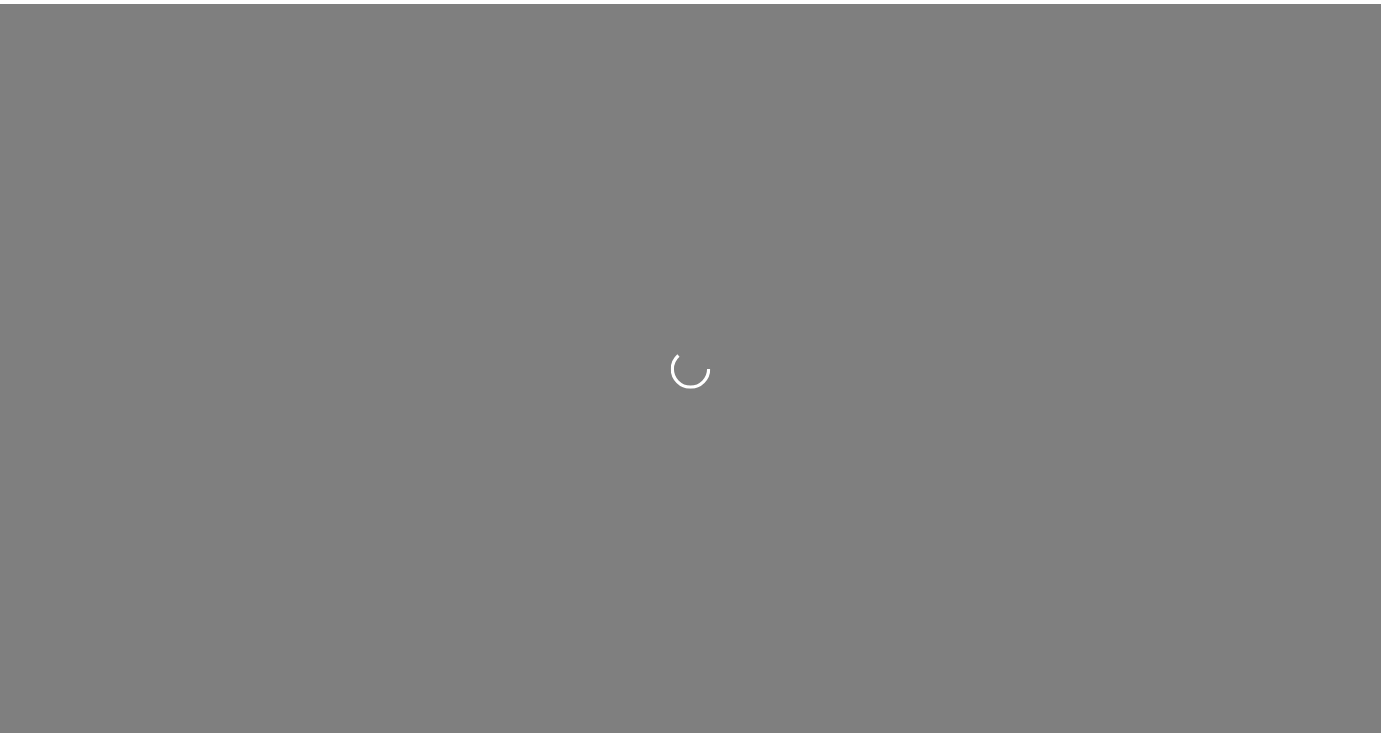 scroll, scrollTop: 0, scrollLeft: 0, axis: both 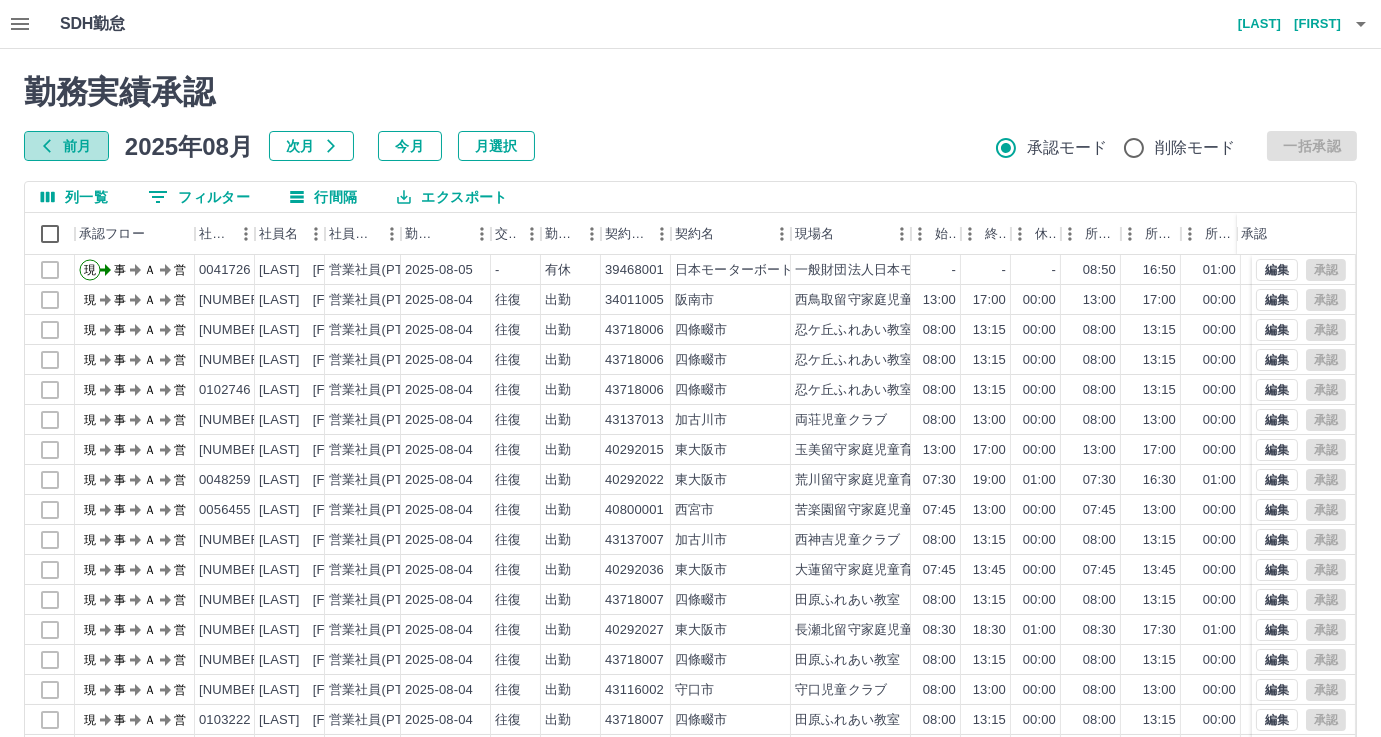 click on "前月" at bounding box center [66, 146] 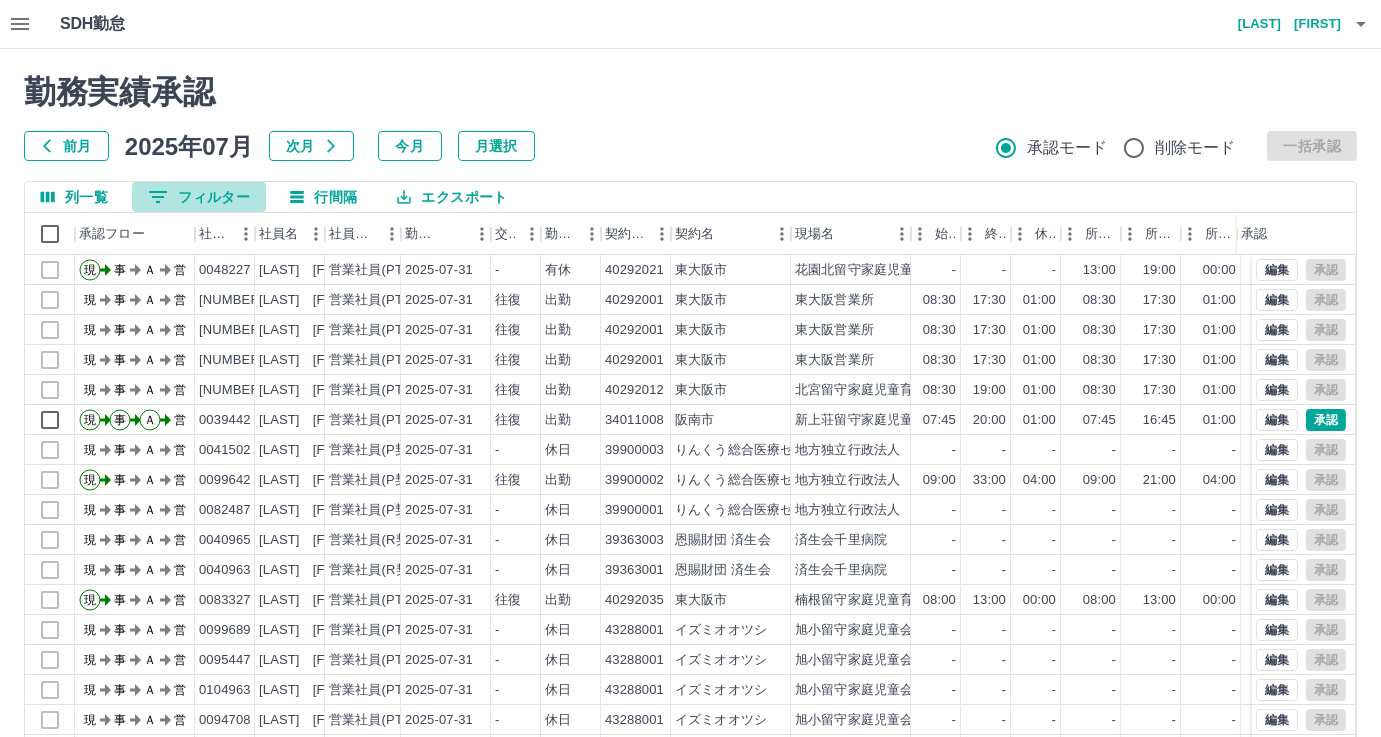 click 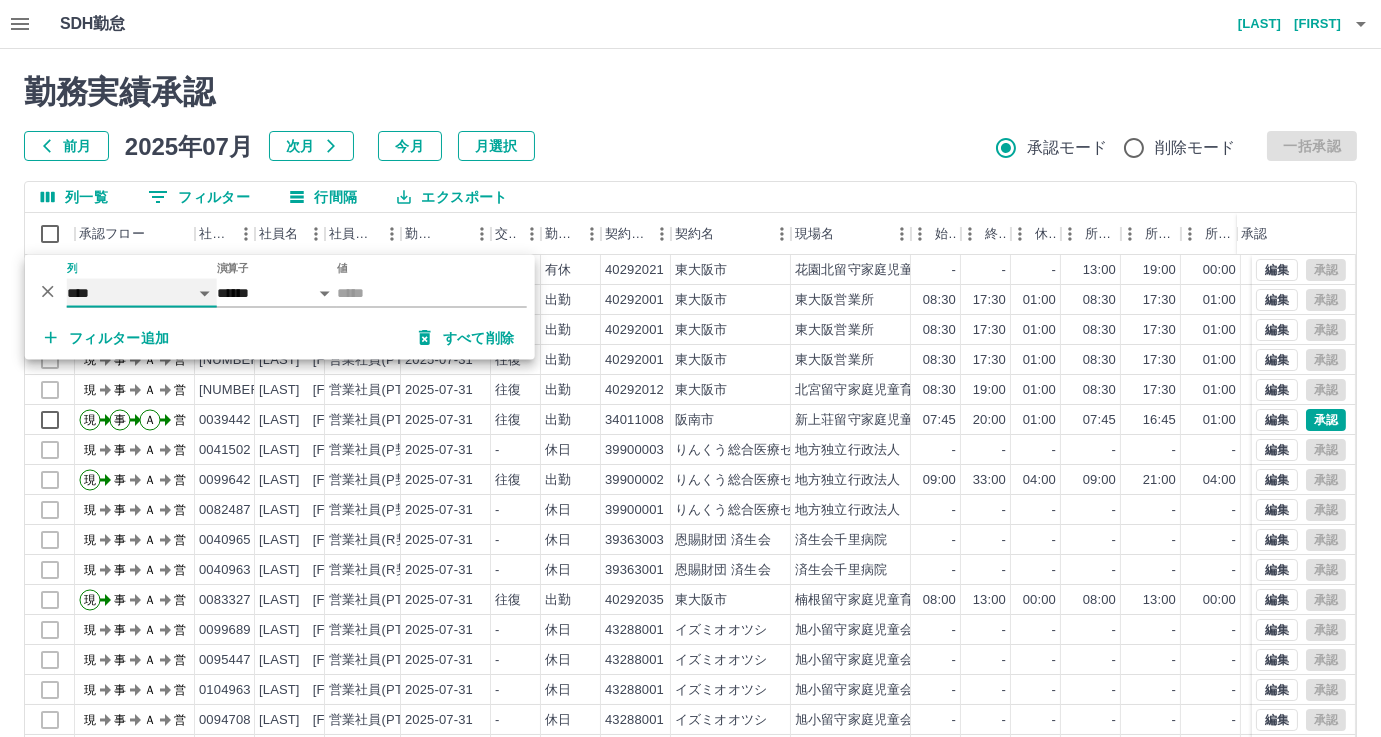 click on "**** *** **** *** *** **** ***** *** *** ** ** ** **** **** **** ** ** *** **** *****" at bounding box center (142, 293) 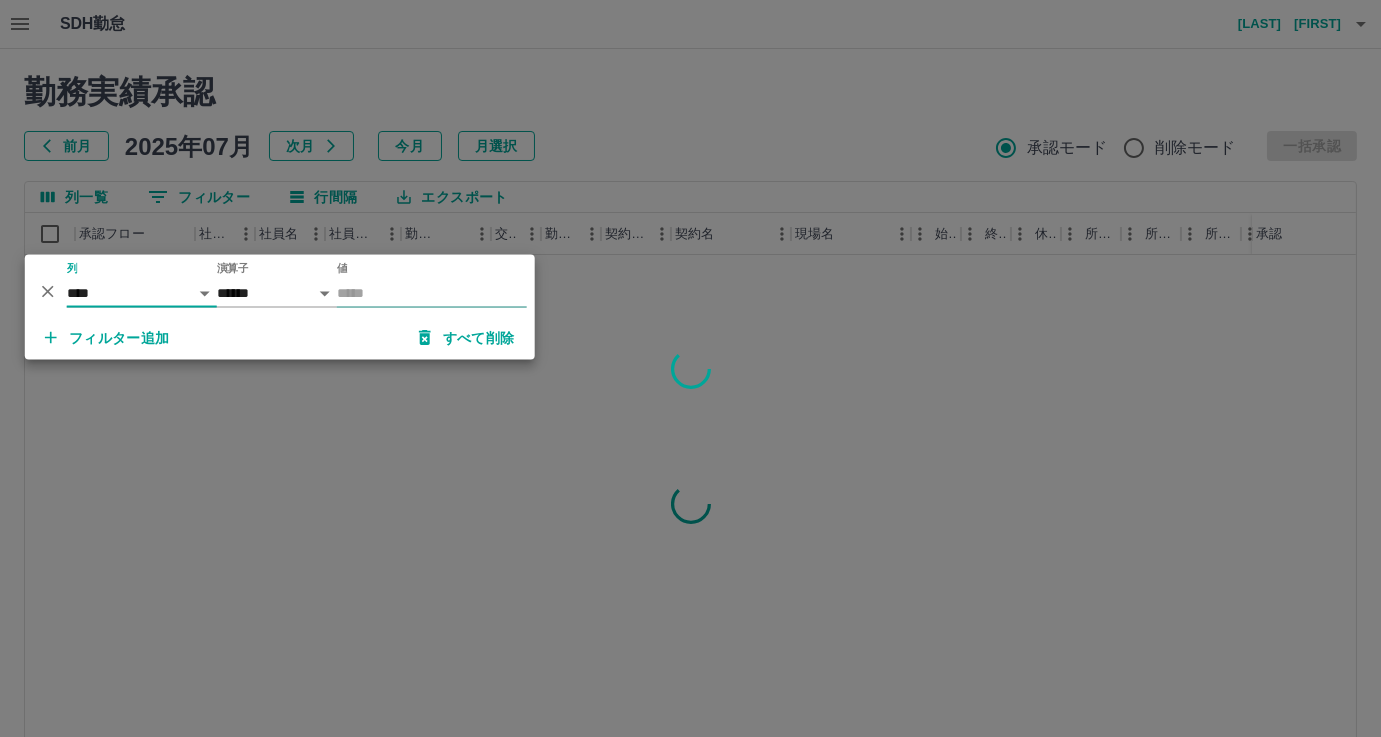 click on "値" at bounding box center (432, 293) 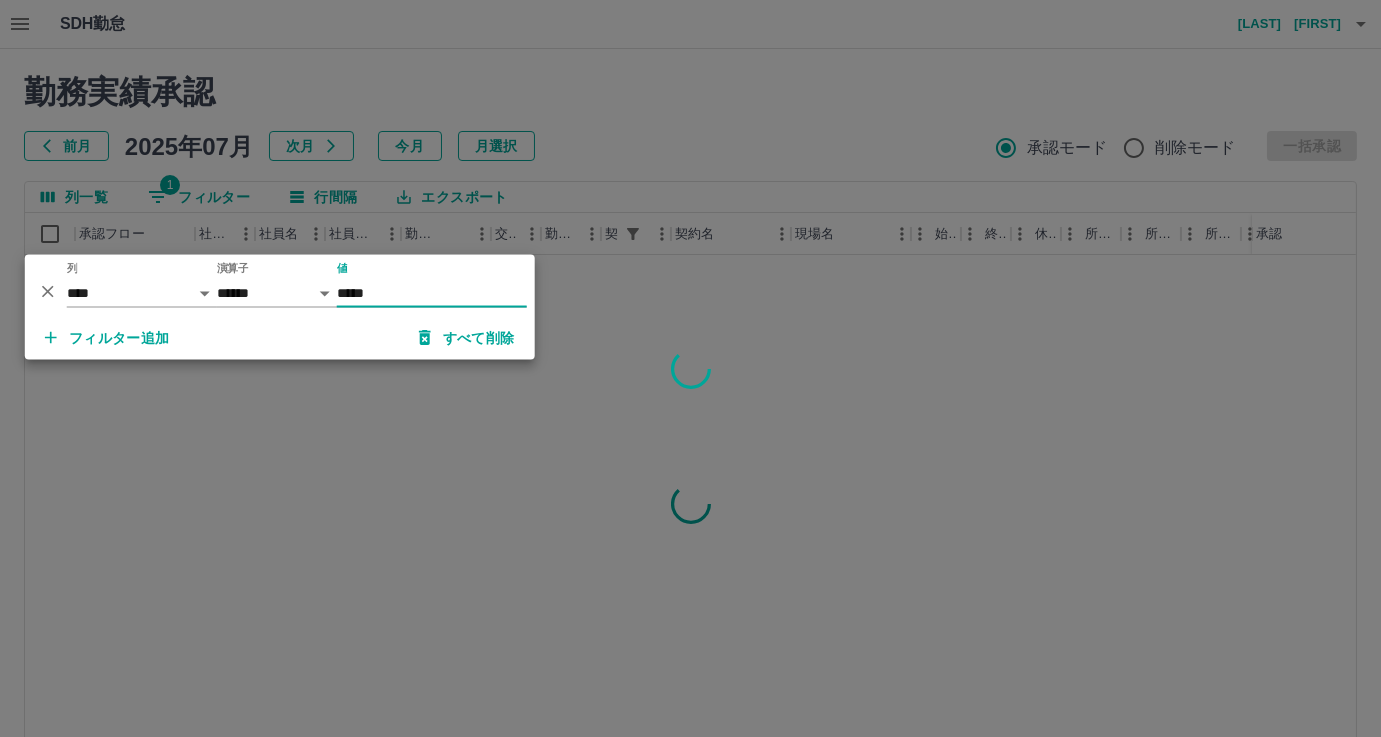 type on "*****" 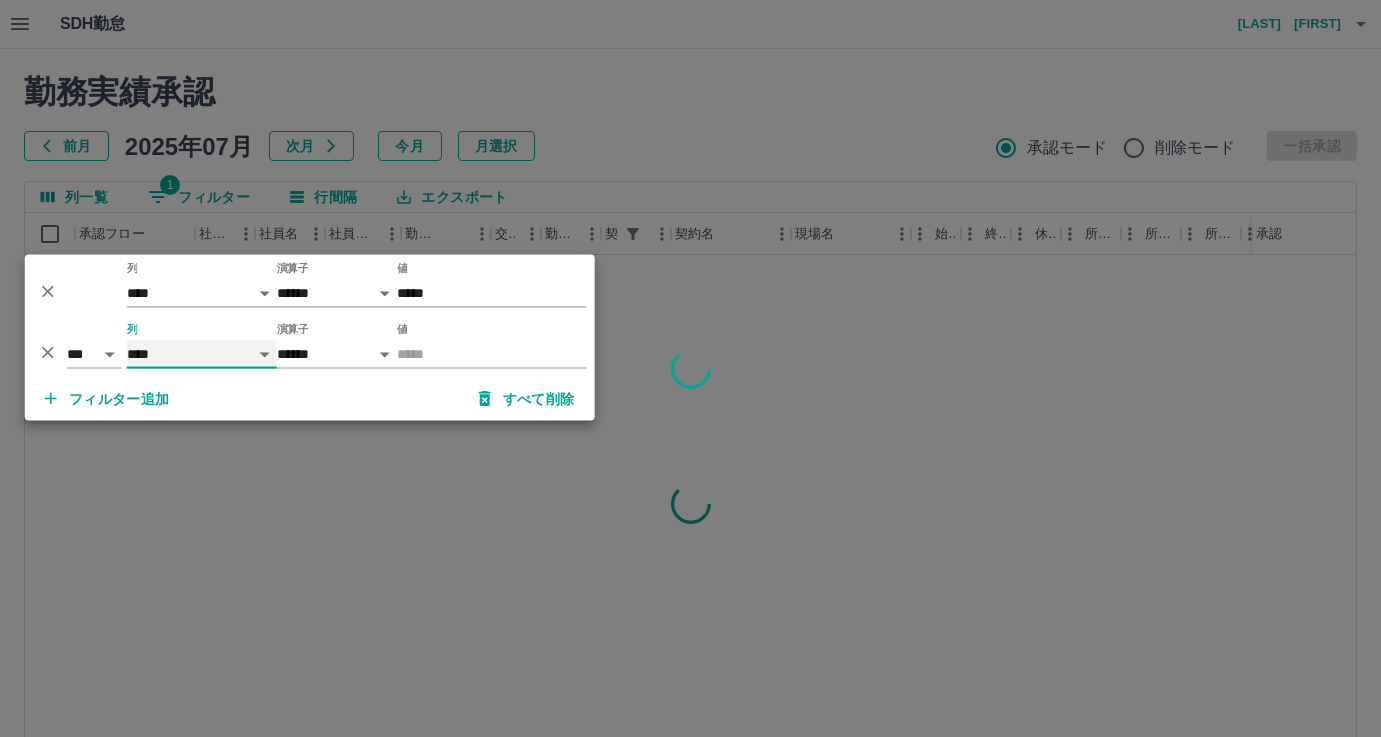 click on "**** *** **** *** *** **** ***** *** *** ** ** ** **** **** **** ** ** *** **** *****" at bounding box center [202, 354] 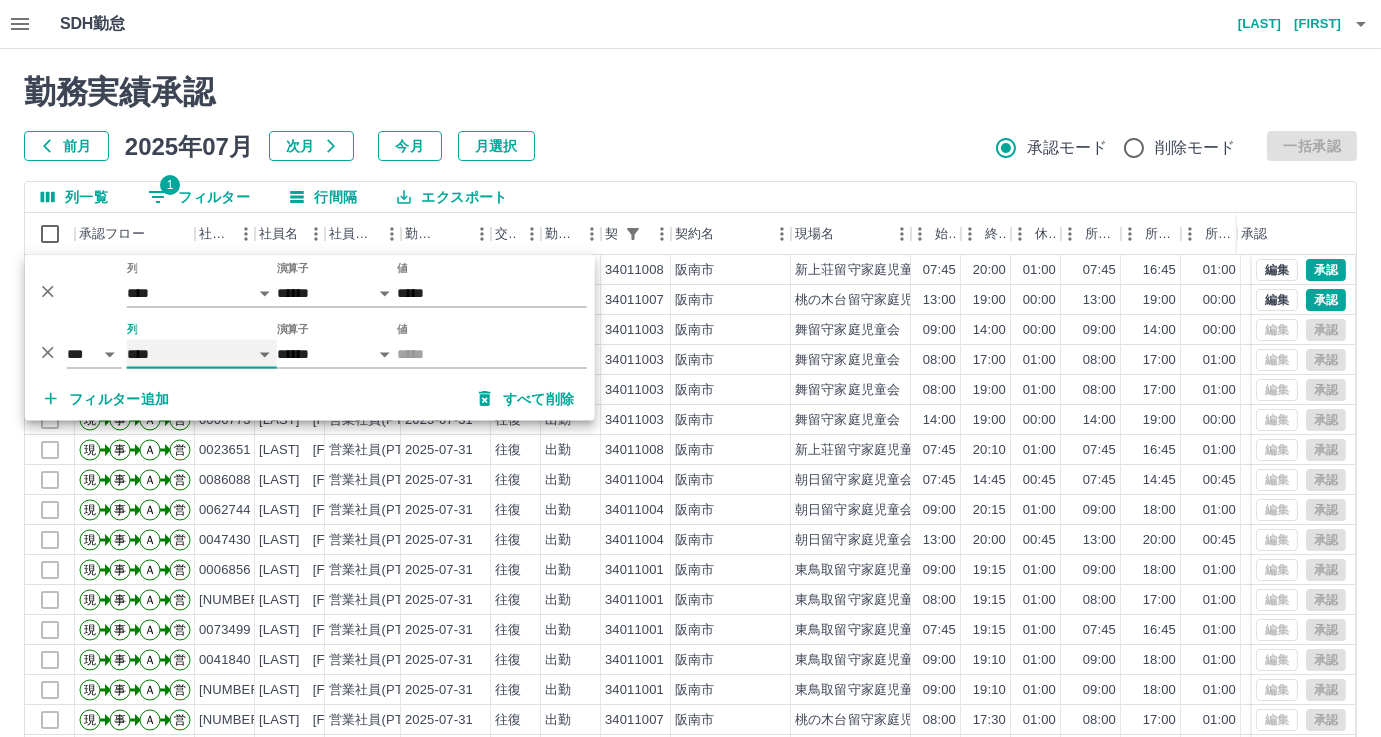 click on "**** *** **** *** *** **** ***** *** *** ** ** ** **** **** **** ** ** *** **** *****" at bounding box center [202, 354] 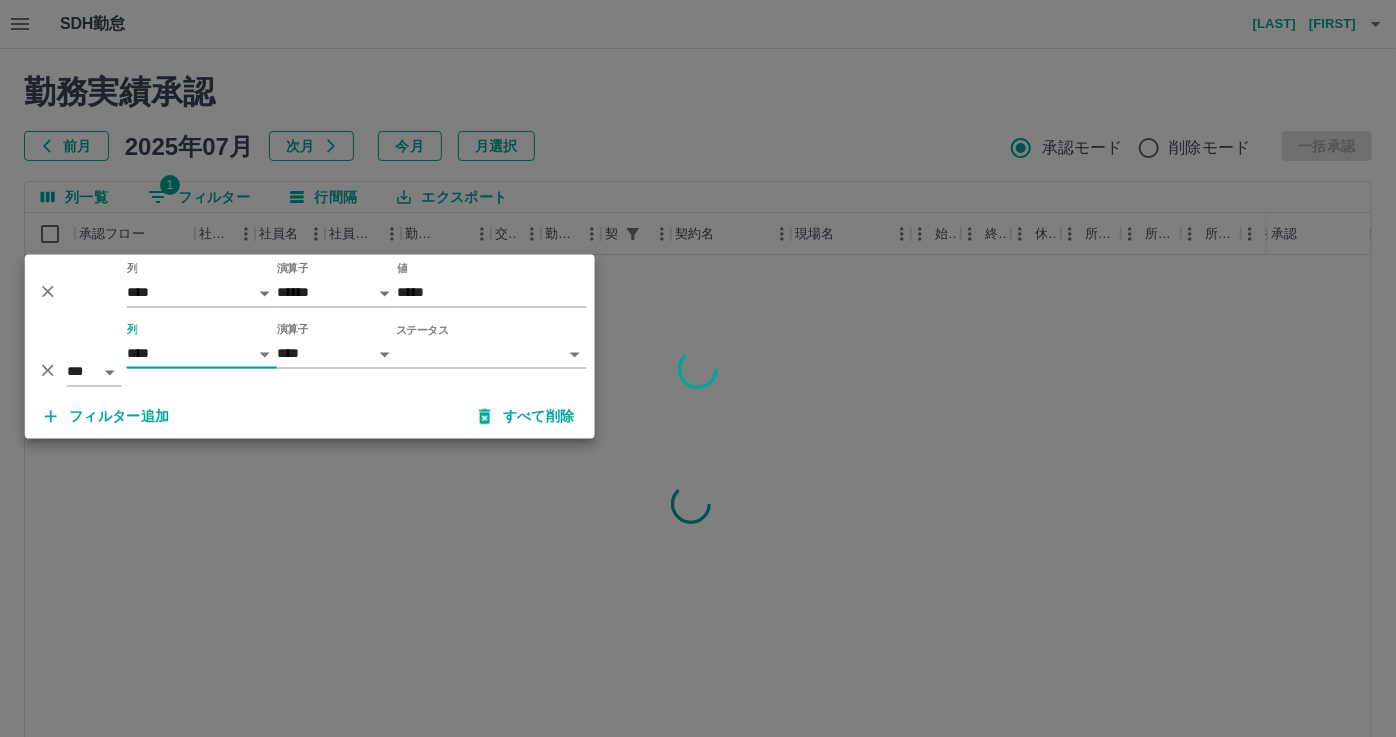 click on "SDH勤怠 今川　文臣 勤務実績承認 前月 2025年07月 次月 今月 月選択 承認モード 削除モード 一括承認 列一覧 1 フィルター 行間隔 エクスポート 承認フロー 社員番号 社員名 社員区分 勤務日 交通費 勤務区分 契約コード 契約名 現場名 始業 終業 休憩 所定開始 所定終業 所定休憩 拘束 勤務 遅刻等 コメント ステータス 承認 ページあたりの行数: 20 ** 1～20 / 2295 SDH勤怠 *** ** 列 **** *** **** *** *** **** ***** *** *** ** ** ** **** **** **** ** ** *** **** ***** 演算子 ****** ******* 値 ***** *** ** 列 **** *** **** *** *** **** ***** *** *** ** ** ** **** **** **** ** ** *** **** ***** 演算子 **** ****** ステータス ​ ********* フィルター追加 すべて削除" at bounding box center [698, 422] 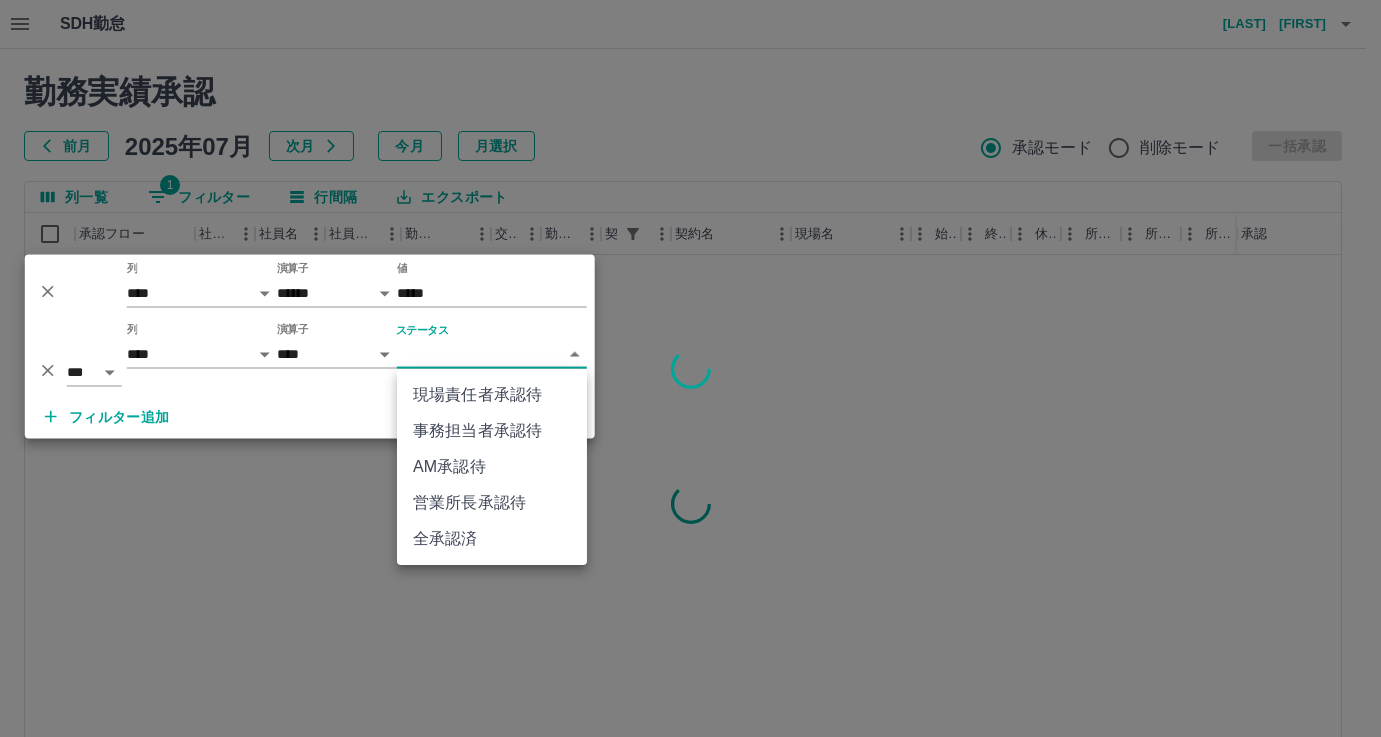 click at bounding box center (690, 368) 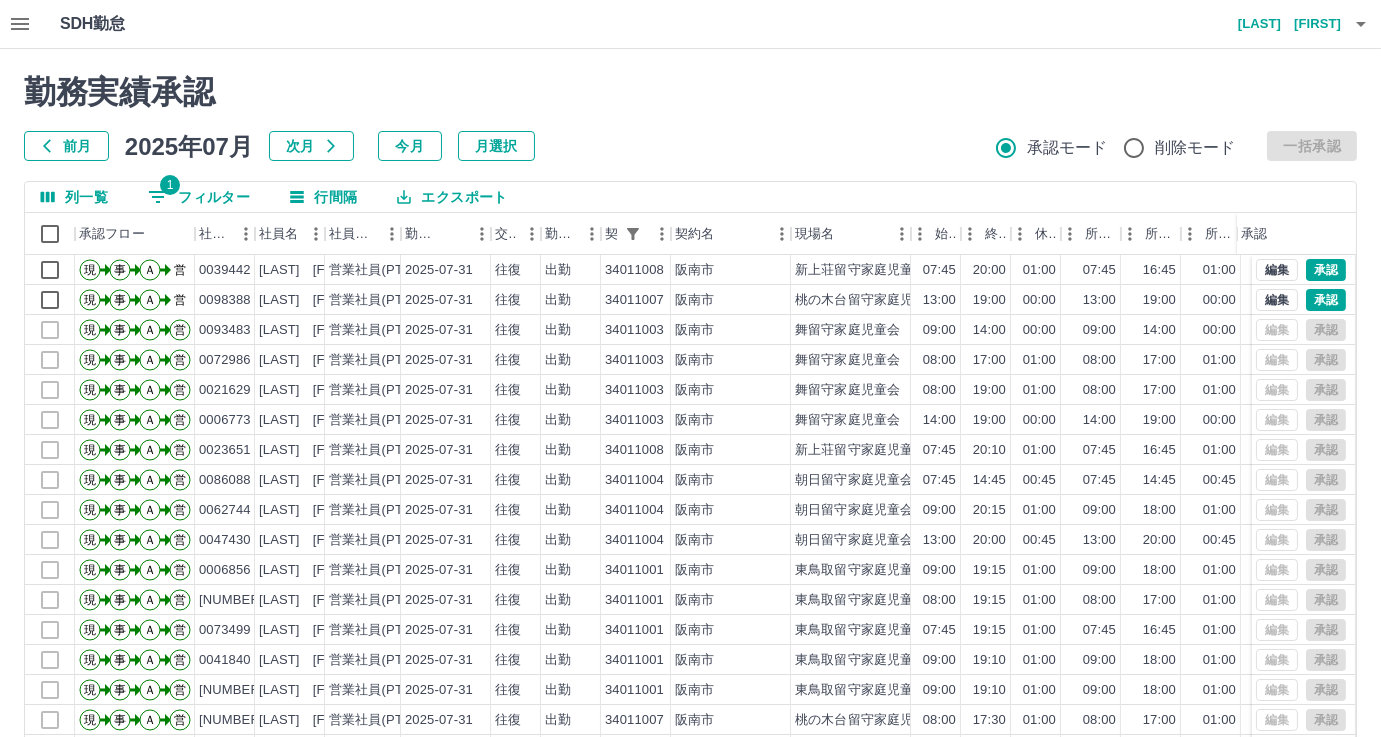 click on "勤務実績承認 前月 2025年07月 次月 今月 月選択 承認モード 削除モード 一括承認 列一覧 1 フィルター 行間隔 エクスポート 承認フロー 社員番号 社員名 社員区分 勤務日 交通費 勤務区分 契約コード 契約名 現場名 始業 終業 休憩 所定開始 所定終業 所定休憩 拘束 勤務 遅刻等 コメント ステータス 承認 現 事 Ａ 営 0039442 土生　幸枝 営業社員(PT契約) 2025-07-31 往復 出勤 34011008 阪南市 新上荘留守家庭児童会 07:45 20:00 01:00 07:45 16:45 01:00 12:15 11:15 00:00 営業所長承認待 現 事 Ａ 営 0098388 布　育代 営業社員(PT契約) 2025-07-31 往復 出勤 34011007 阪南市 桃の木台留守家庭児童会 13:00 19:00 00:00 13:00 19:00 00:00 06:00 06:00 00:00 営業所長承認待 現 事 Ａ 営 0093483 山﨑　美保 営業社員(PT契約) 2025-07-31 往復 出勤 34011003 阪南市 舞留守家庭児童会 09:00 14:00 00:00 09:00 14:00 00:00 05:00 05:00 00:00 現" at bounding box center (690, 447) 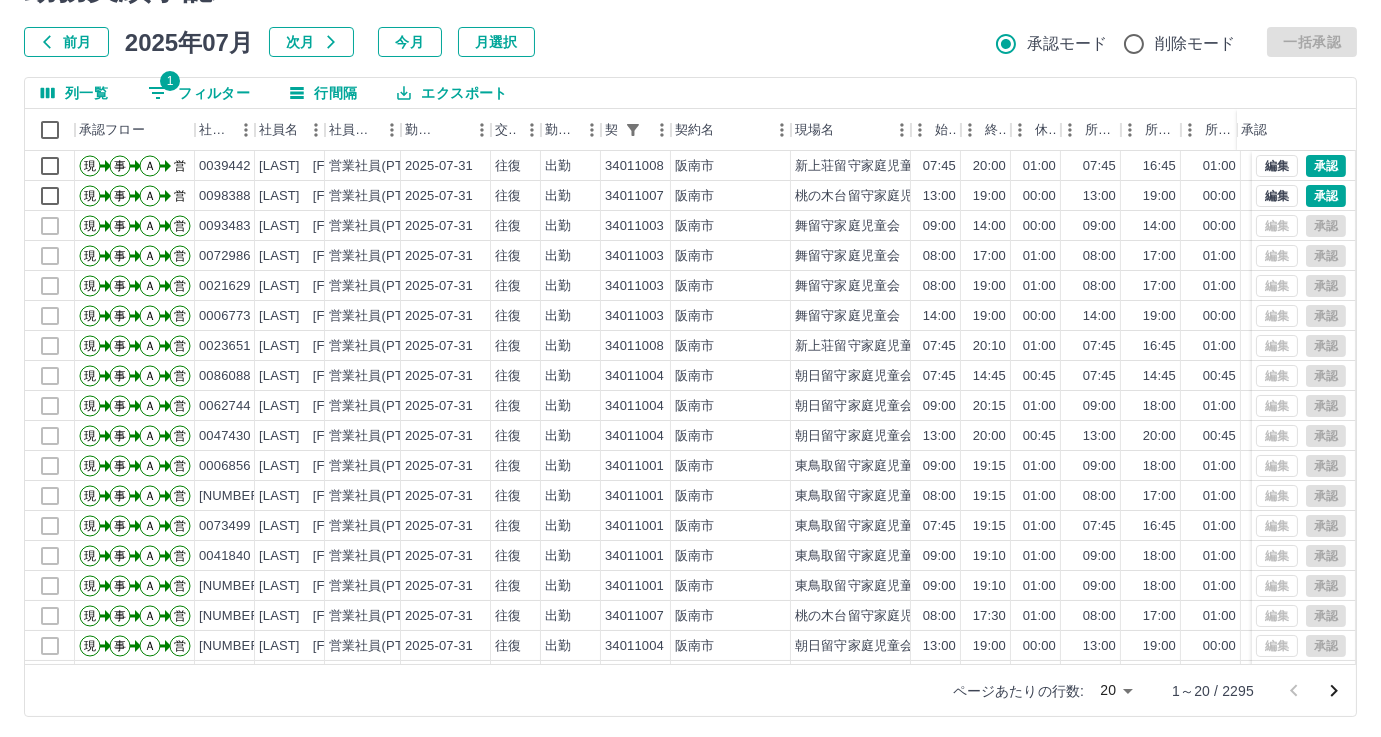 scroll, scrollTop: 107, scrollLeft: 0, axis: vertical 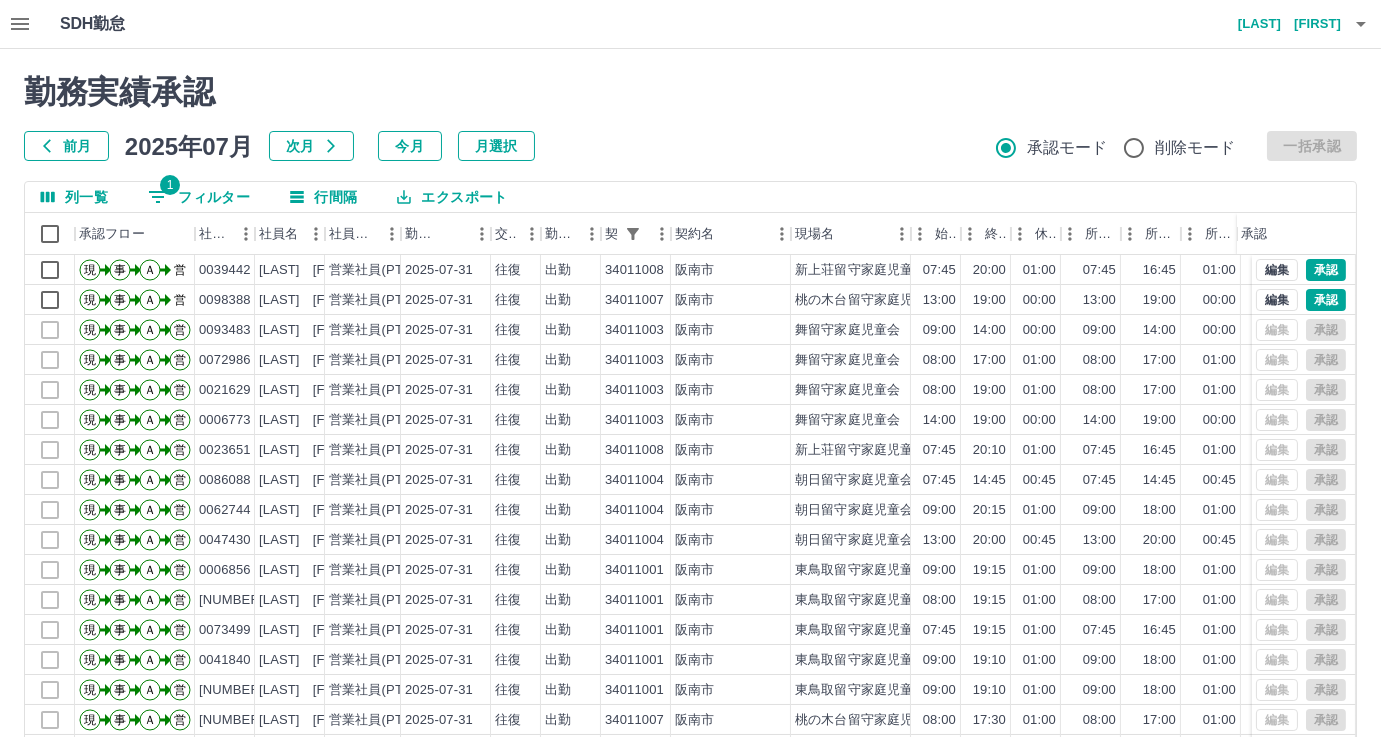 click on "1 フィルター" at bounding box center [199, 197] 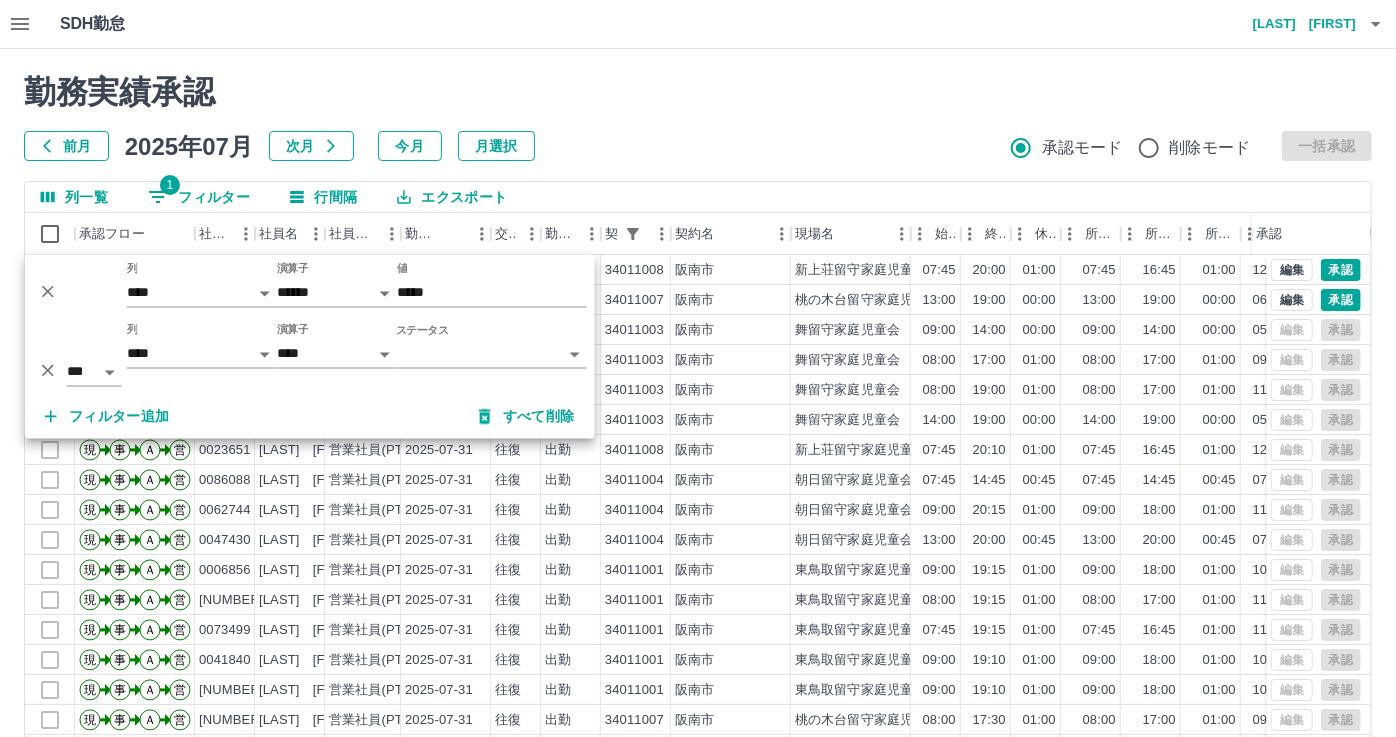click on "SDH勤怠 今川　文臣 勤務実績承認 前月 2025年07月 次月 今月 月選択 承認モード 削除モード 一括承認 列一覧 1 フィルター 行間隔 エクスポート 承認フロー 社員番号 社員名 社員区分 勤務日 交通費 勤務区分 契約コード 契約名 現場名 始業 終業 休憩 所定開始 所定終業 所定休憩 拘束 勤務 遅刻等 コメント ステータス 承認 現 事 Ａ 営 0039442 土生　幸枝 営業社員(PT契約) 2025-07-31 往復 出勤 34011008 阪南市 新上荘留守家庭児童会 07:45 20:00 01:00 07:45 16:45 01:00 12:15 11:15 00:00 営業所長承認待 現 事 Ａ 営 0098388 布　育代 営業社員(PT契約) 2025-07-31 往復 出勤 34011007 阪南市 桃の木台留守家庭児童会 13:00 19:00 00:00 13:00 19:00 00:00 06:00 06:00 00:00 営業所長承認待 現 事 Ａ 営 0093483 山﨑　美保 営業社員(PT契約) 2025-07-31 往復 出勤 34011003 阪南市 舞留守家庭児童会 09:00 14:00 00:00 09:00 14:00 20" at bounding box center (698, 422) 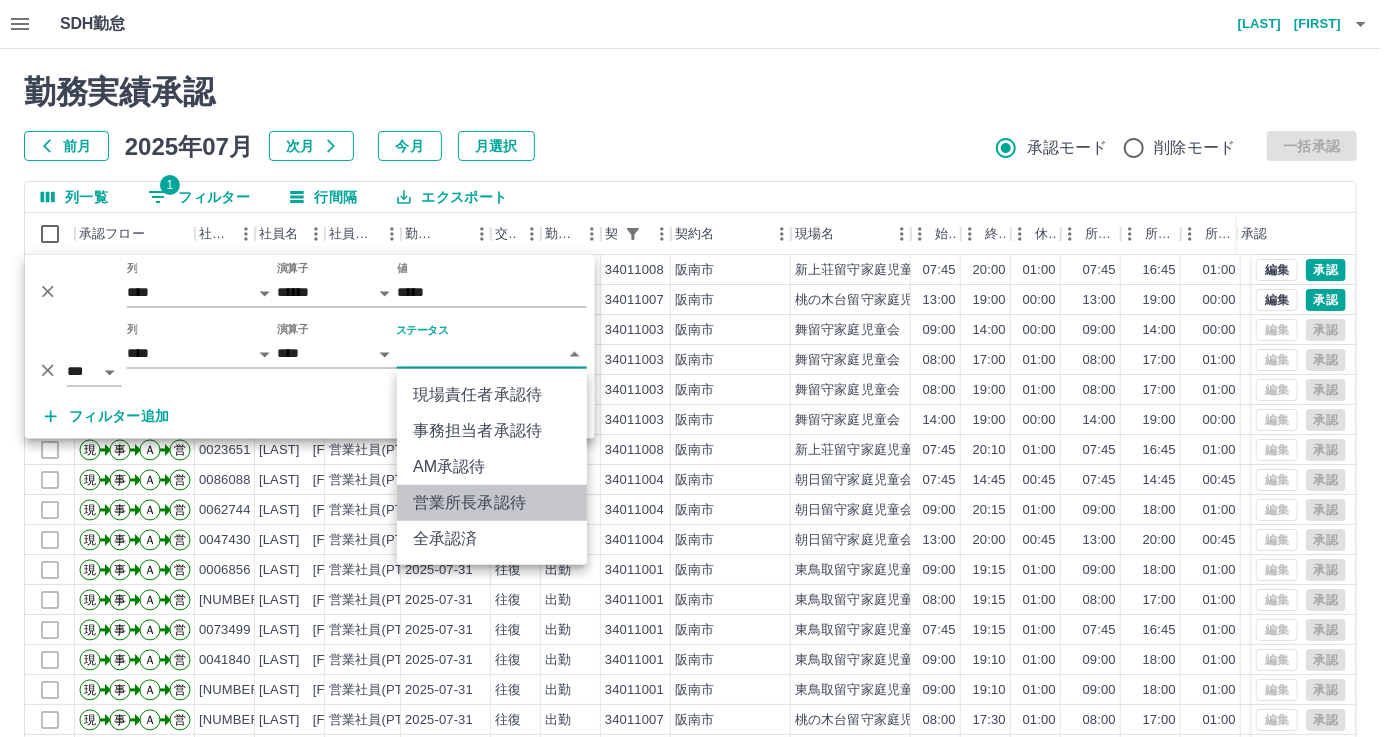 click on "営業所長承認待" at bounding box center [492, 503] 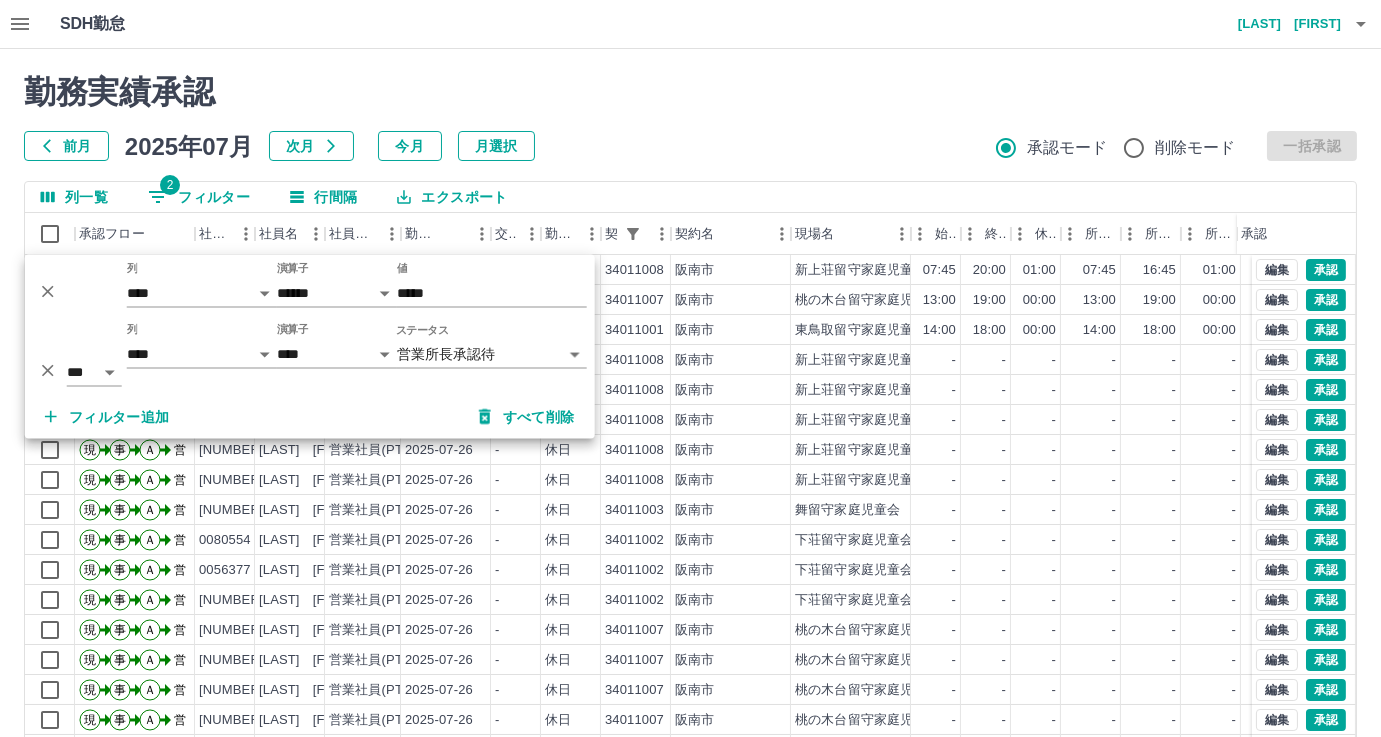 click on "勤務実績承認 前月 2025年07月 次月 今月 月選択 承認モード 削除モード 一括承認" at bounding box center (690, 117) 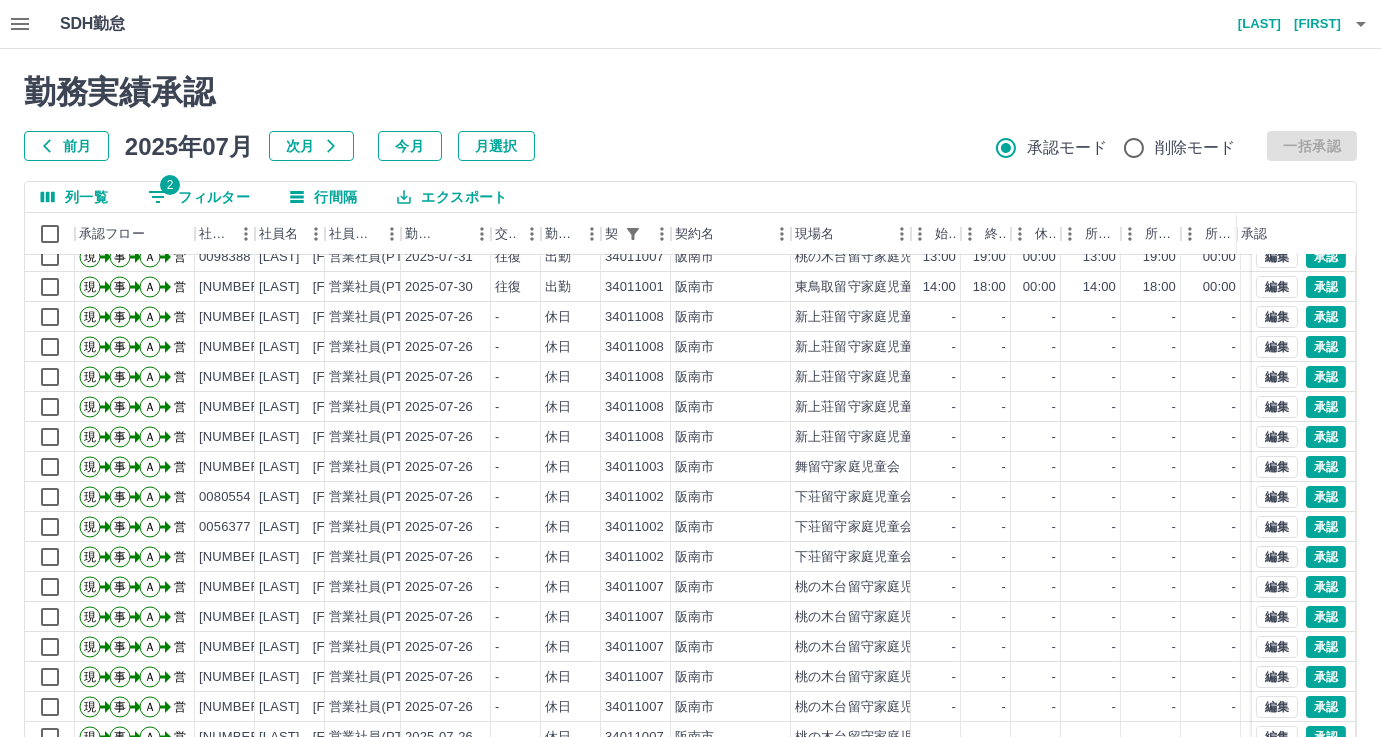 scroll, scrollTop: 101, scrollLeft: 0, axis: vertical 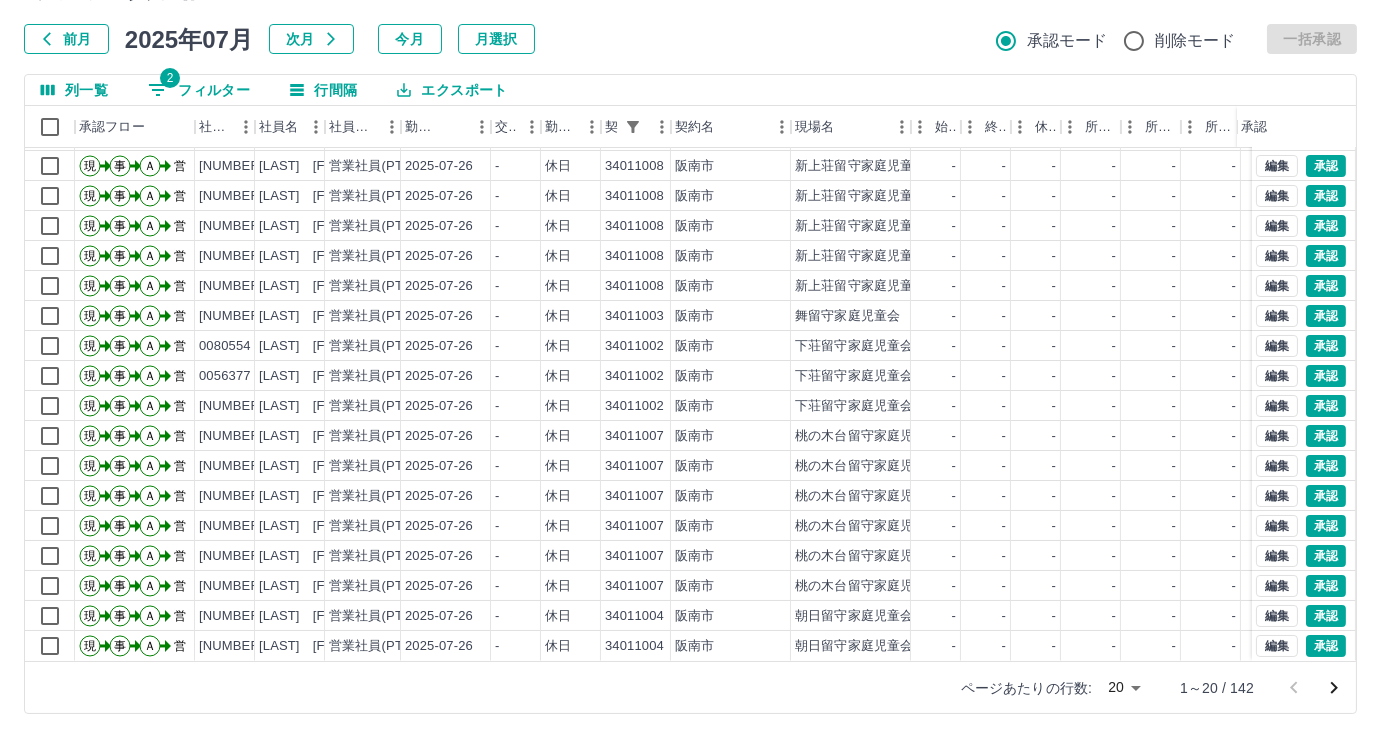 click on "SDH勤怠 今川　文臣 勤務実績承認 前月 2025年07月 次月 今月 月選択 承認モード 削除モード 一括承認 列一覧 2 フィルター 行間隔 エクスポート 承認フロー 社員番号 社員名 社員区分 勤務日 交通費 勤務区分 契約コード 契約名 現場名 始業 終業 休憩 所定開始 所定終業 所定休憩 拘束 勤務 遅刻等 コメント ステータス 承認 現 事 Ａ 営 0098388 布　育代 営業社員(PT契約) 2025-07-31 往復 出勤 34011007 阪南市 桃の木台留守家庭児童会 13:00 19:00 00:00 13:00 19:00 00:00 06:00 06:00 00:00 営業所長承認待 現 事 Ａ 営 0071278 廣末　絢大 営業社員(PT契約) 2025-07-30 往復 出勤 34011001 阪南市 東鳥取留守家庭児童会 14:00 18:00 00:00 14:00 18:00 00:00 04:00 04:00 00:00 営業所長承認待 現 事 Ａ 営 0069020 藤森　律子 営業社員(PT契約) 2025-07-26  -  休日 34011008 阪南市 新上荘留守家庭児童会 - - - - - - 00:00 00:00 00:00" at bounding box center [690, 315] 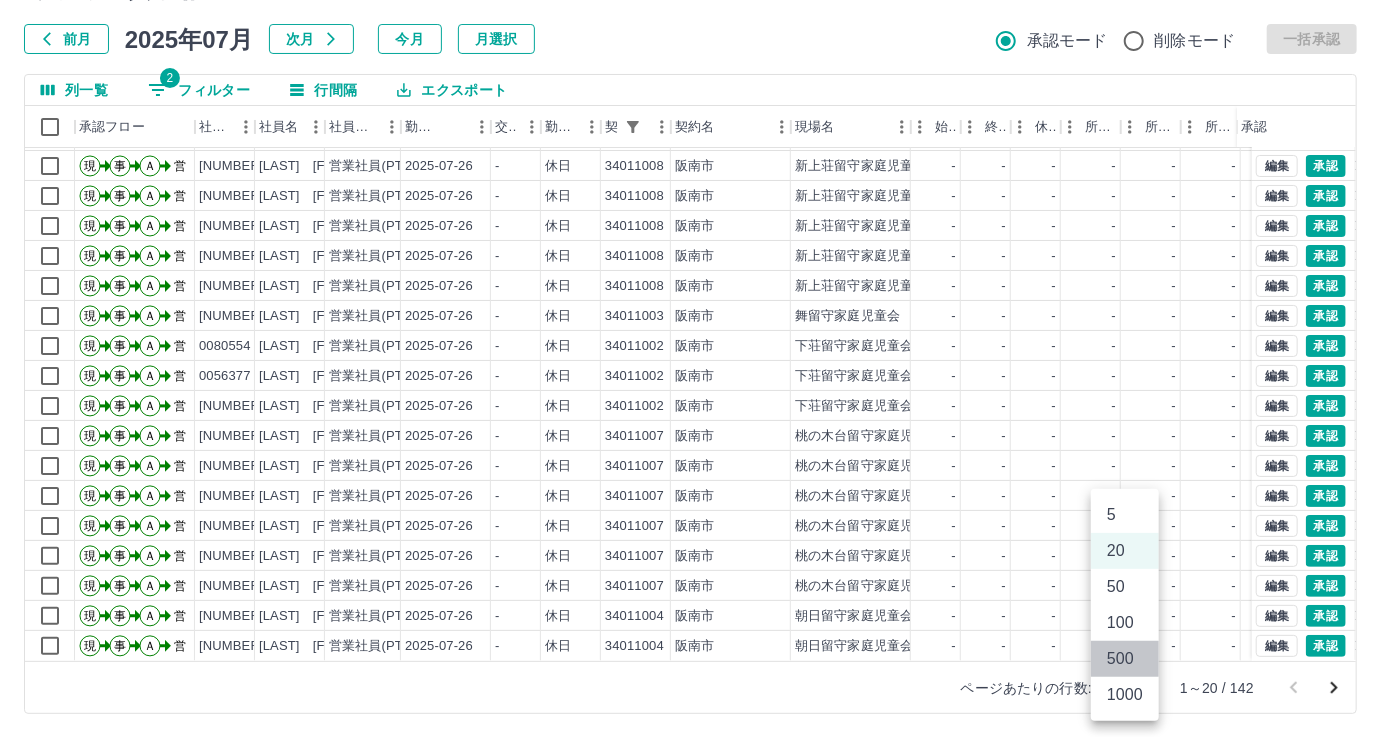 click on "500" at bounding box center [1125, 659] 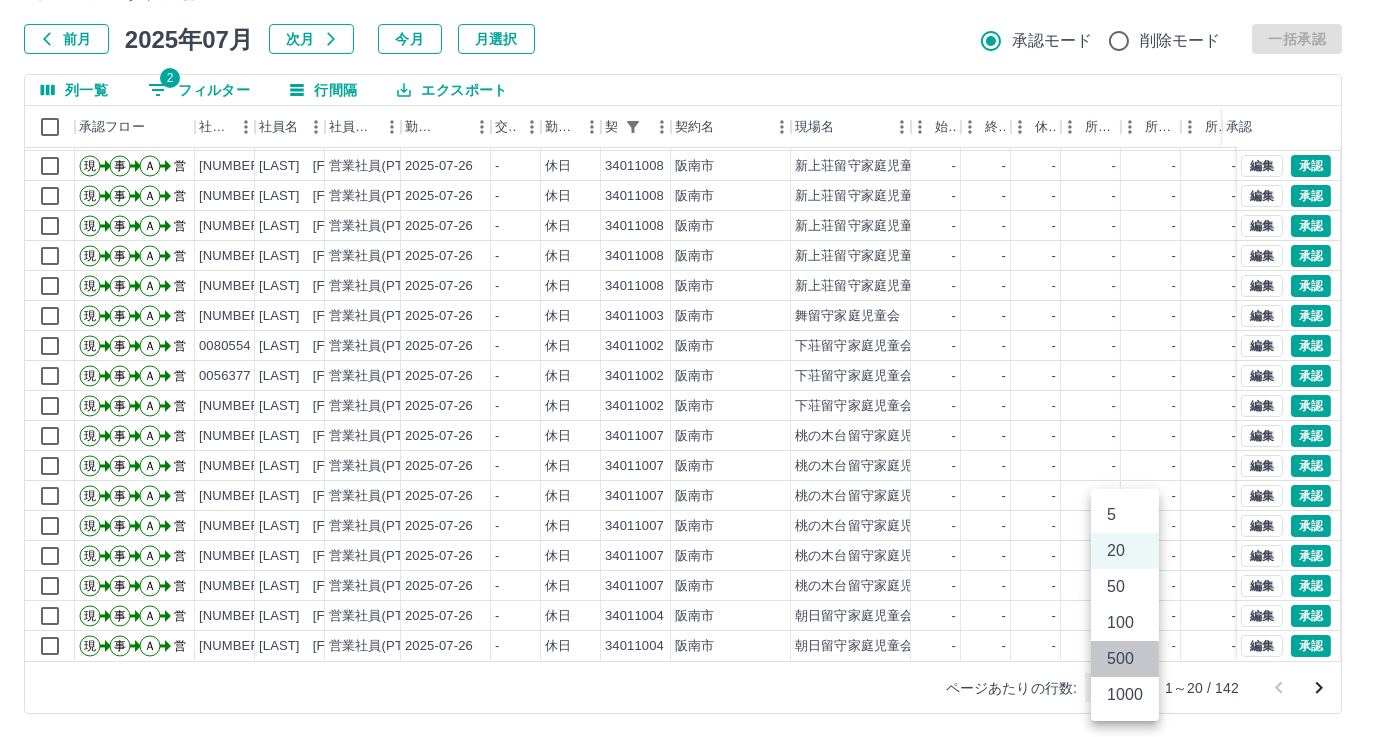 type on "***" 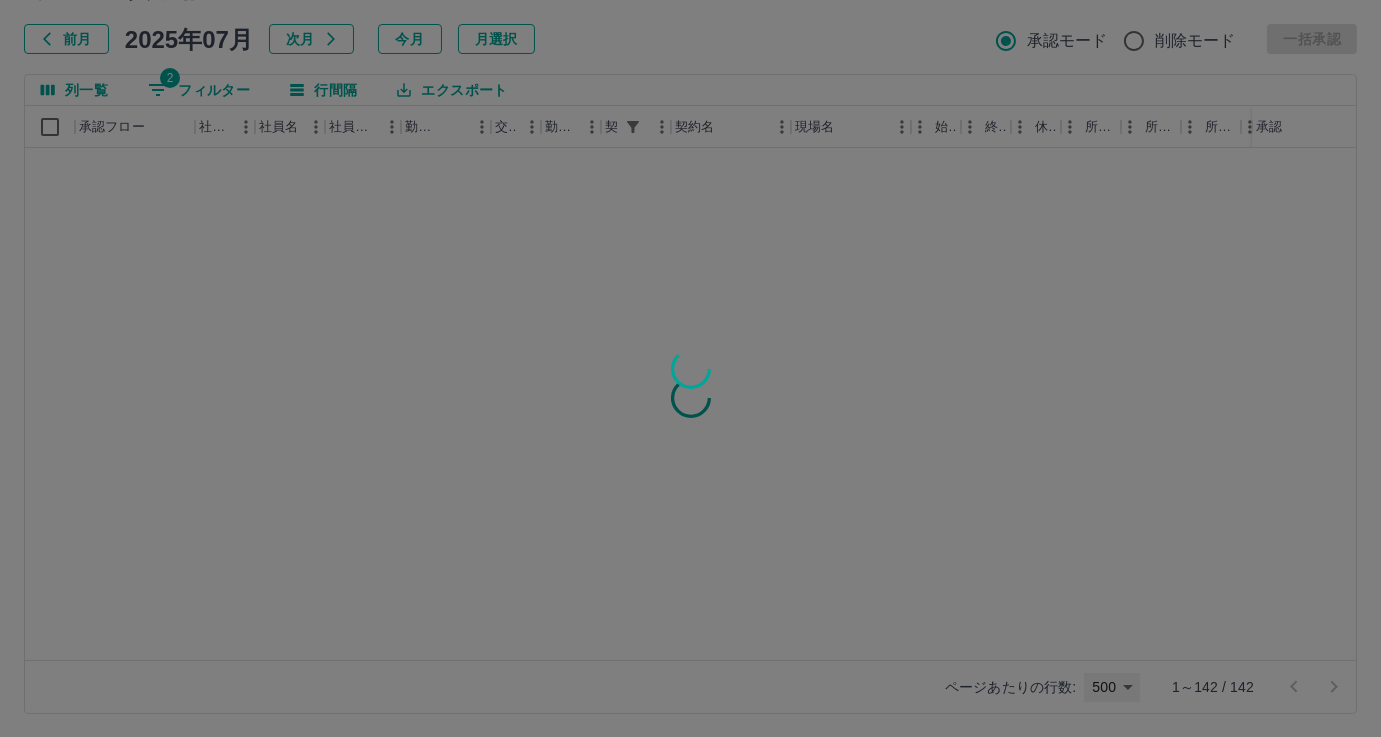 scroll, scrollTop: 0, scrollLeft: 0, axis: both 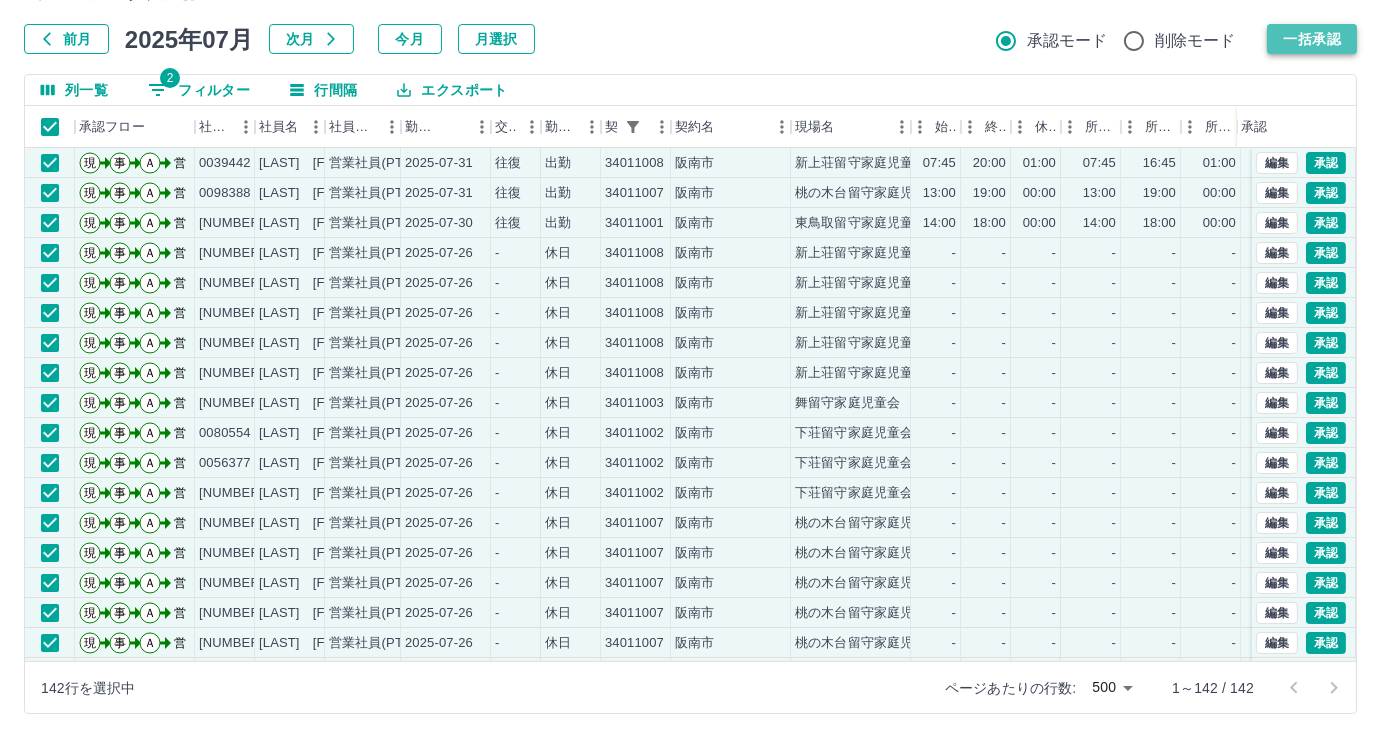 click on "一括承認" at bounding box center (1312, 39) 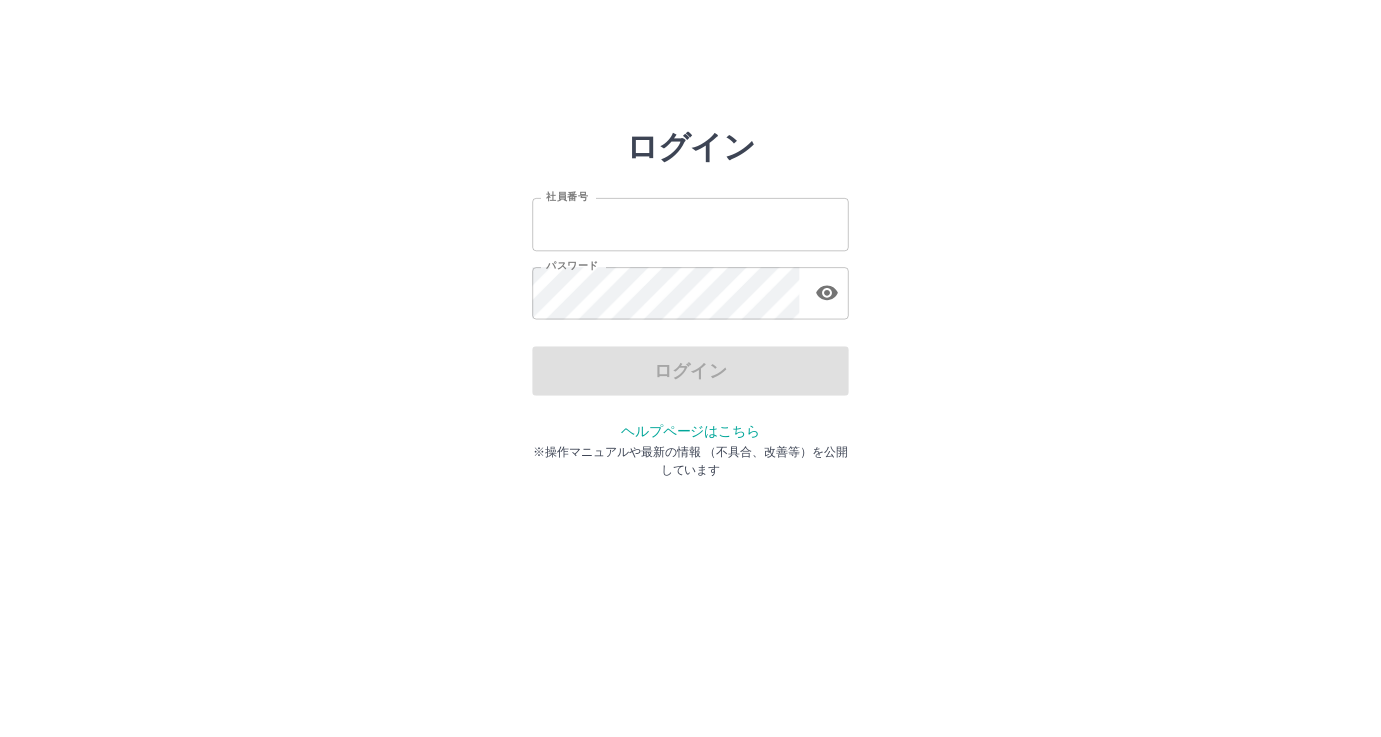 scroll, scrollTop: 0, scrollLeft: 0, axis: both 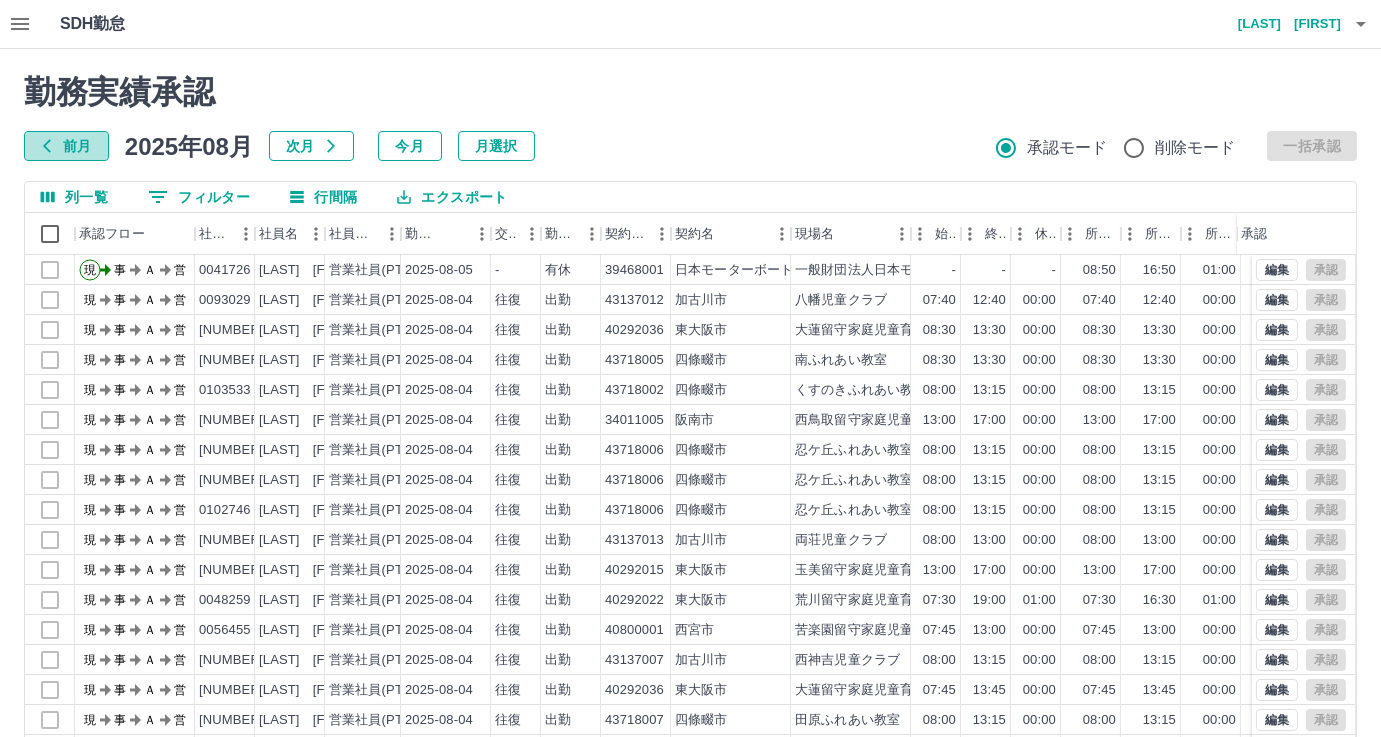 click on "前月" at bounding box center (66, 146) 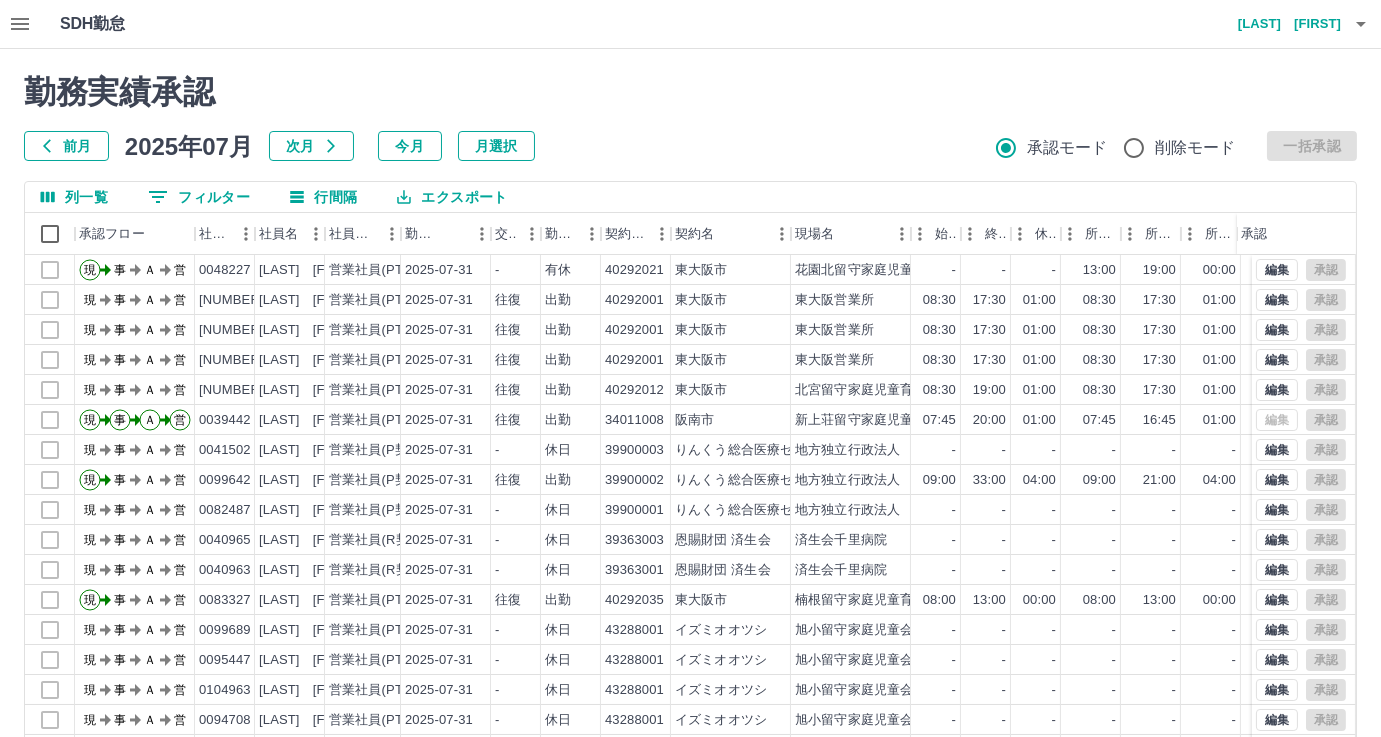 click 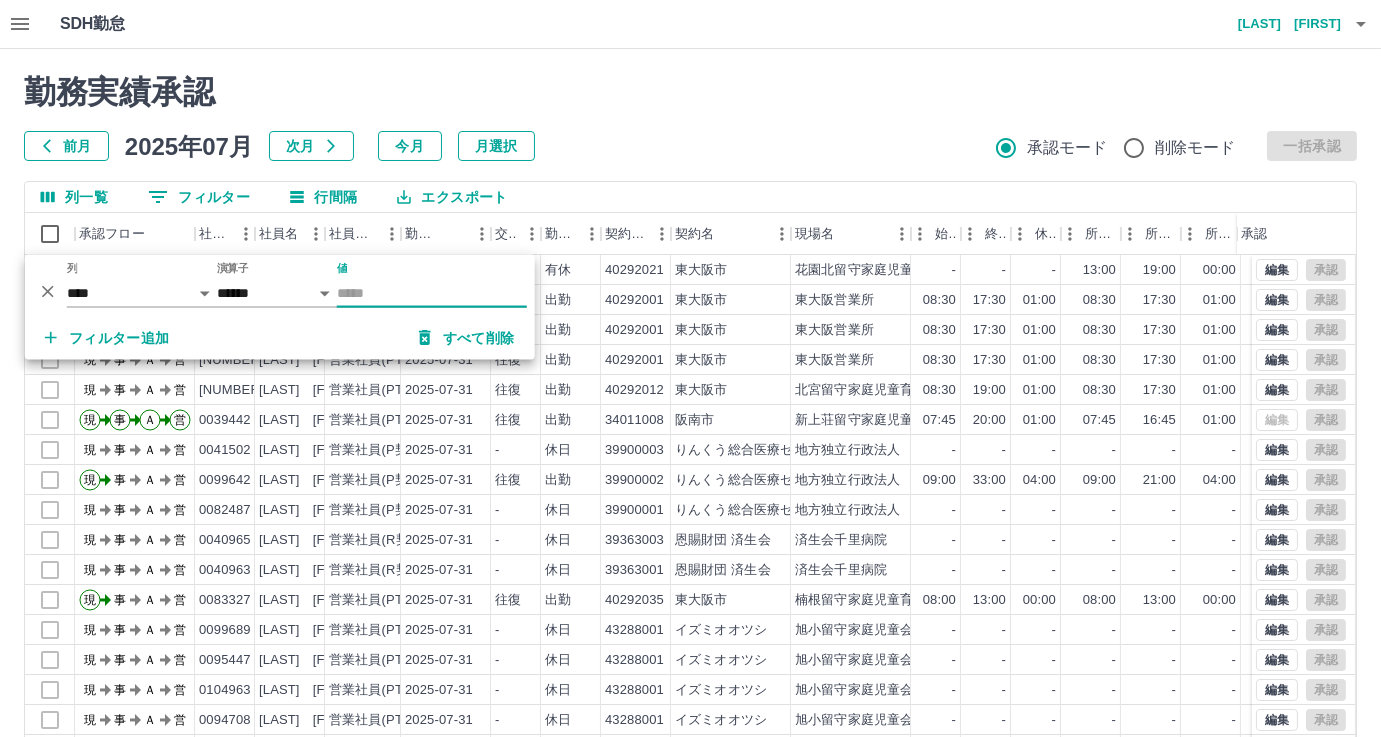click on "値" at bounding box center [432, 293] 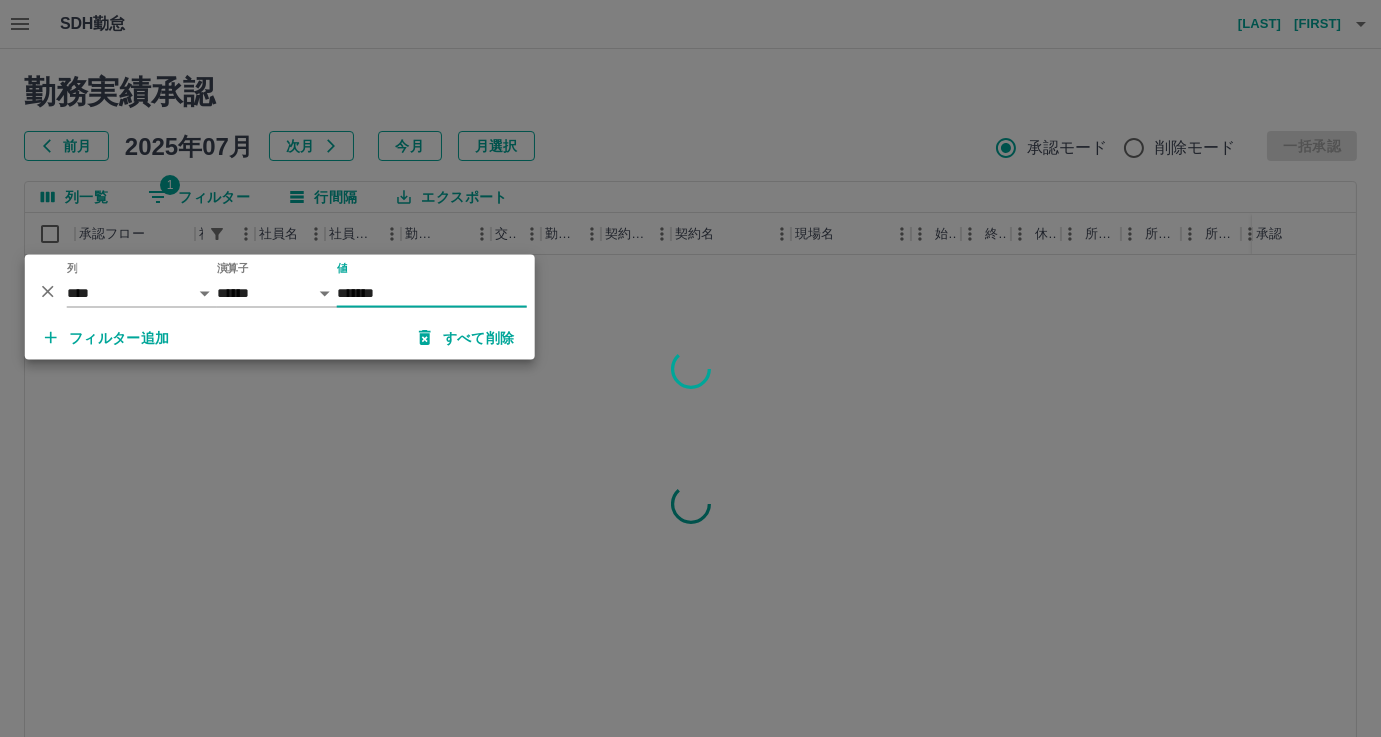 type on "*******" 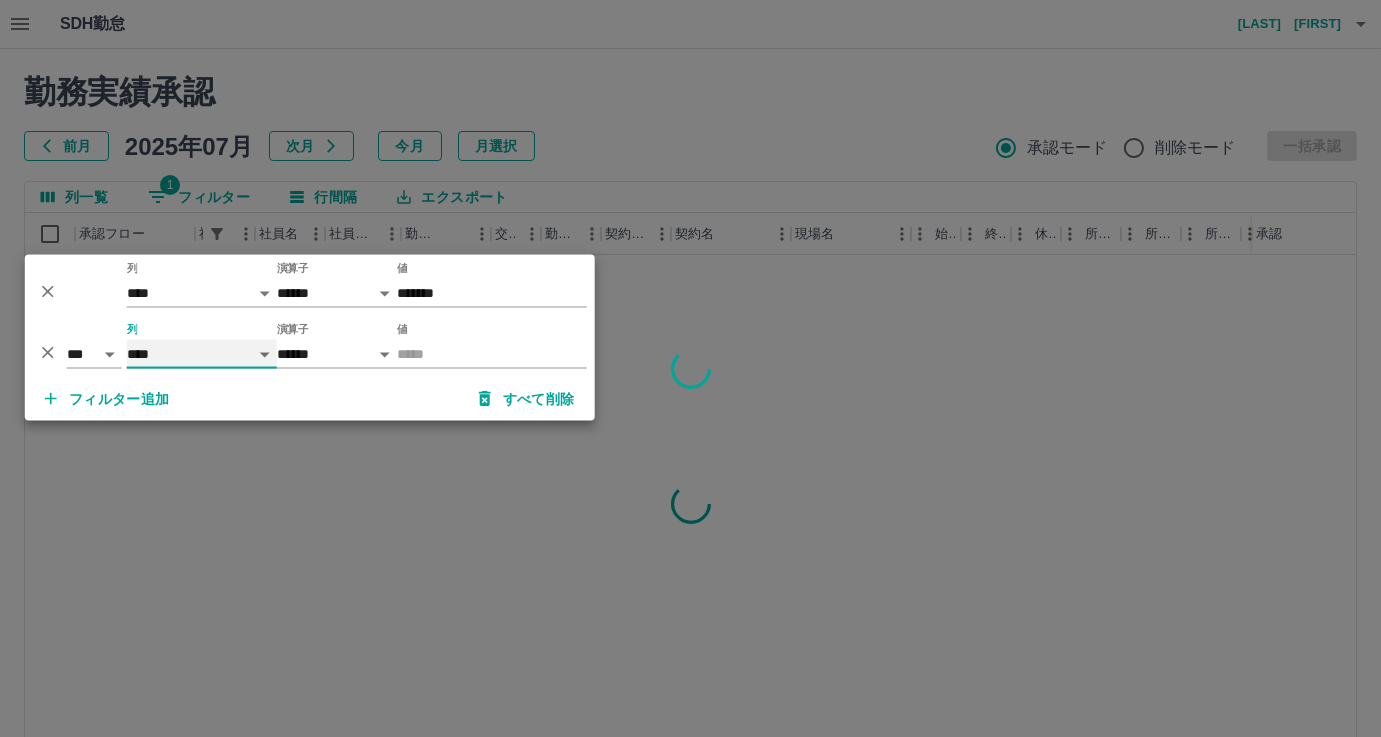 click on "**** *** **** *** *** **** ***** *** *** ** ** ** **** **** **** ** ** *** **** *****" at bounding box center (202, 354) 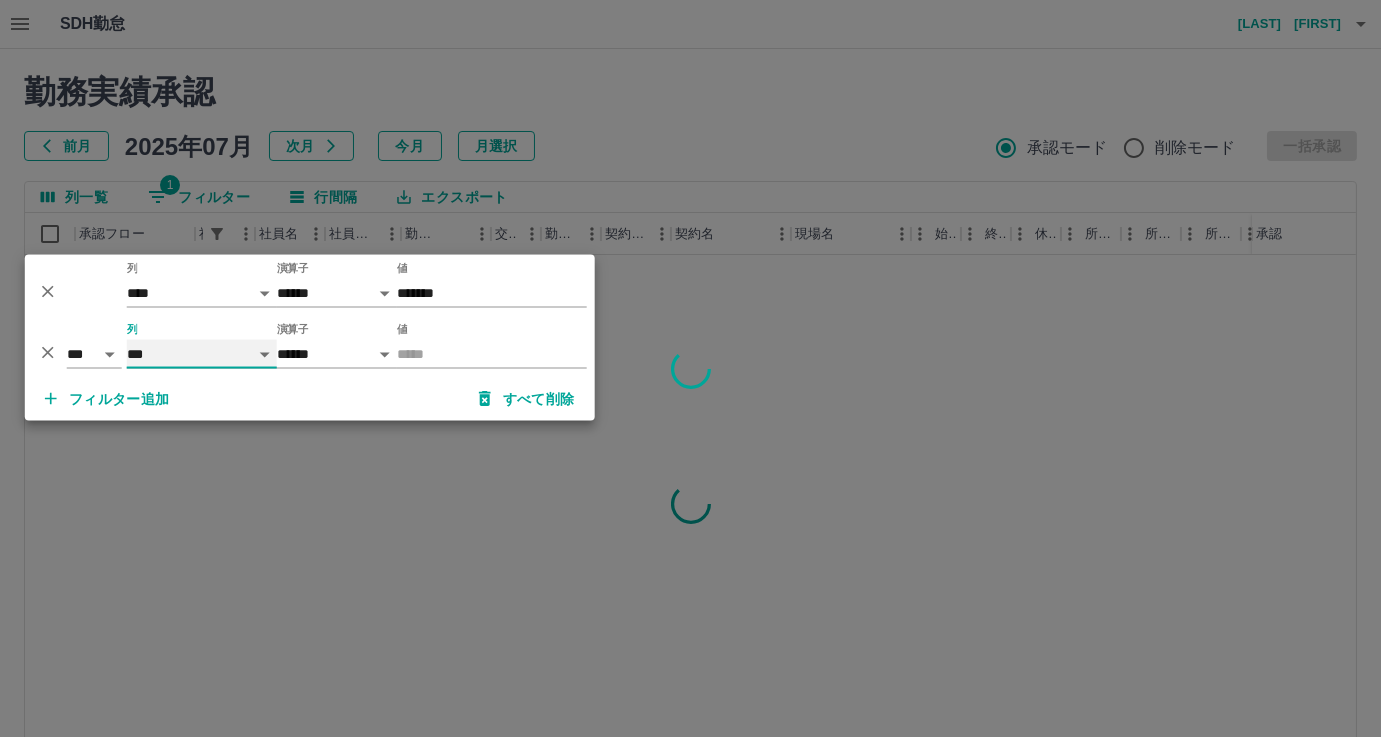click on "**** *** **** *** *** **** ***** *** *** ** ** ** **** **** **** ** ** *** **** *****" at bounding box center (202, 354) 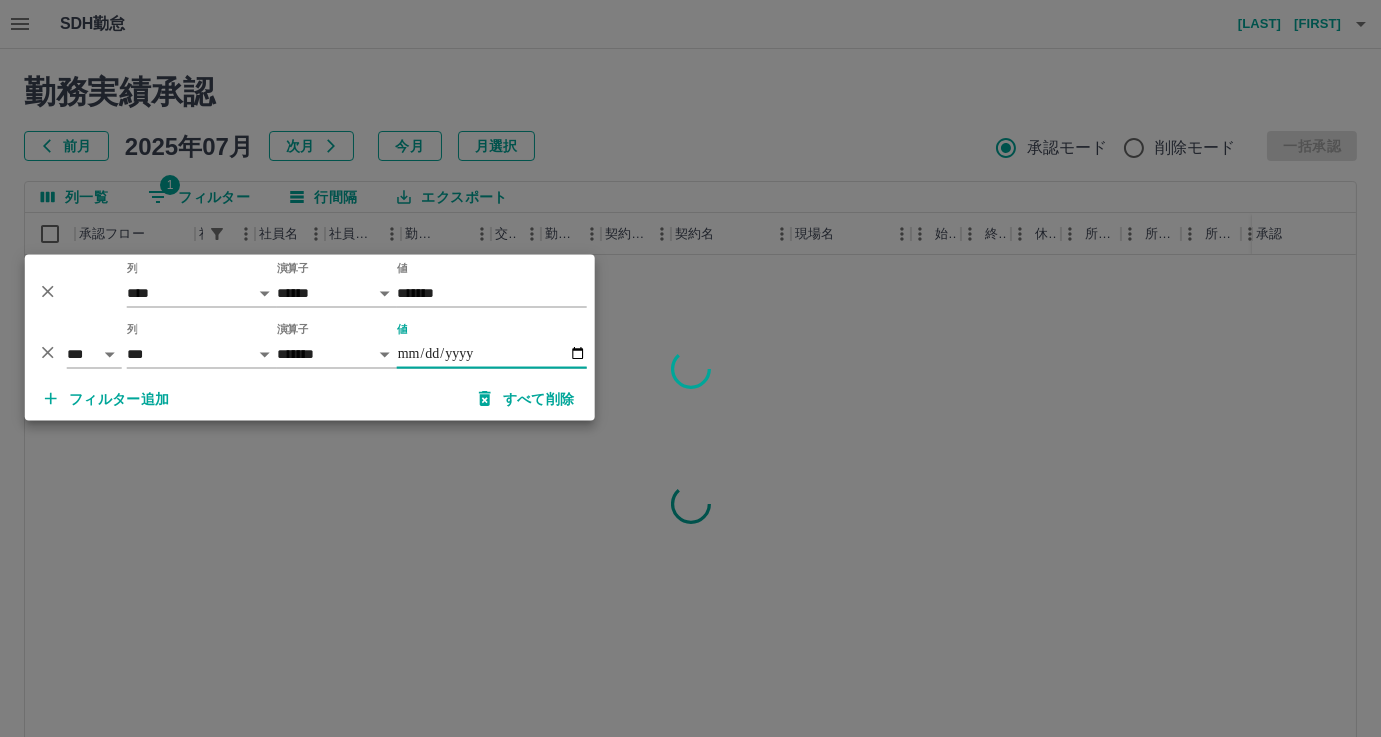 click on "値" at bounding box center (492, 354) 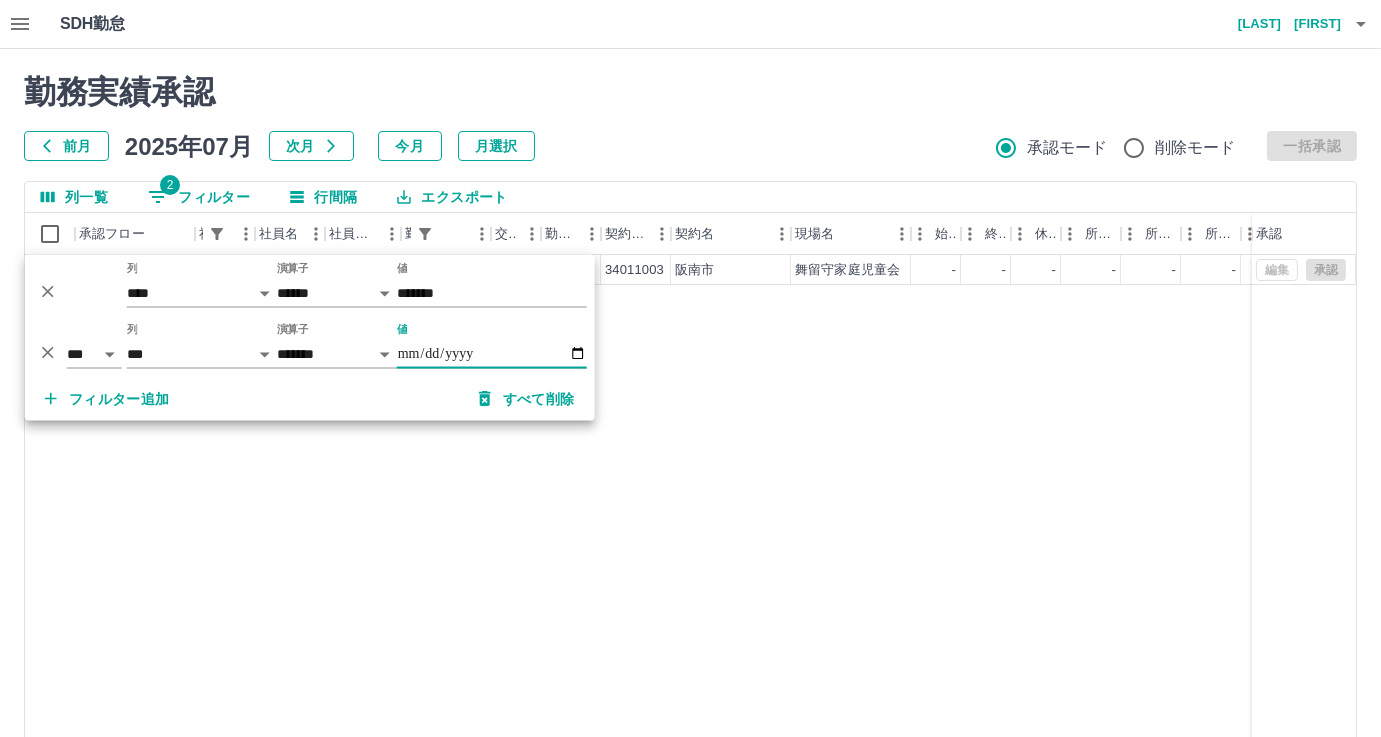 click on "勤務実績承認" at bounding box center (690, 92) 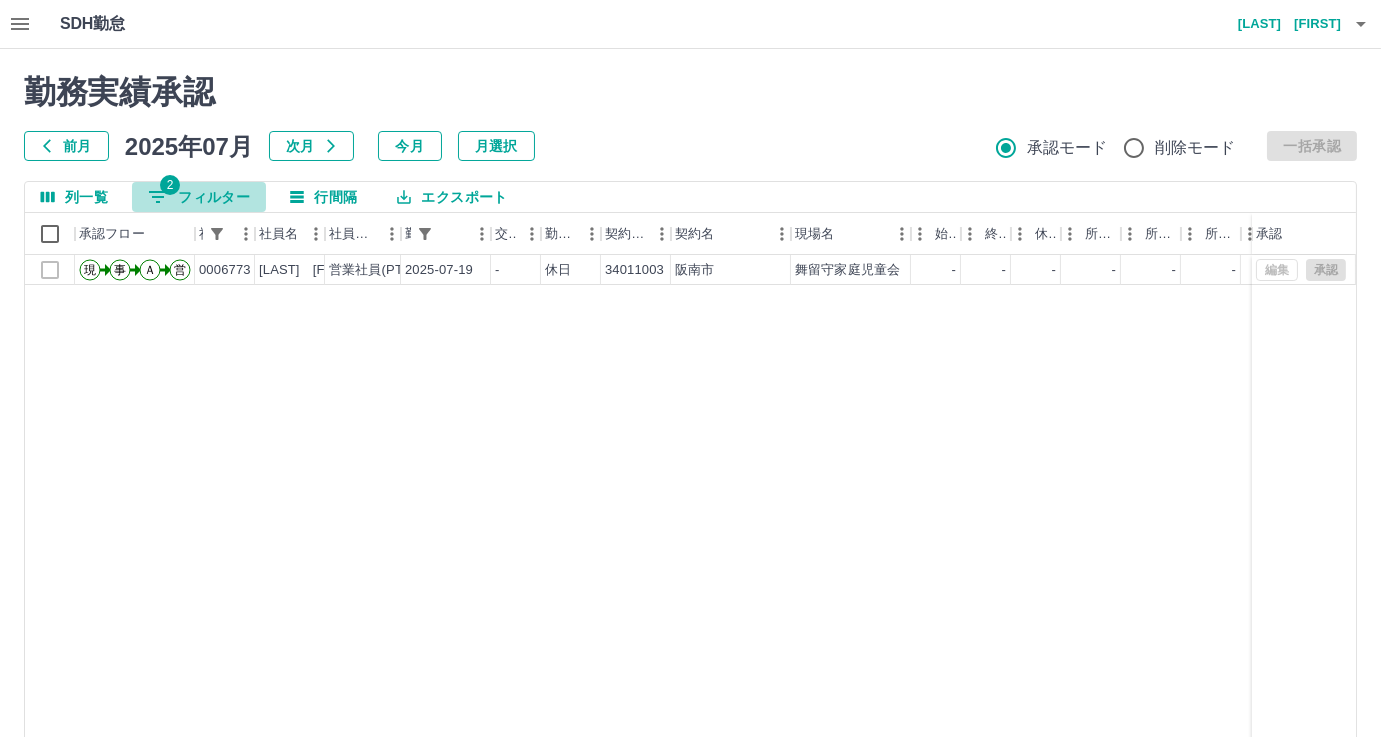 click 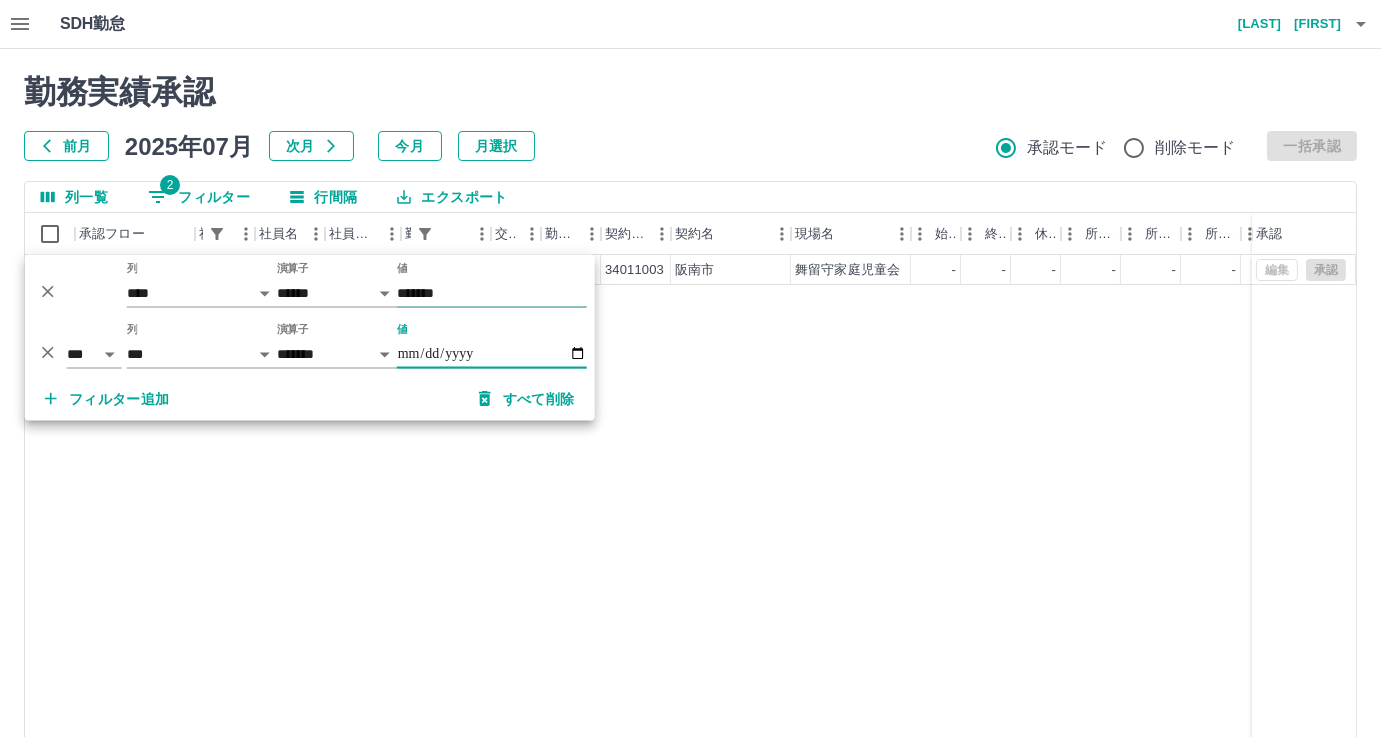 click on "*******" at bounding box center (492, 293) 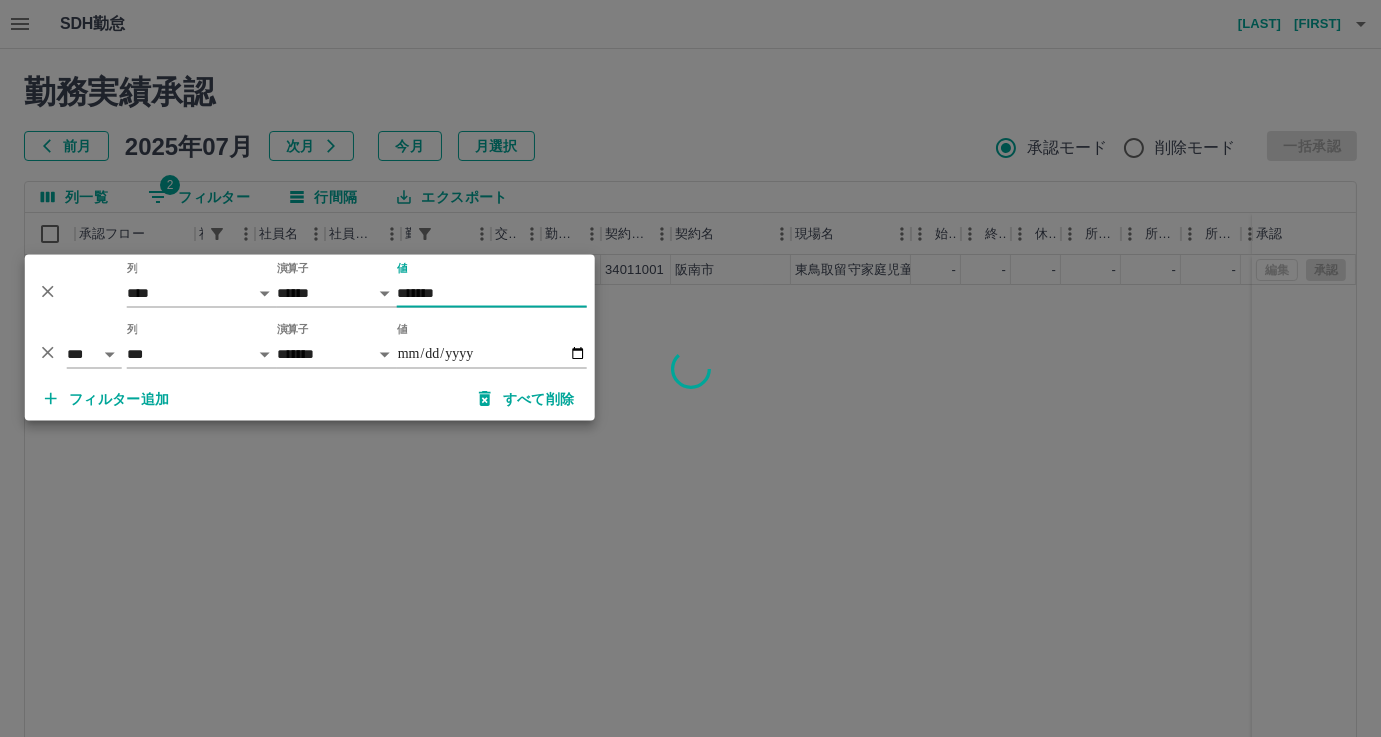 type on "*******" 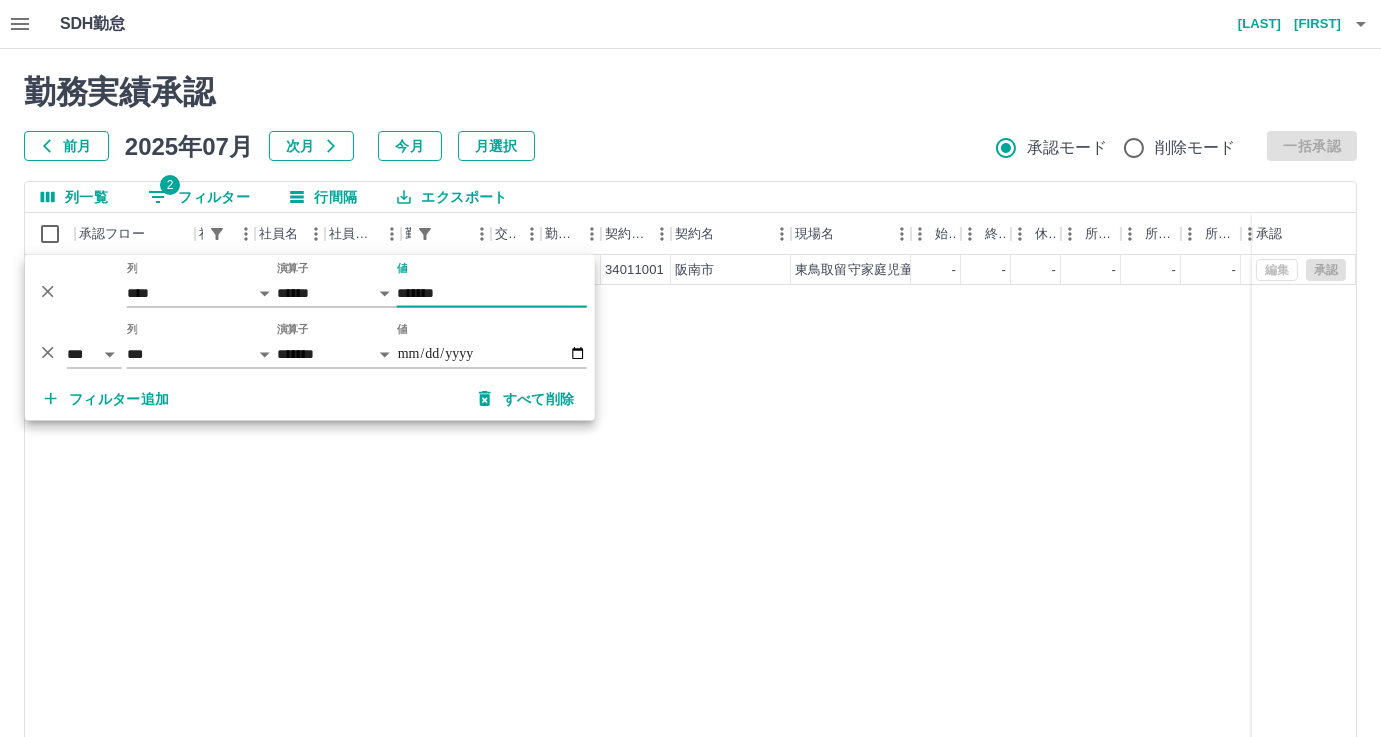 click on "勤務実績承認 前月 2025年07月 次月 今月 月選択 承認モード 削除モード 一括承認" at bounding box center [690, 117] 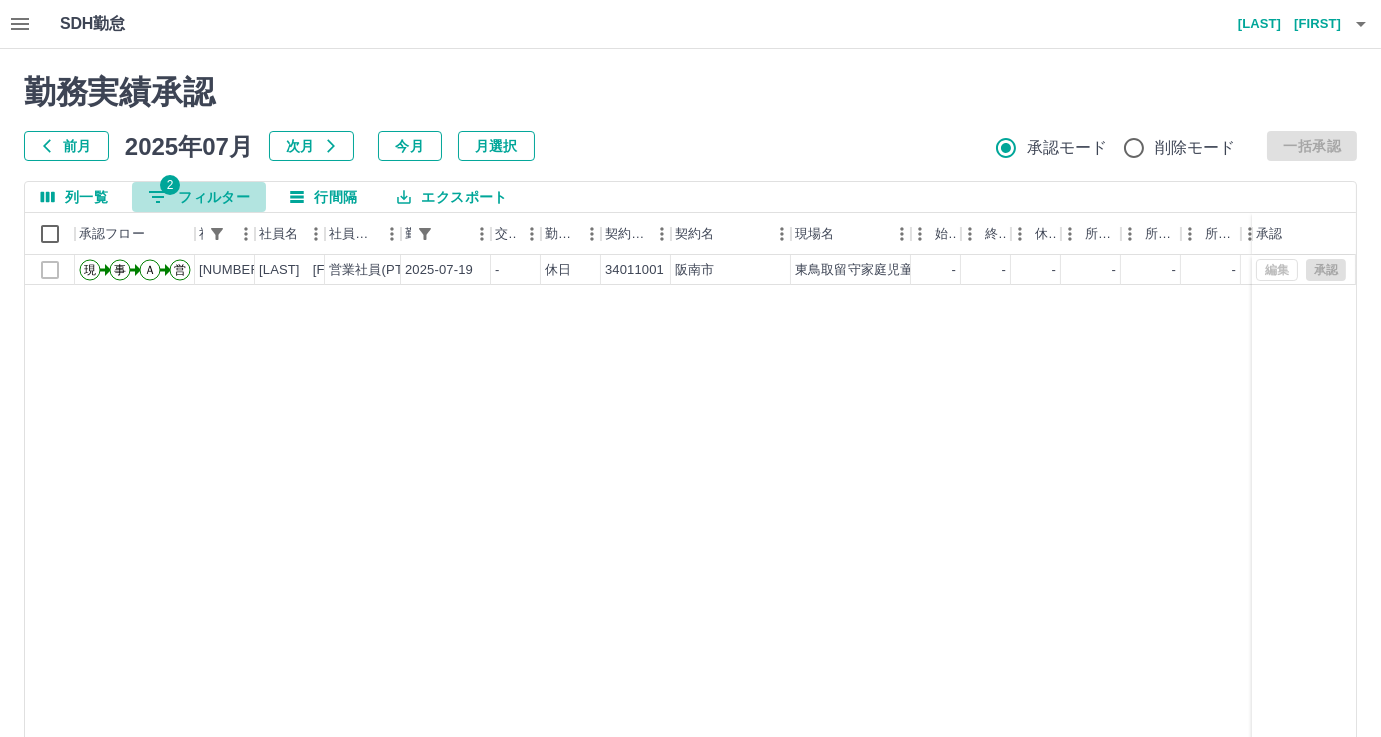 click 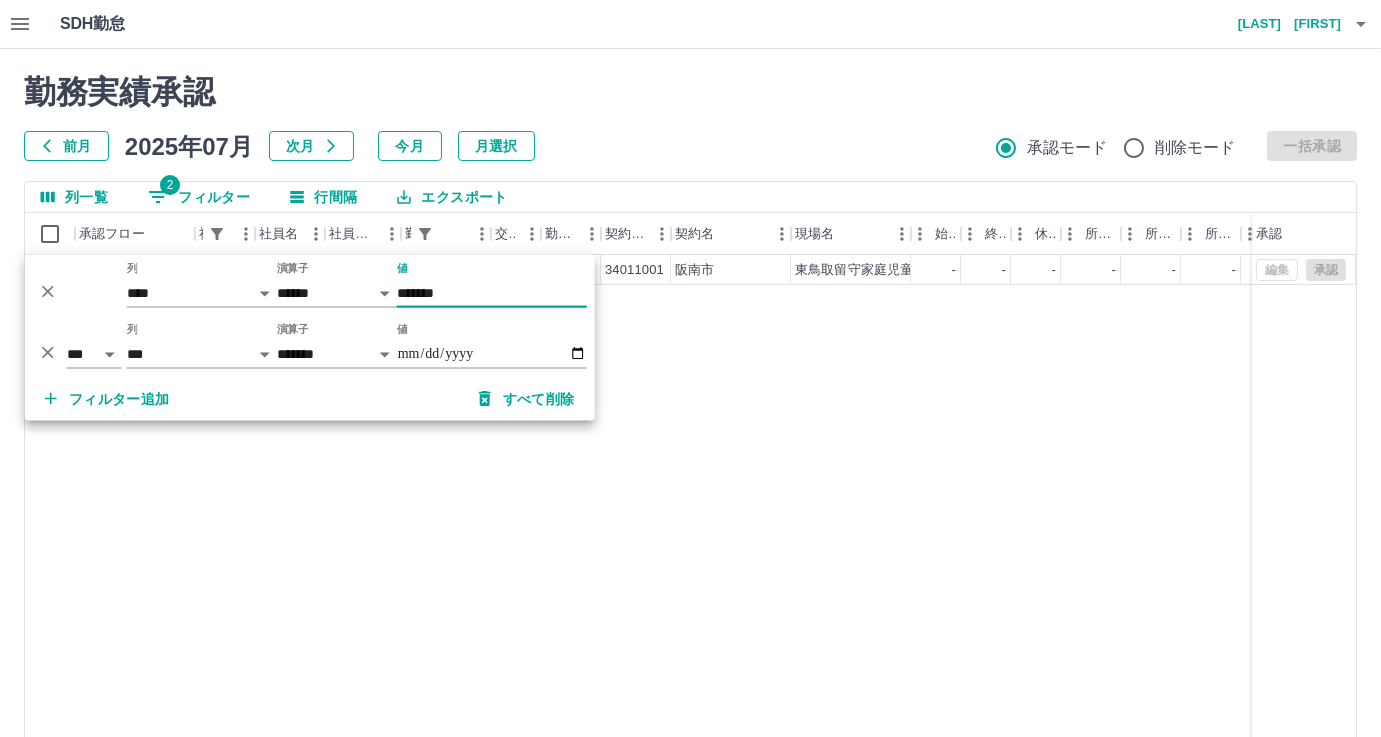 click on "*******" at bounding box center [492, 293] 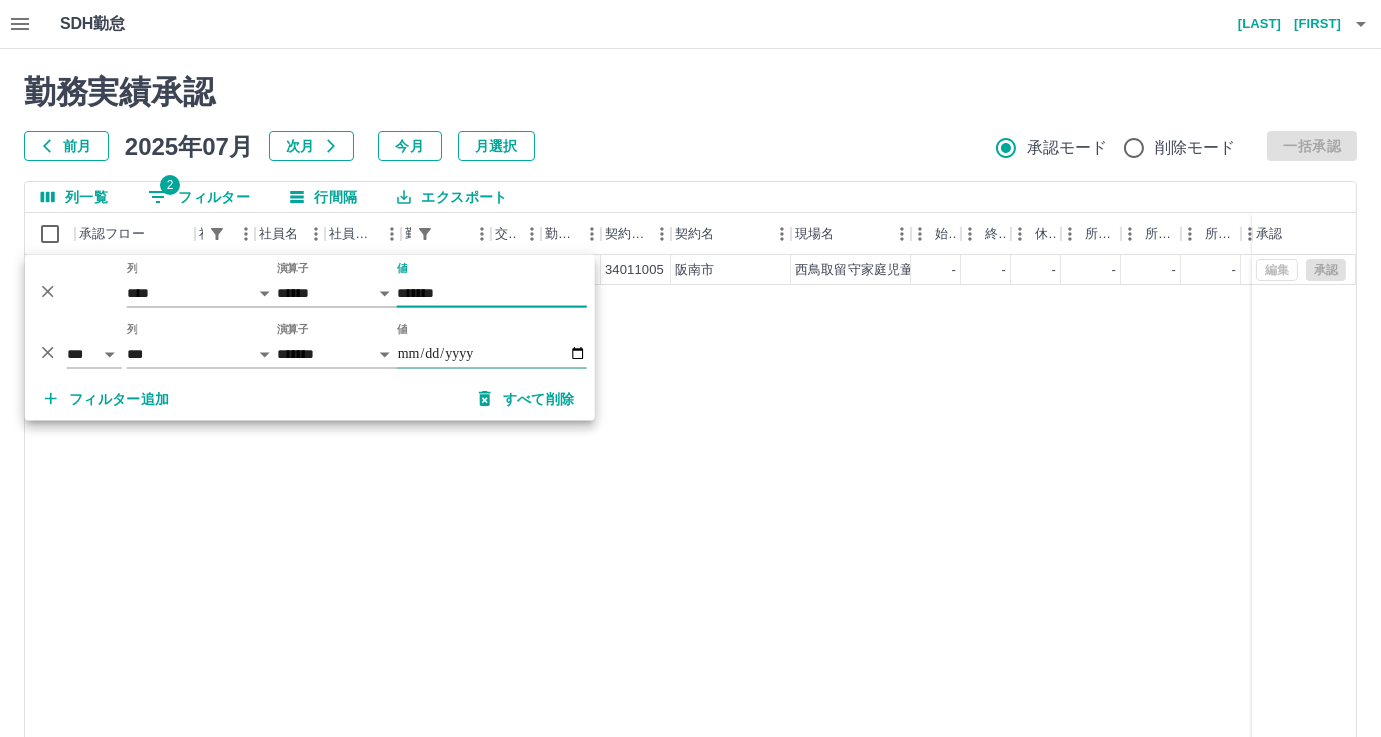 type on "*******" 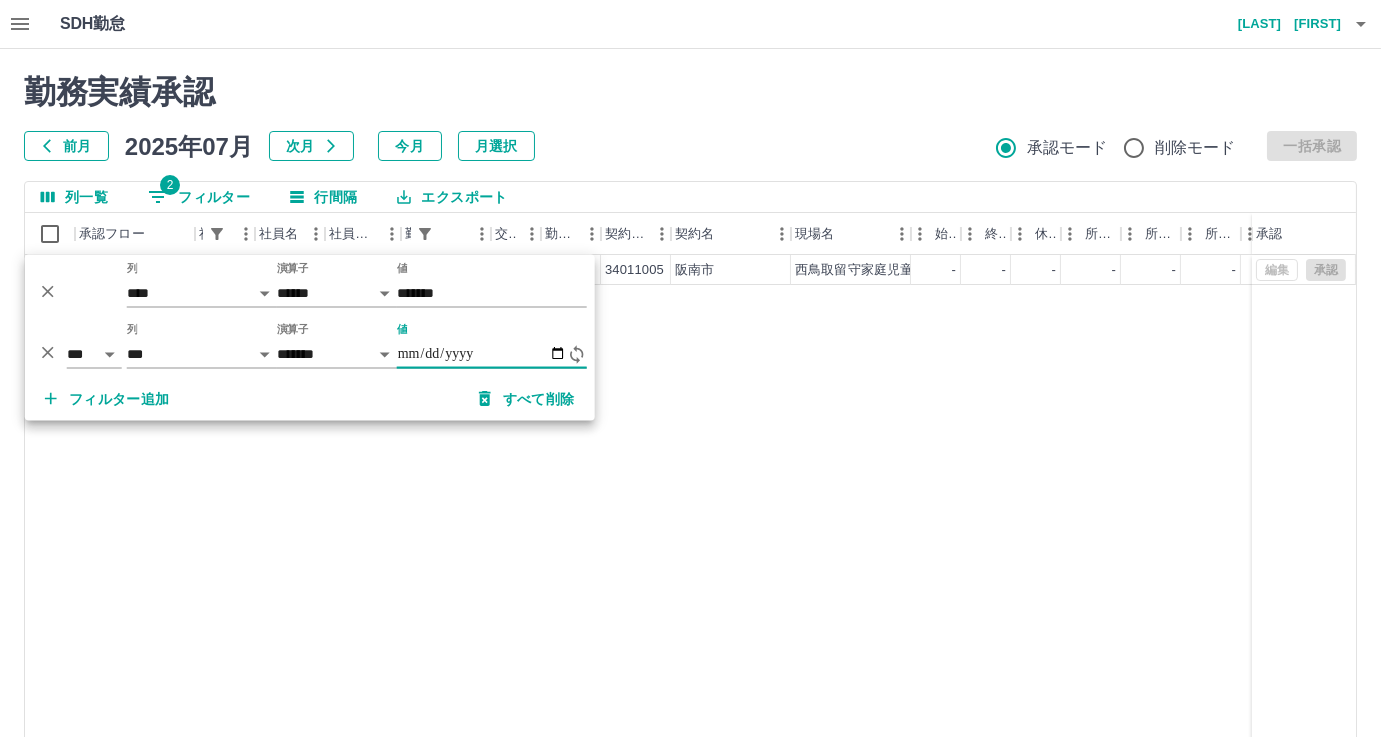 type on "**********" 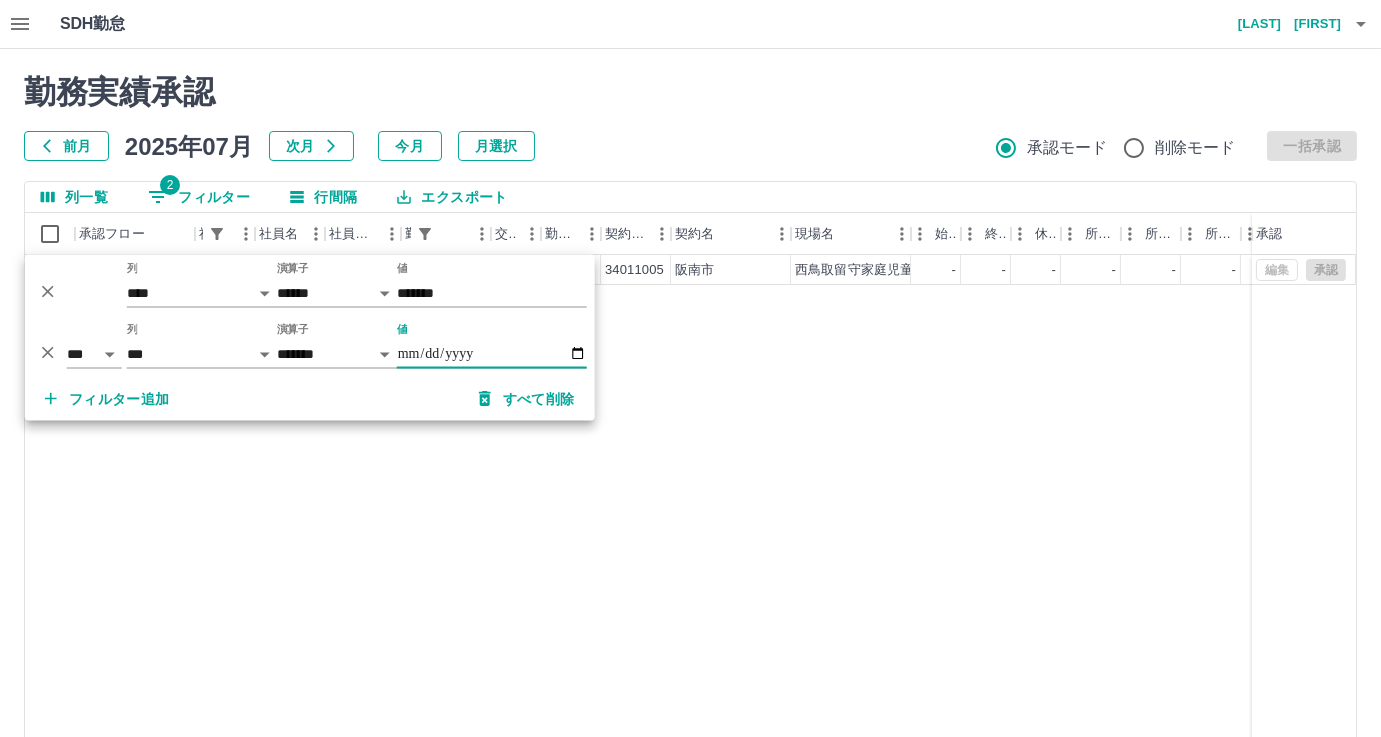 click on "SDH勤怠 [LAST]　[FIRST]" at bounding box center [690, 24] 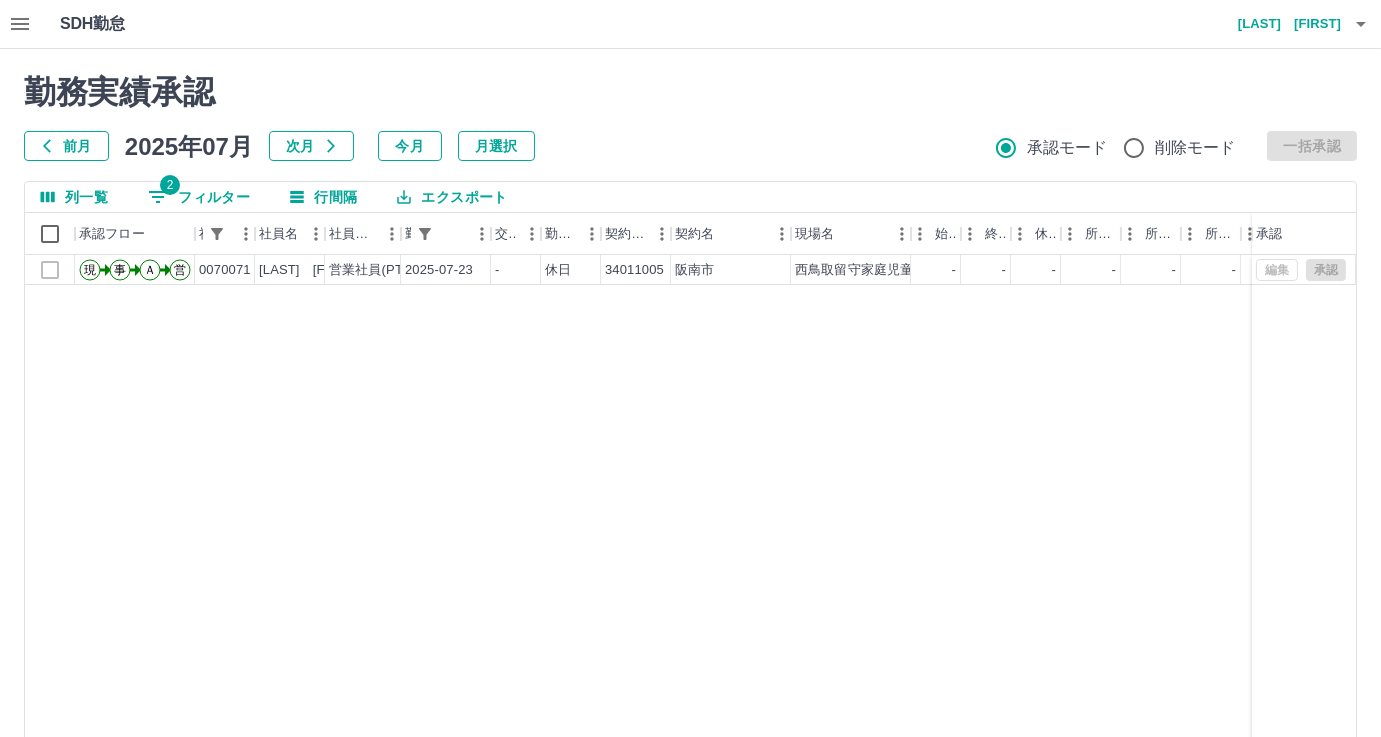 drag, startPoint x: 834, startPoint y: 114, endPoint x: 687, endPoint y: 116, distance: 147.01361 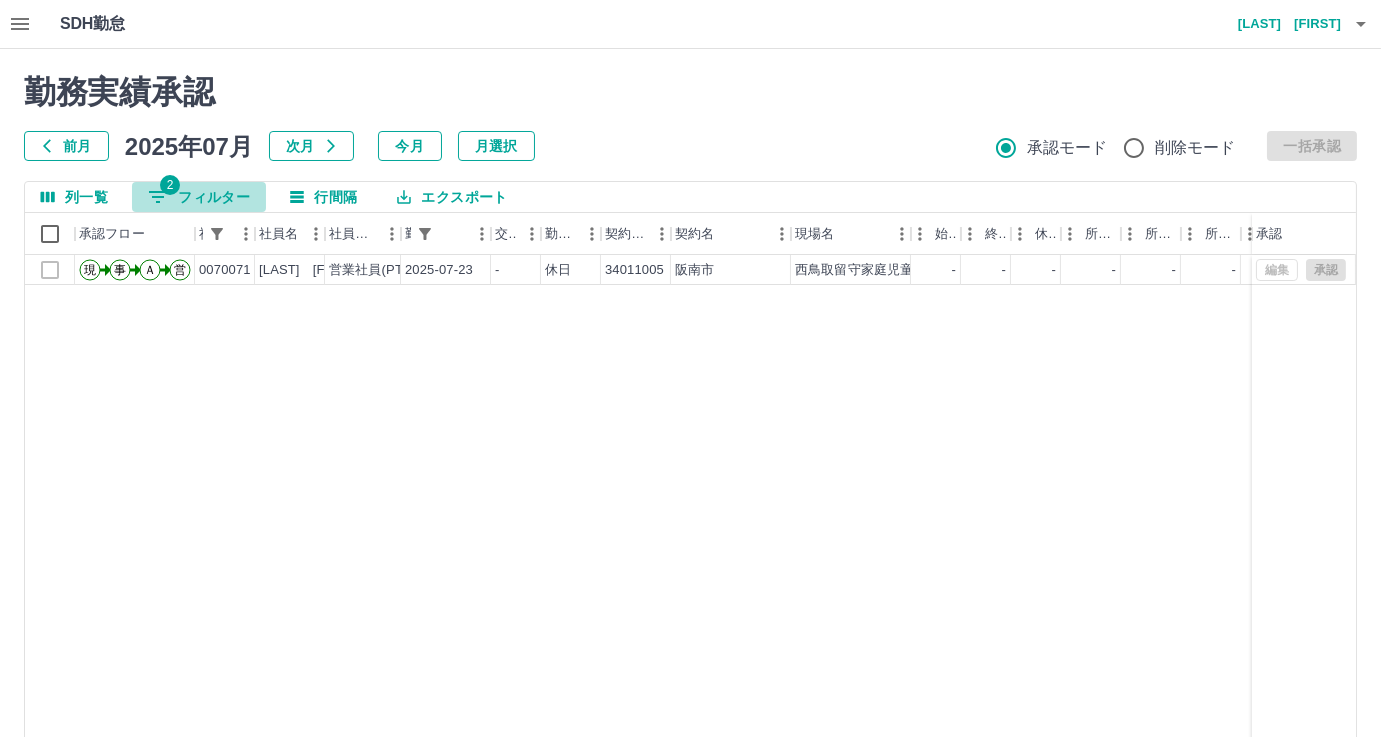 click 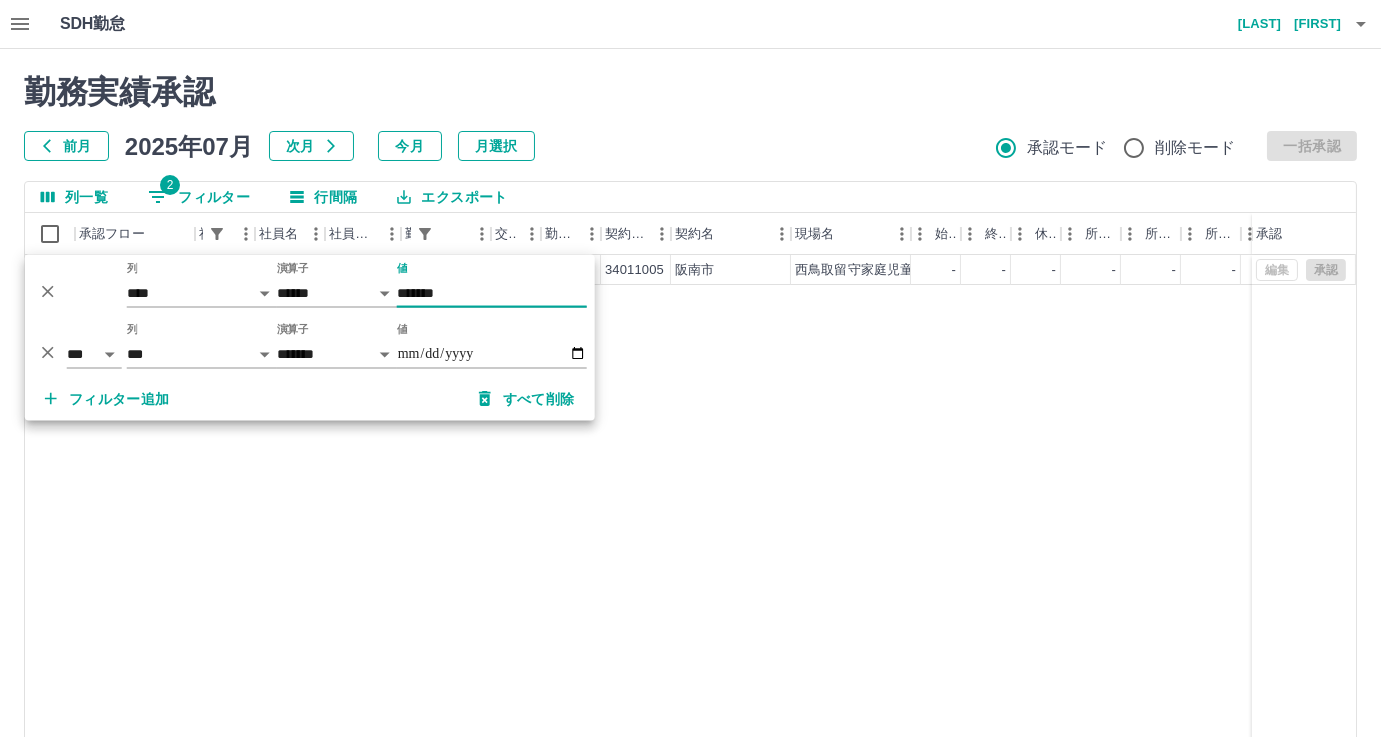 click on "*******" at bounding box center [492, 293] 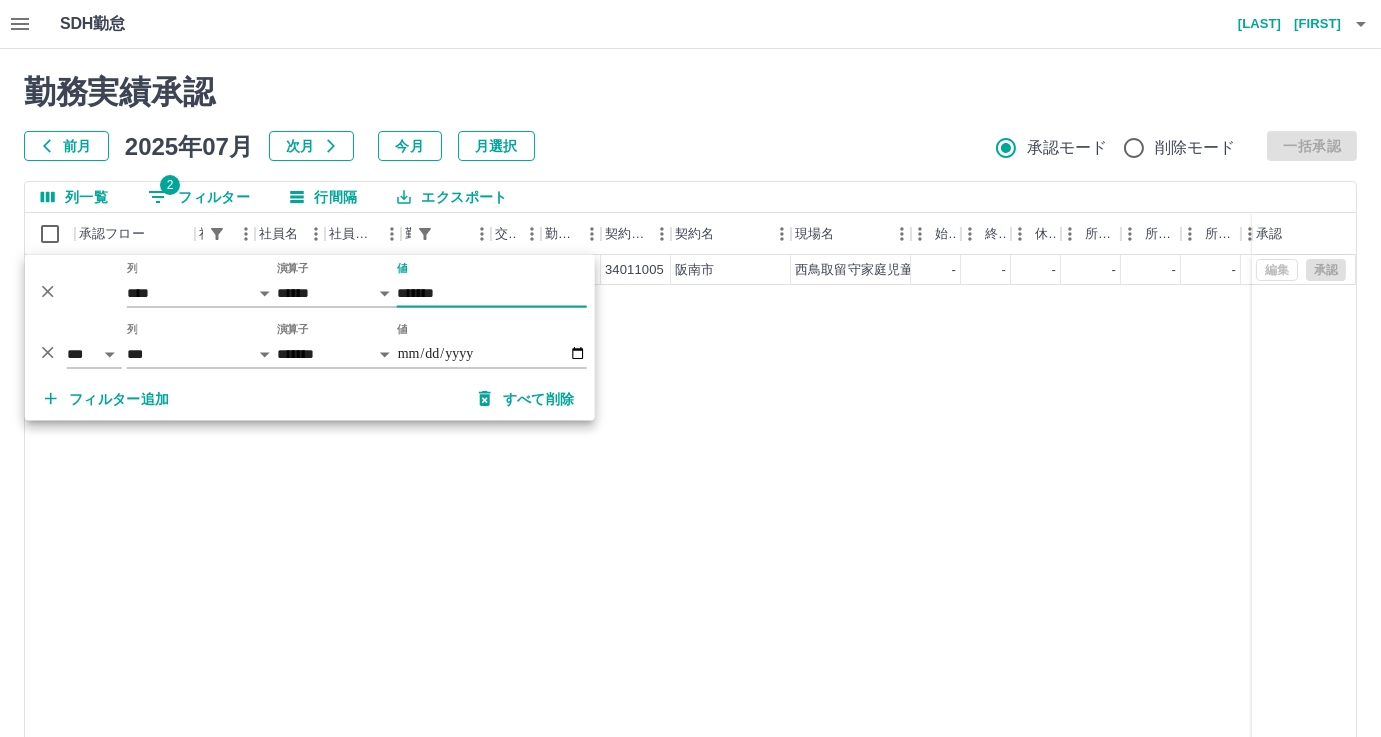 drag, startPoint x: 473, startPoint y: 288, endPoint x: 336, endPoint y: 284, distance: 137.05838 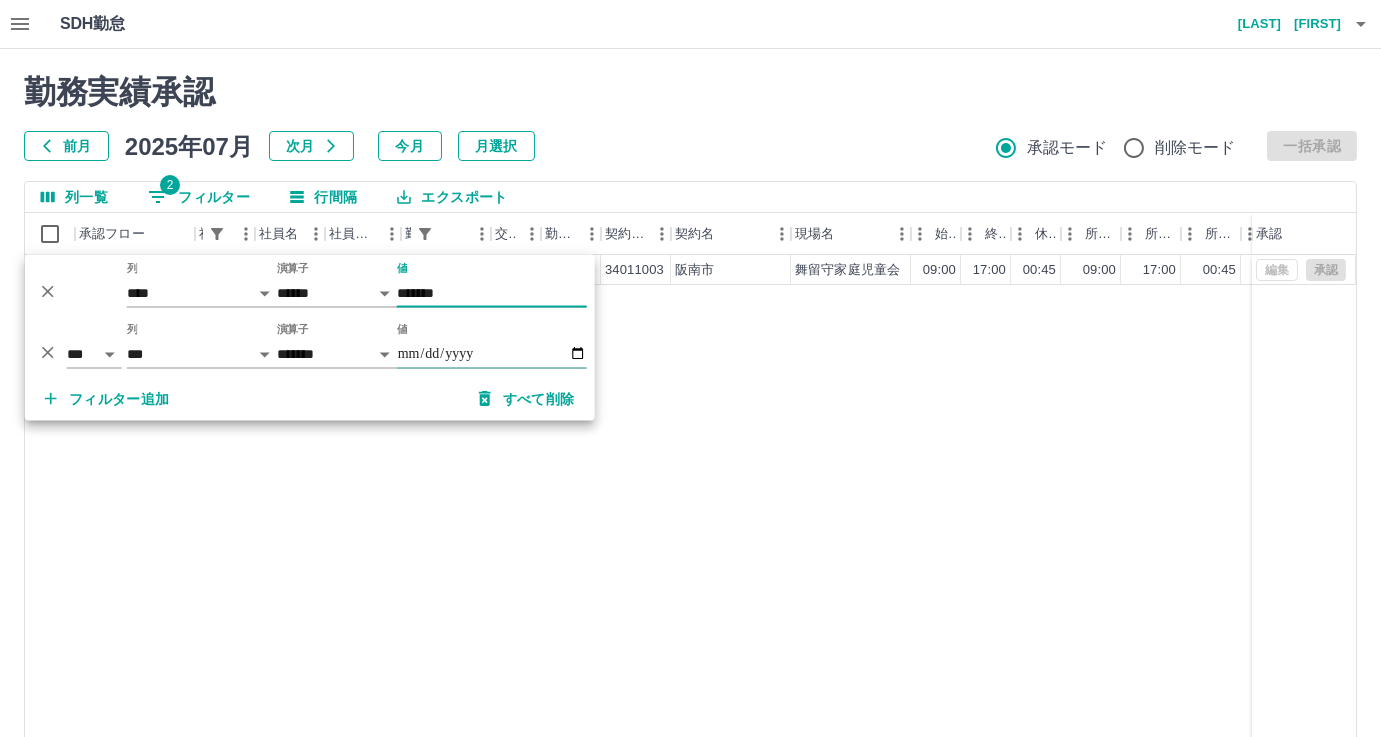 type on "*******" 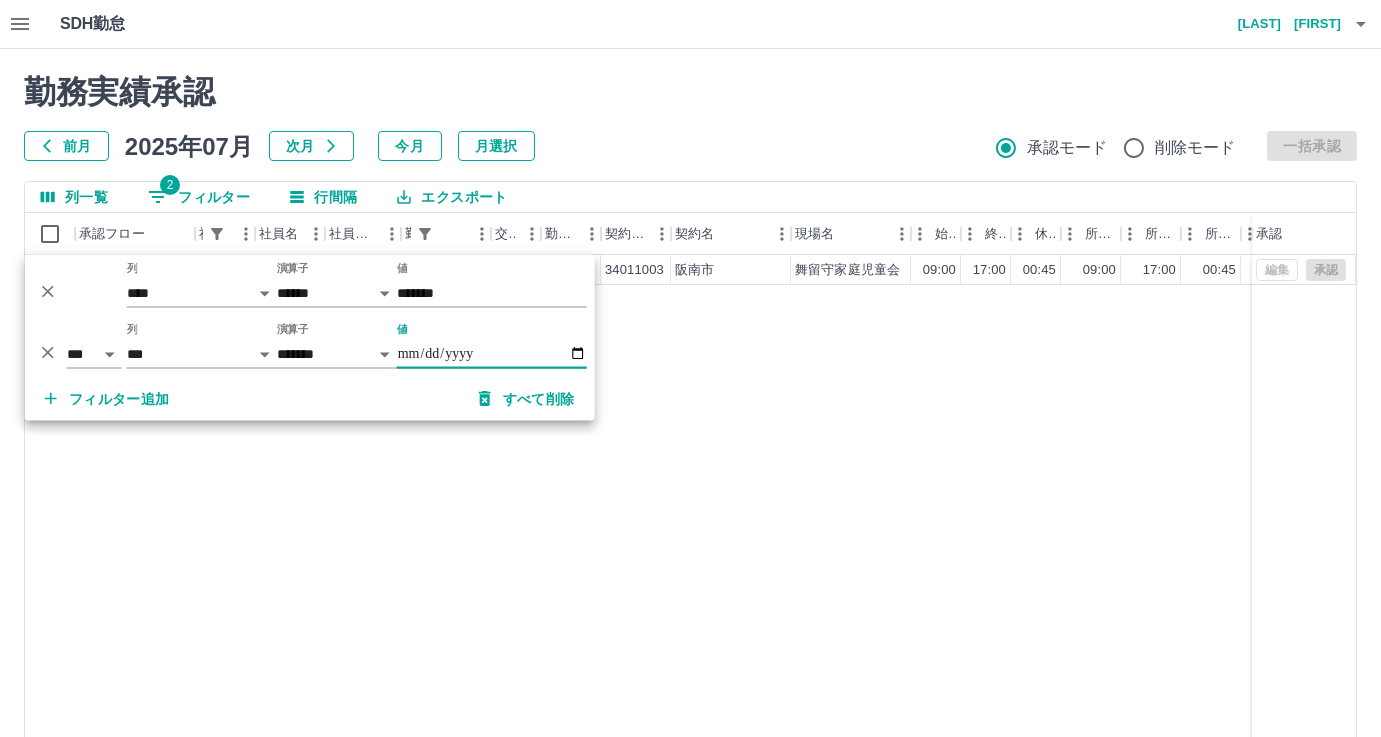 type on "**********" 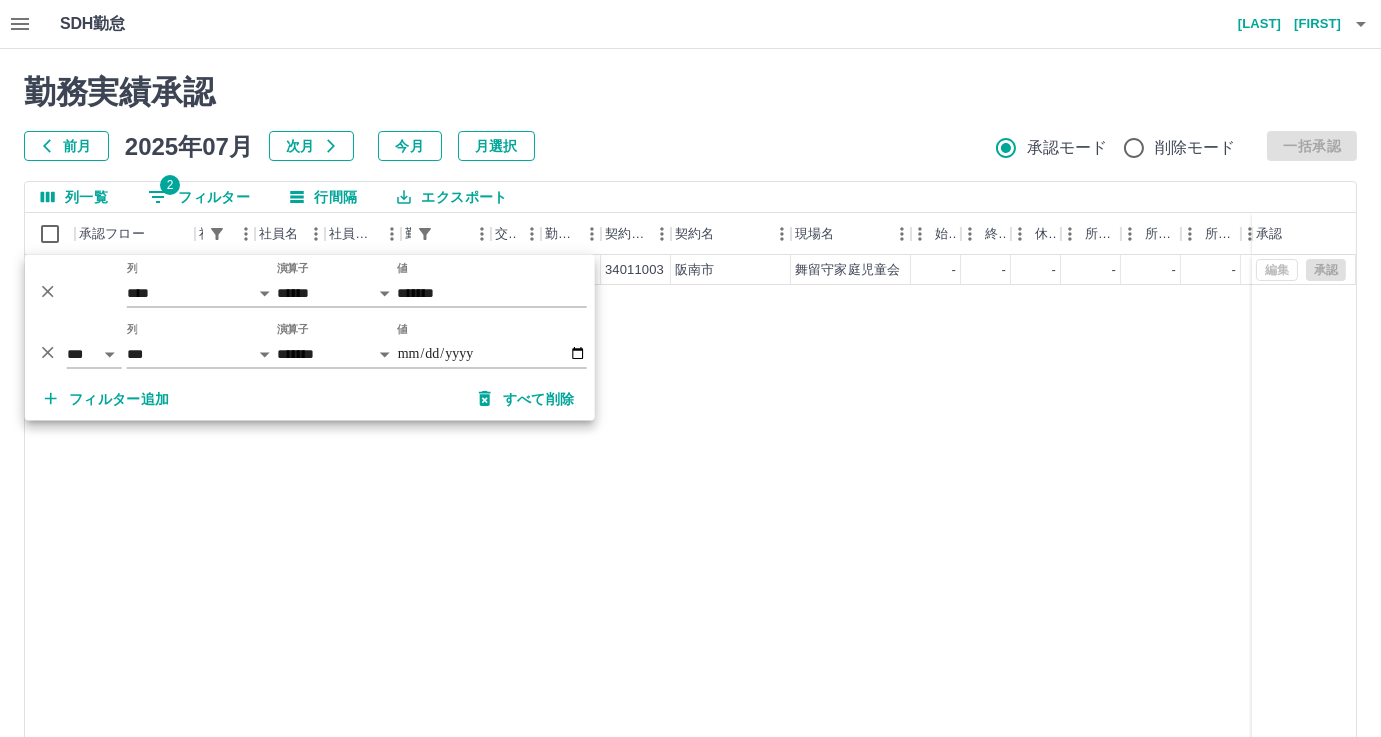click on "列一覧 2 フィルター 行間隔 エクスポート" at bounding box center [690, 197] 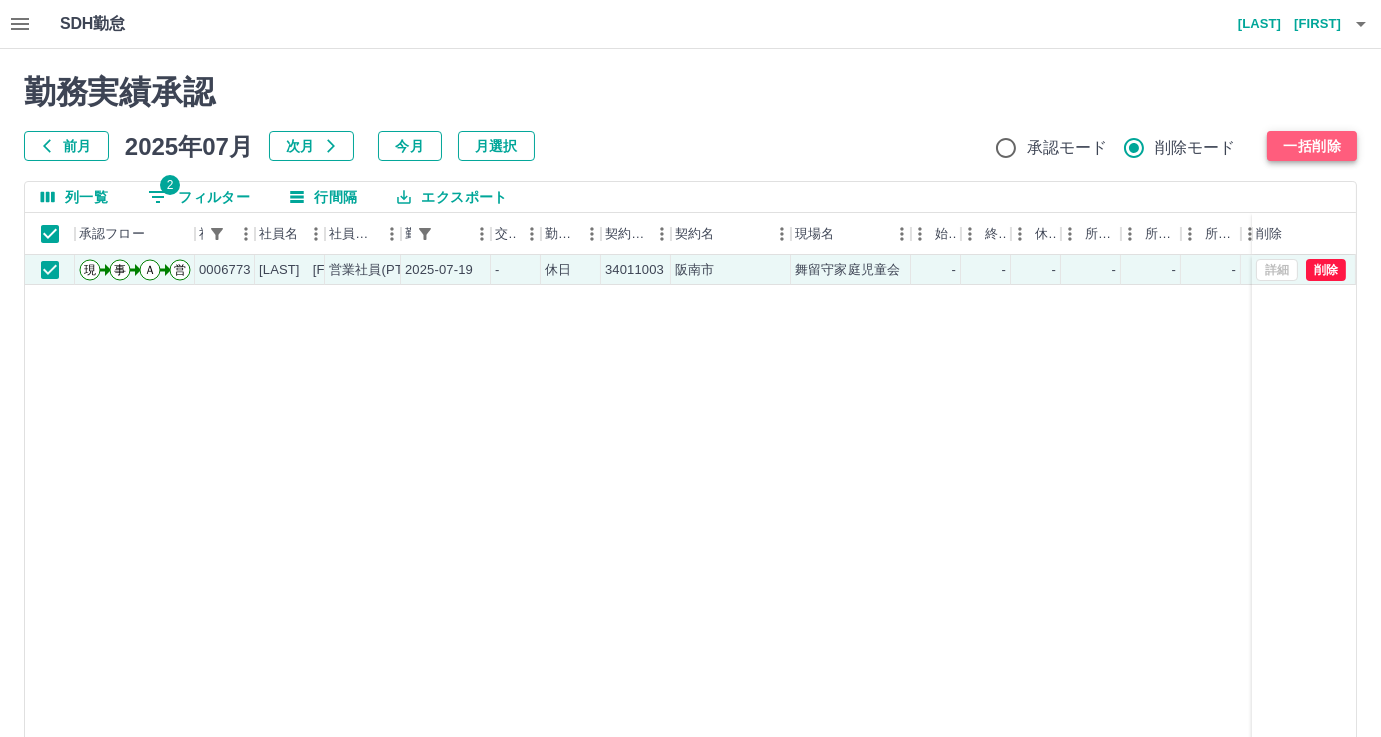 click on "一括削除" at bounding box center [1312, 146] 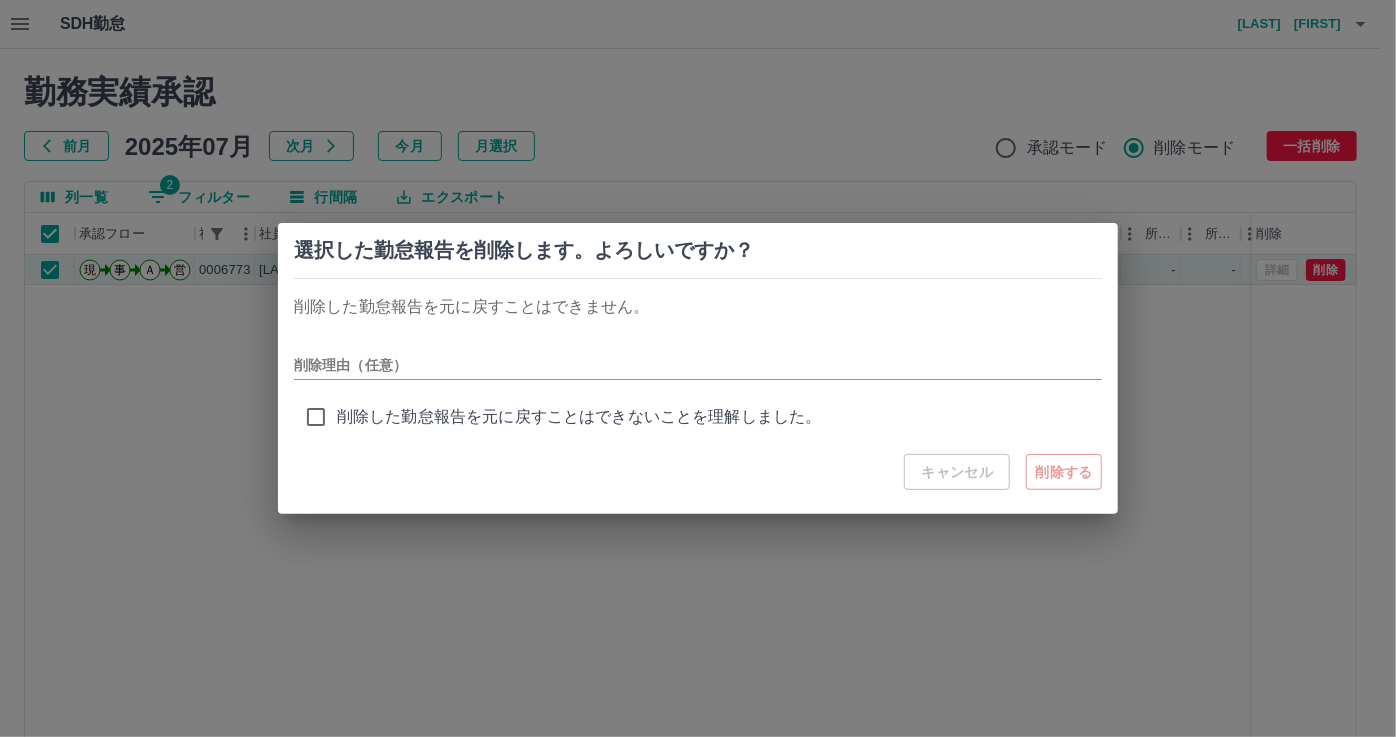 click on "キャンセル 削除する" at bounding box center [1003, 472] 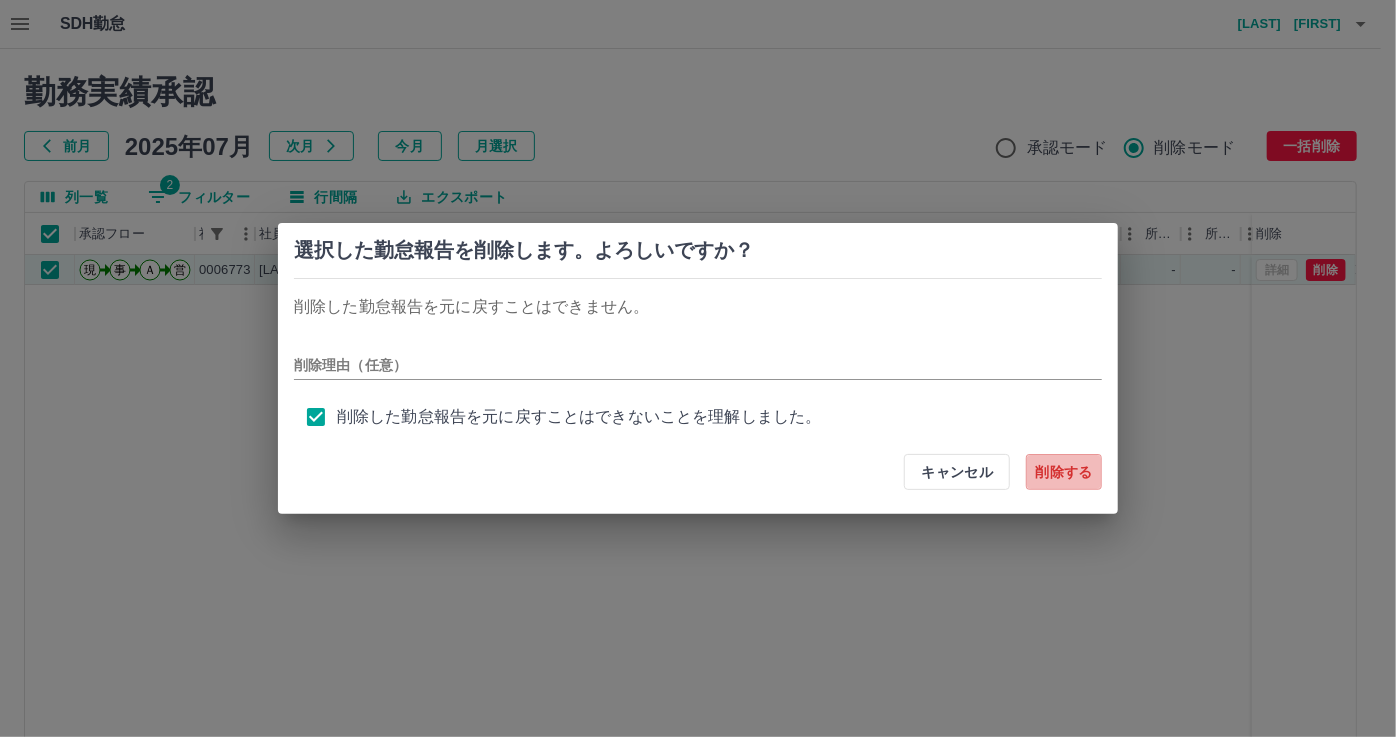 click on "削除する" at bounding box center [1064, 472] 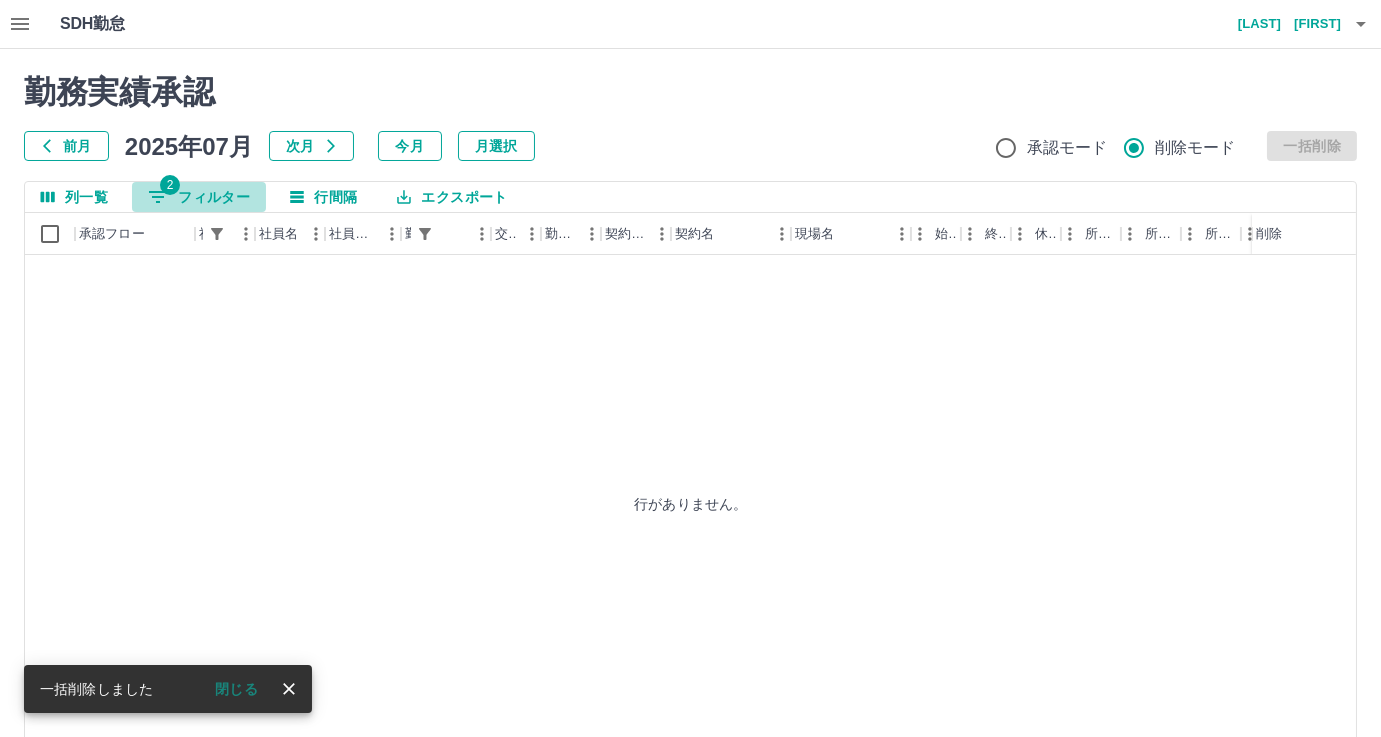 click 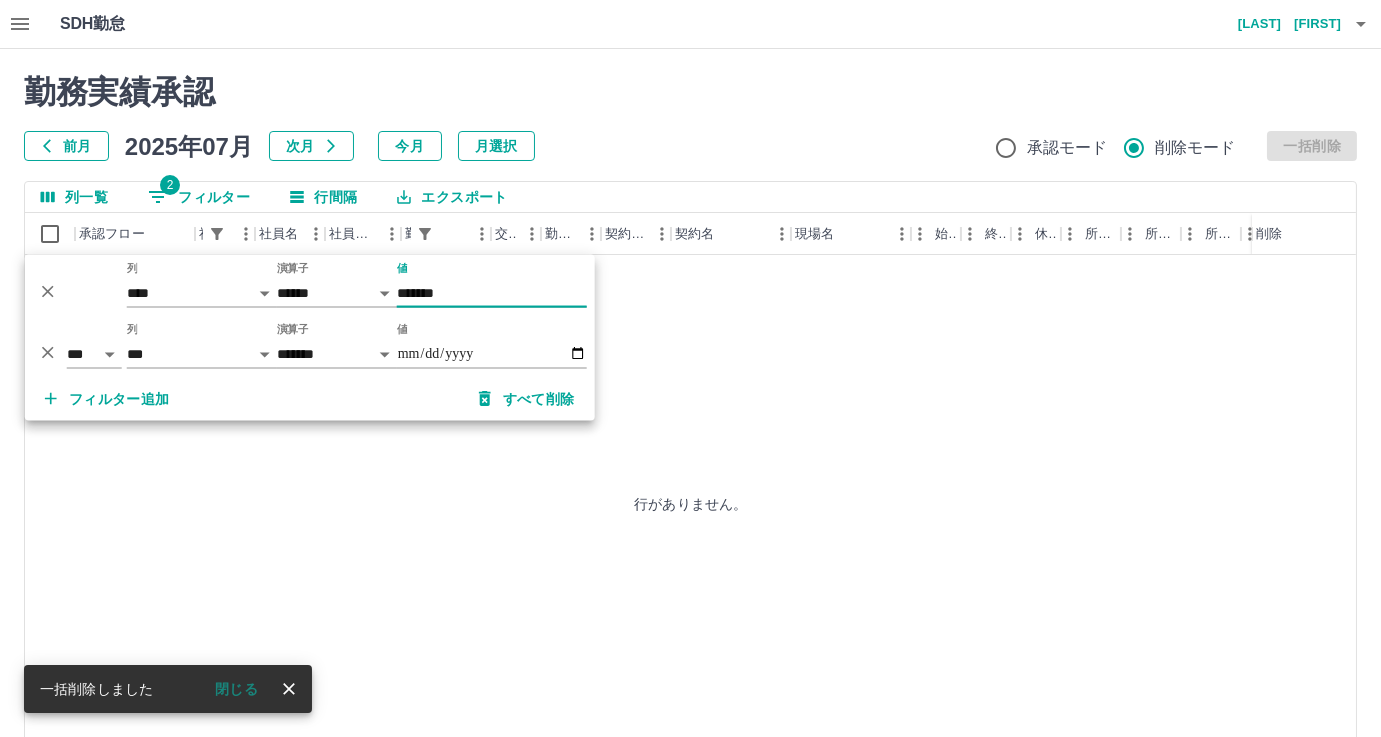 click on "*******" at bounding box center [492, 293] 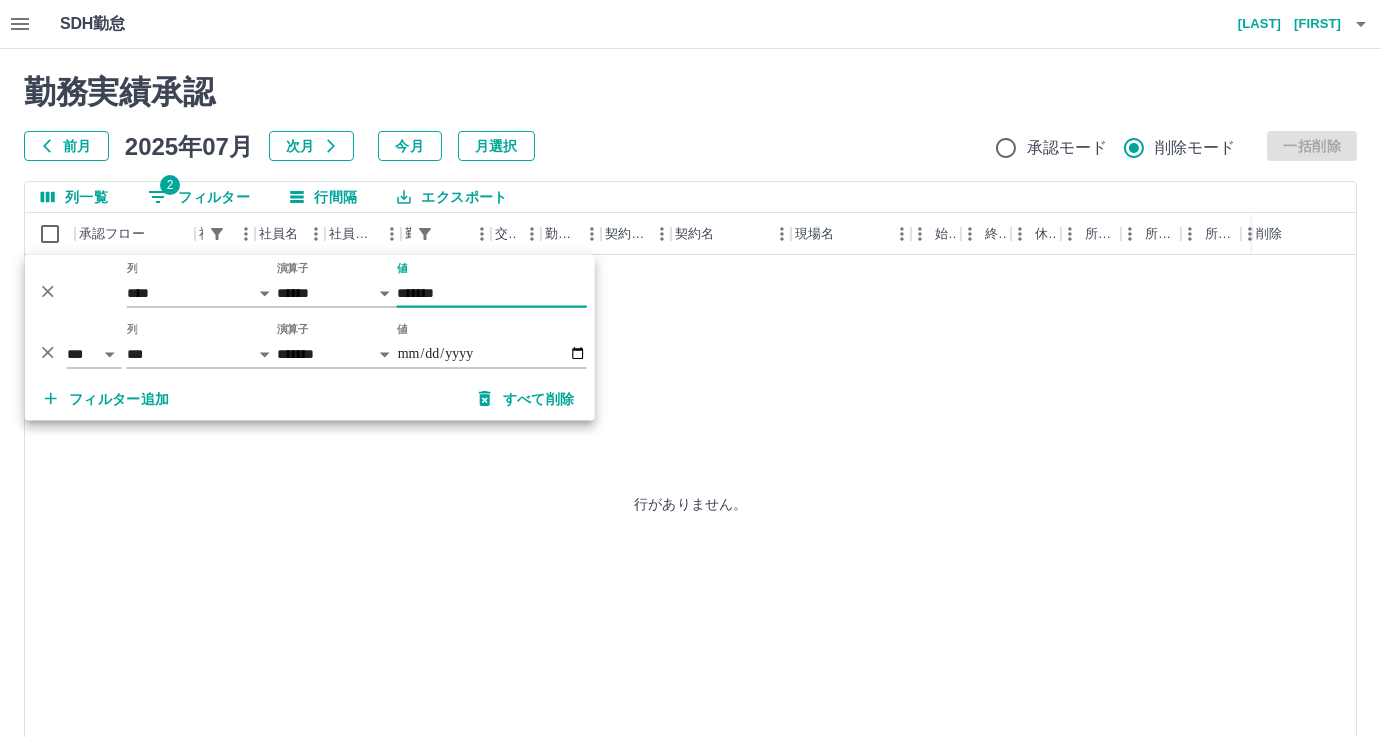 click on "*******" at bounding box center (492, 293) 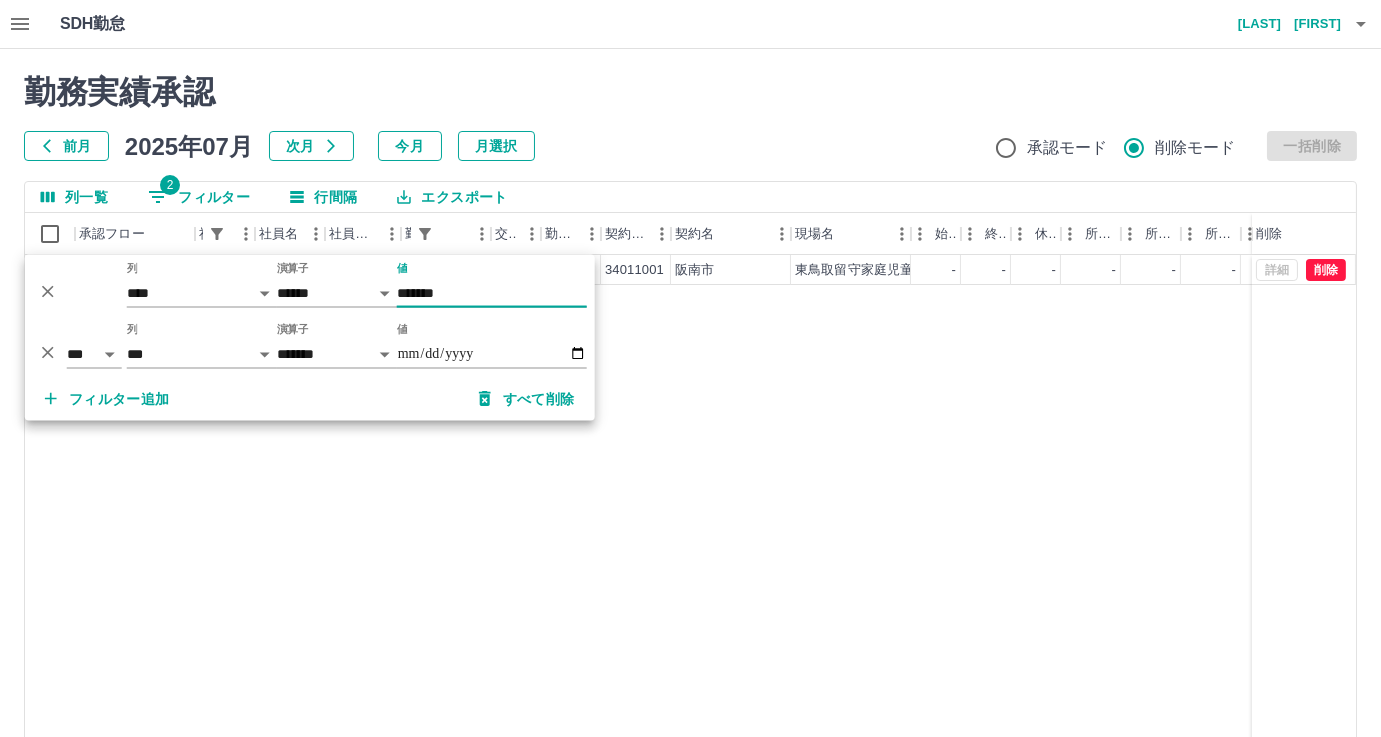 type on "*******" 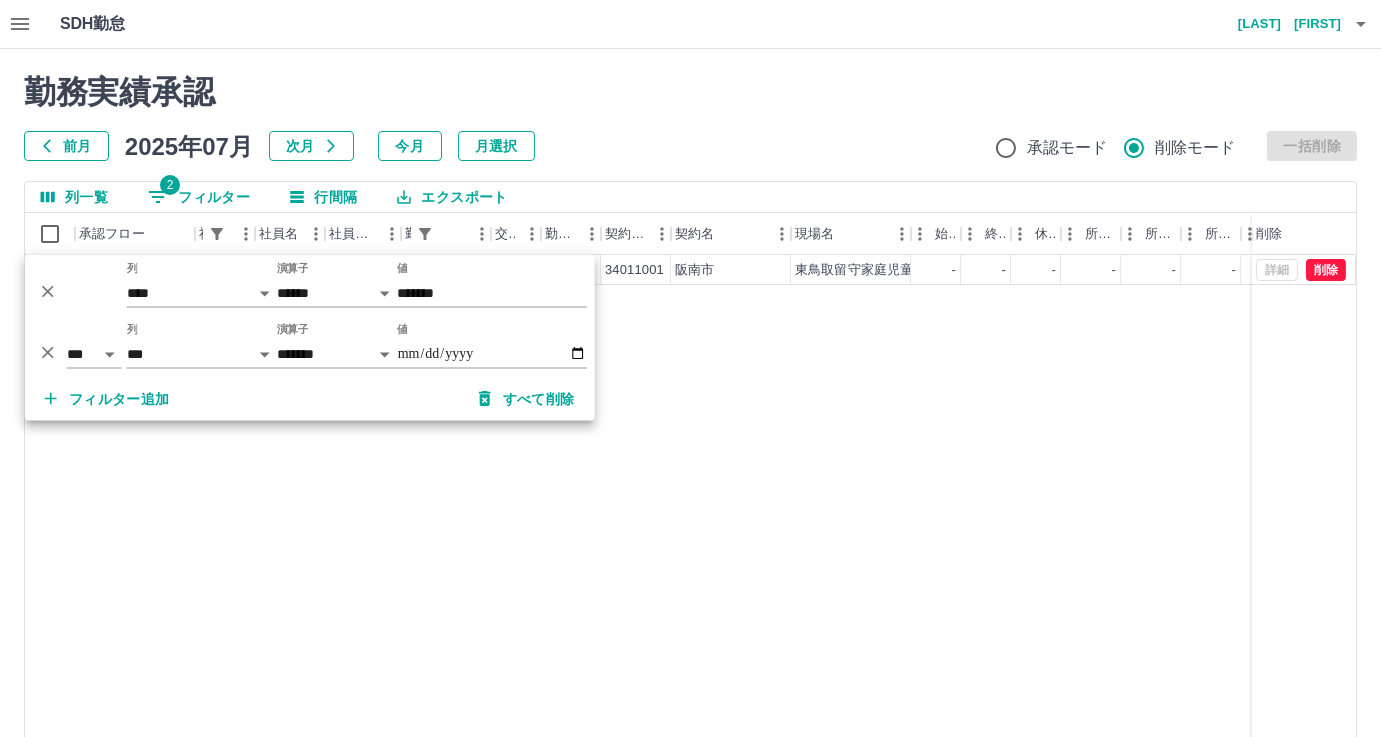 click on "列一覧 2 フィルター 行間隔 エクスポート" at bounding box center (690, 197) 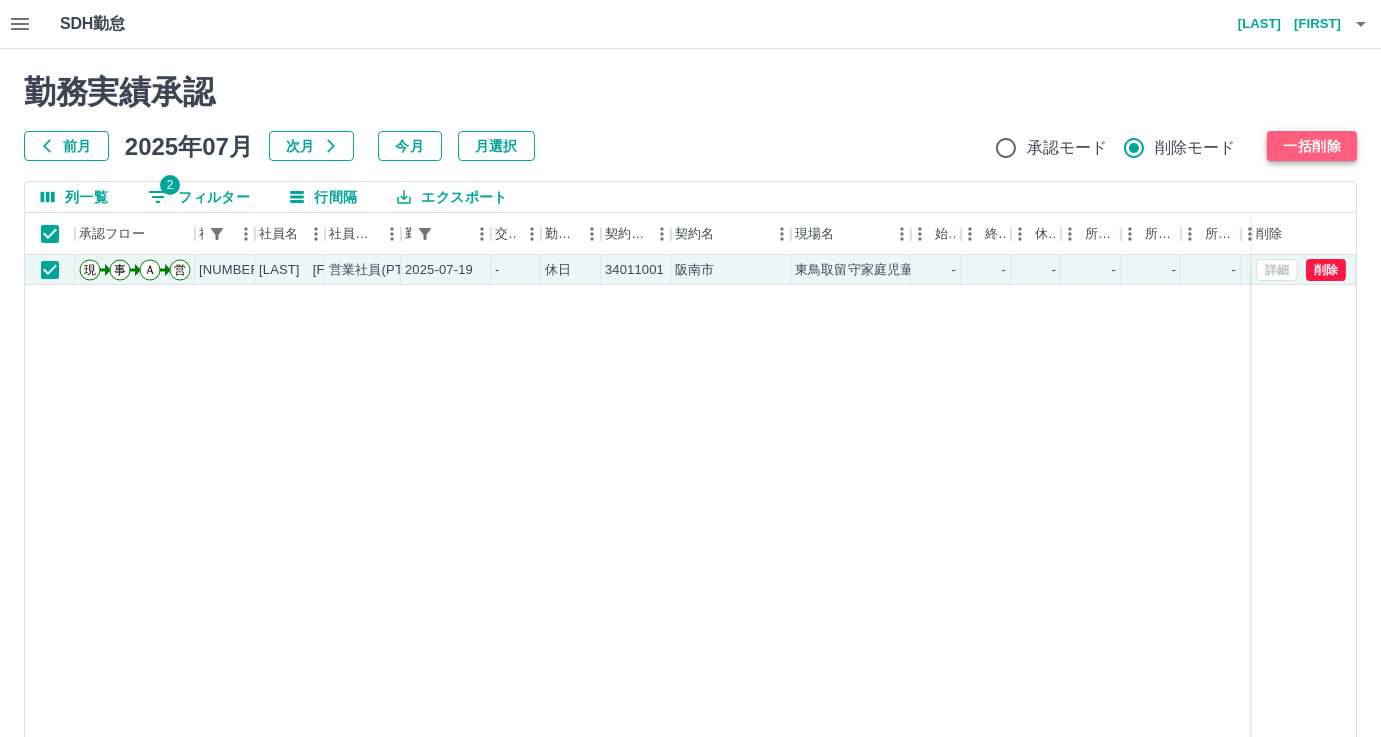 click on "一括削除" at bounding box center (1312, 146) 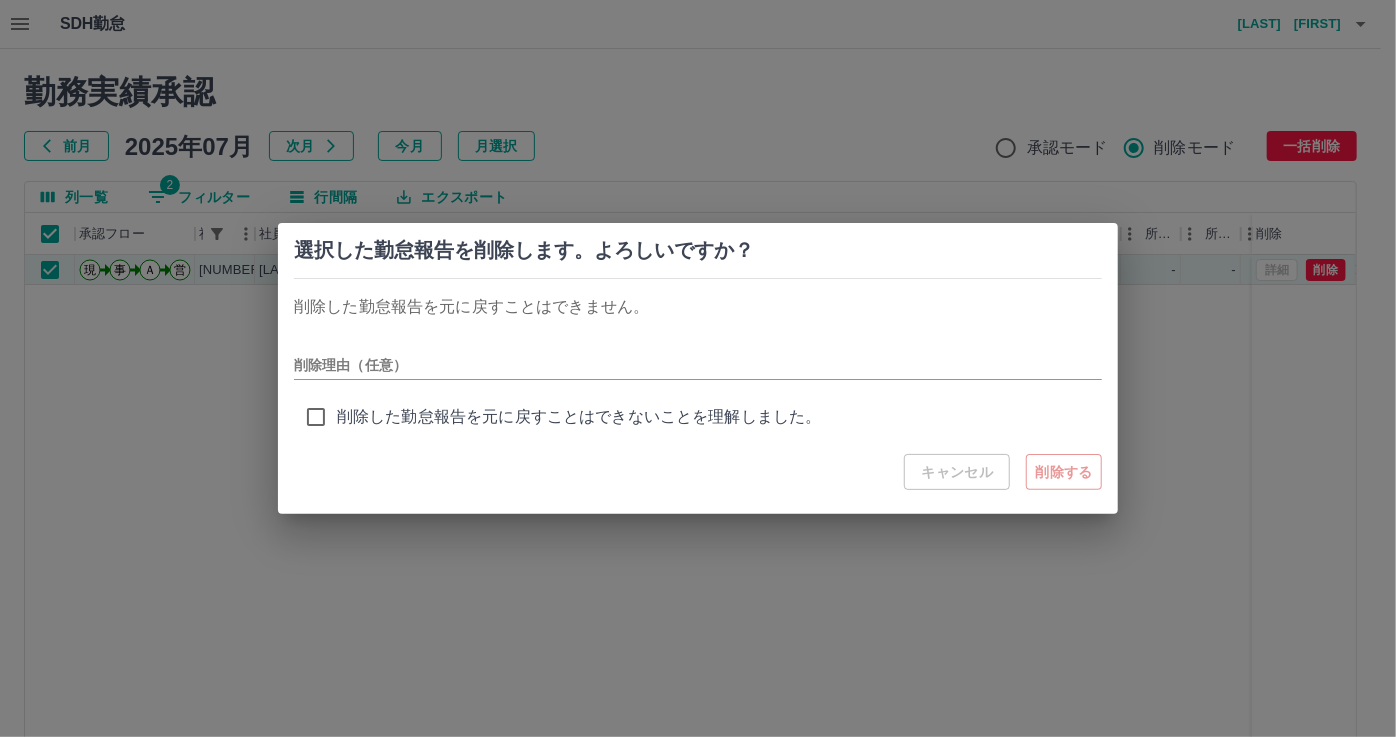 click on "キャンセル 削除する" at bounding box center (1003, 472) 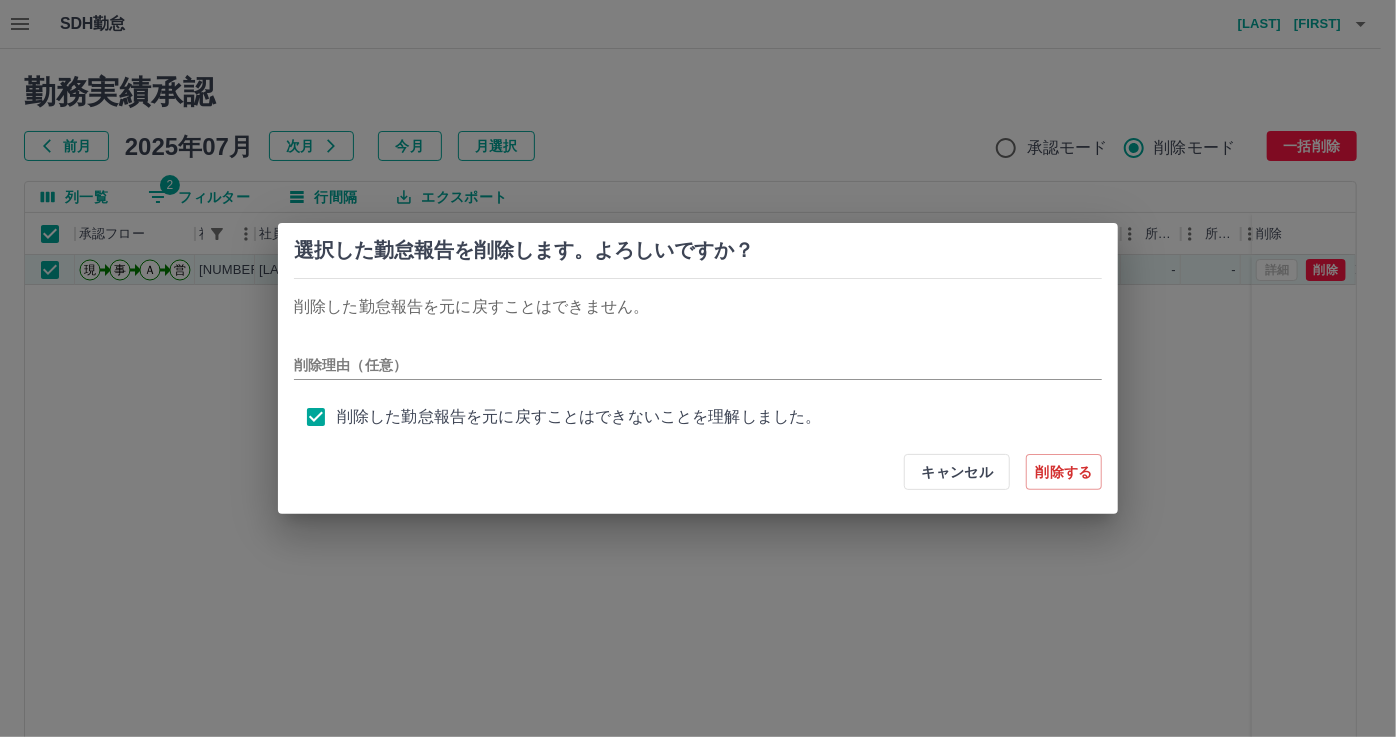 click on "削除する" at bounding box center (1064, 472) 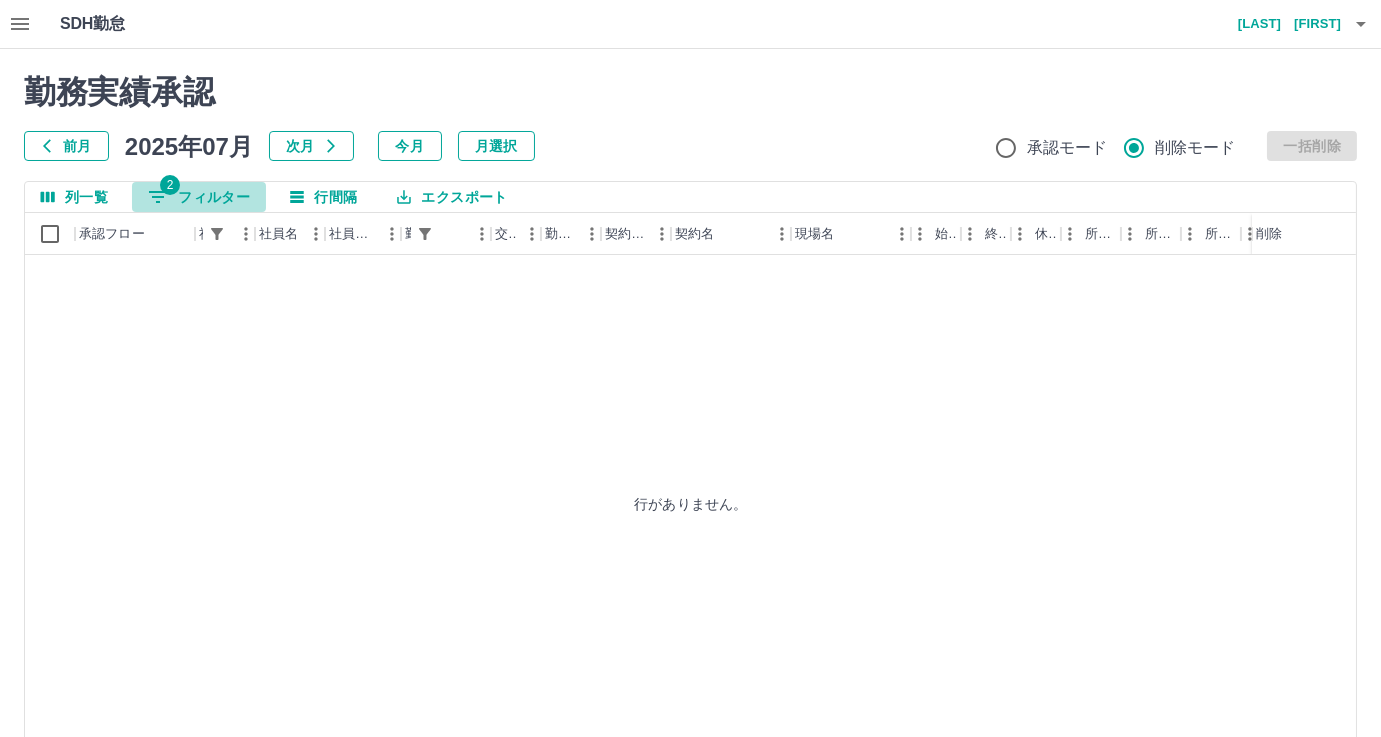 click 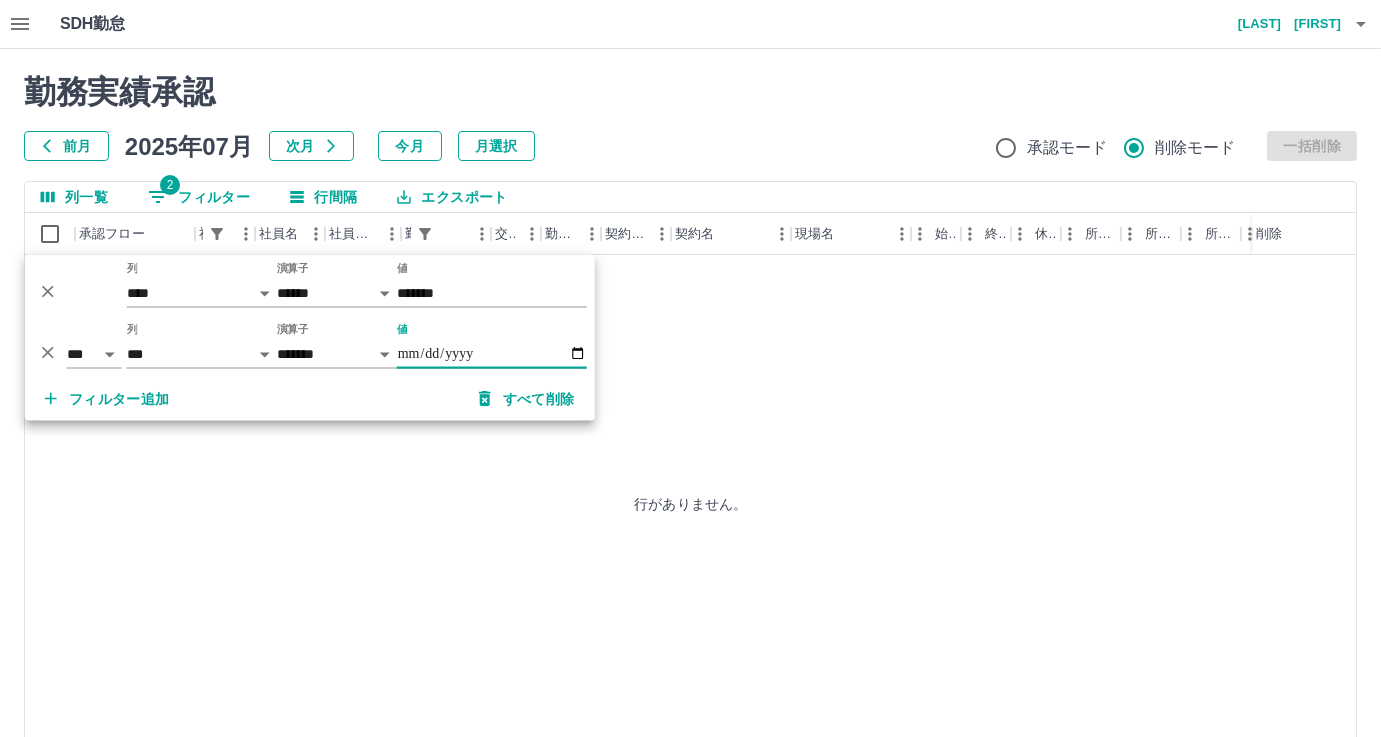 click on "**********" at bounding box center (492, 354) 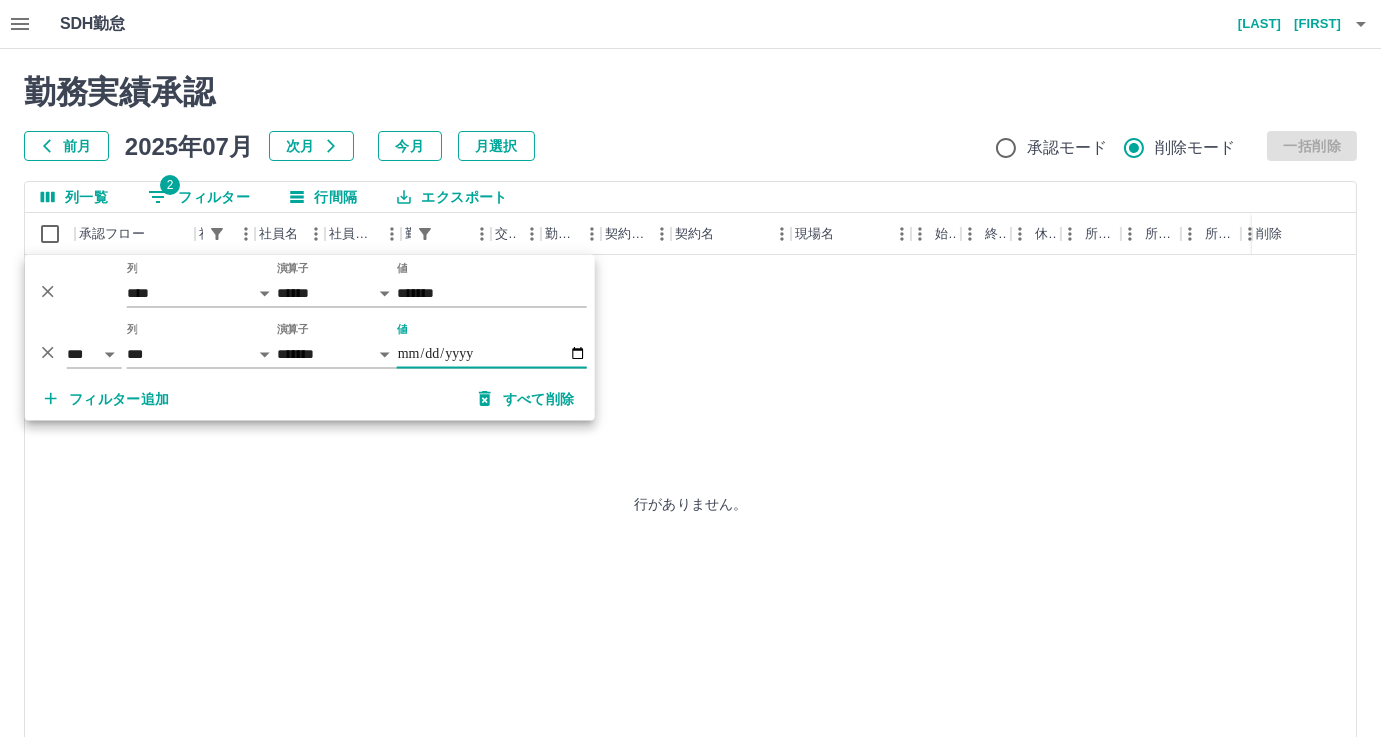 click on "行がありません。" at bounding box center (691, 504) 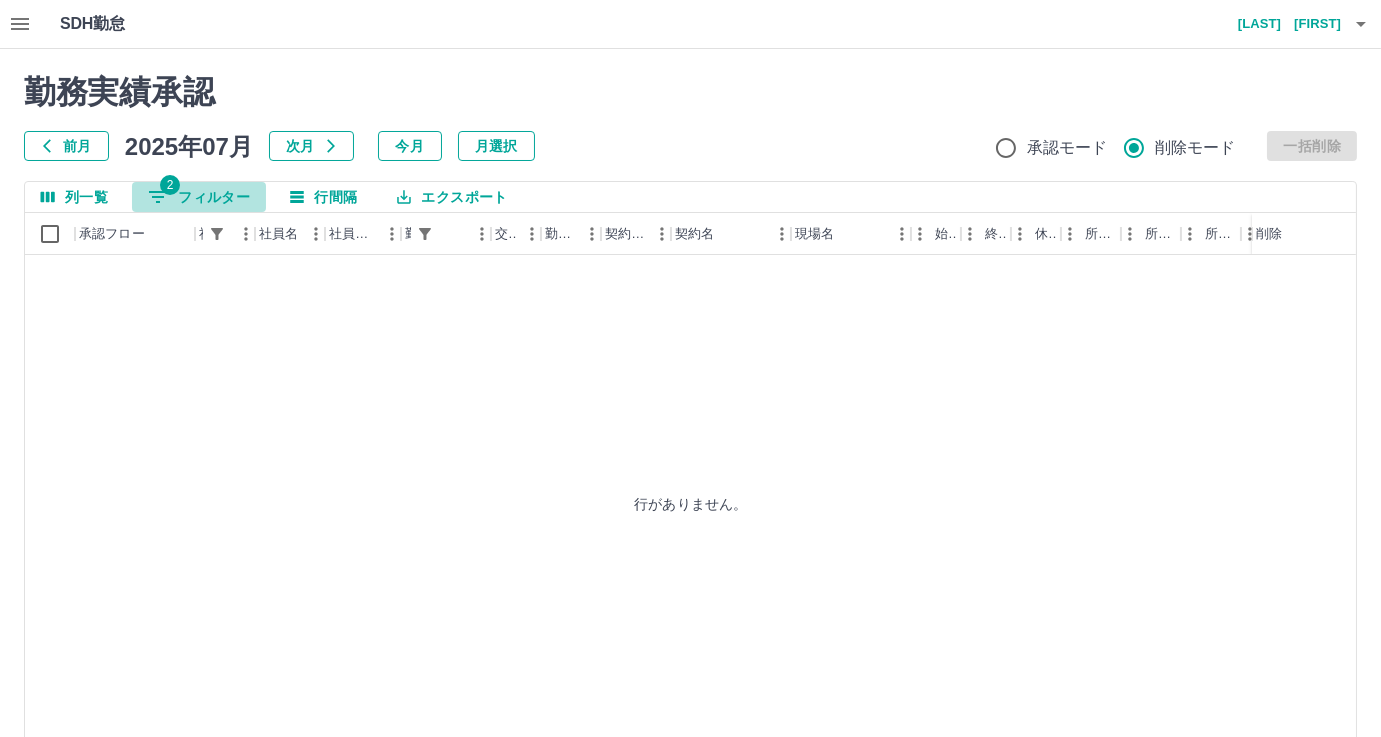 click 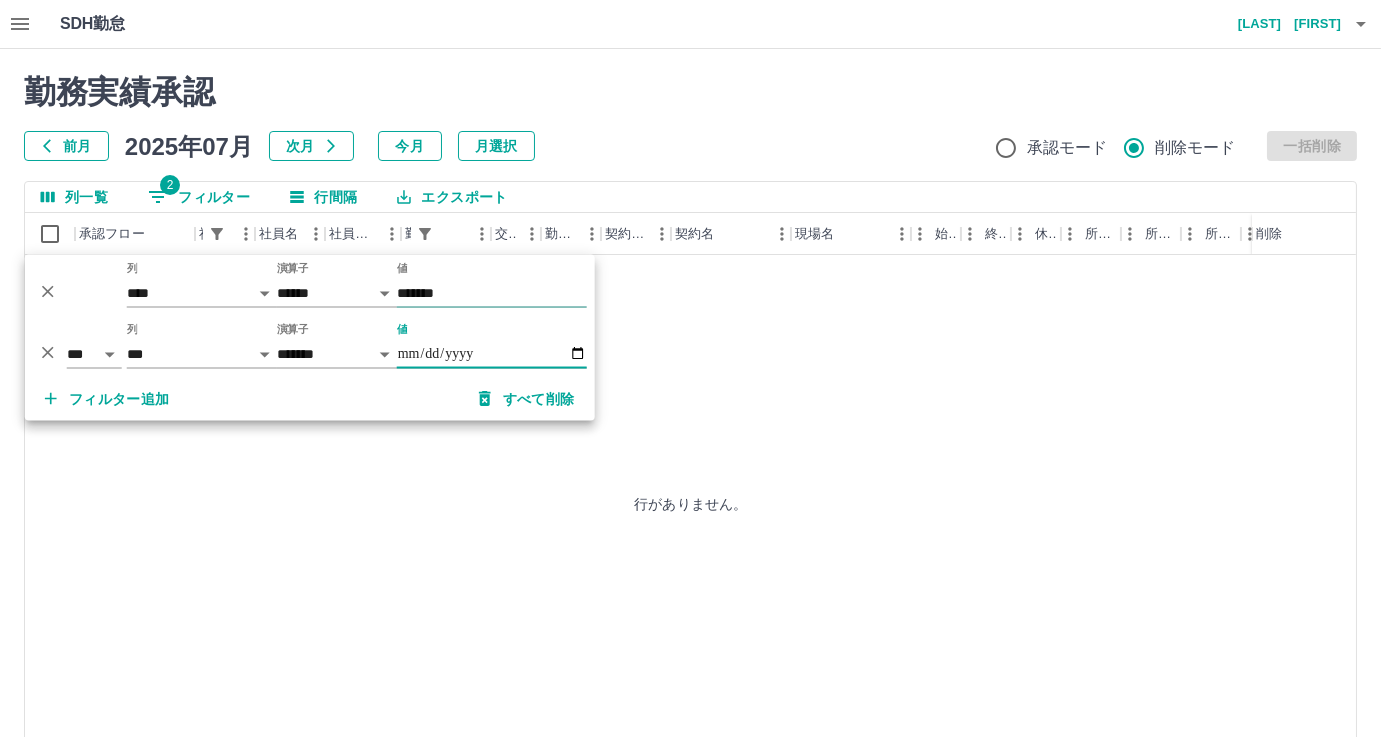 click on "*******" at bounding box center (492, 293) 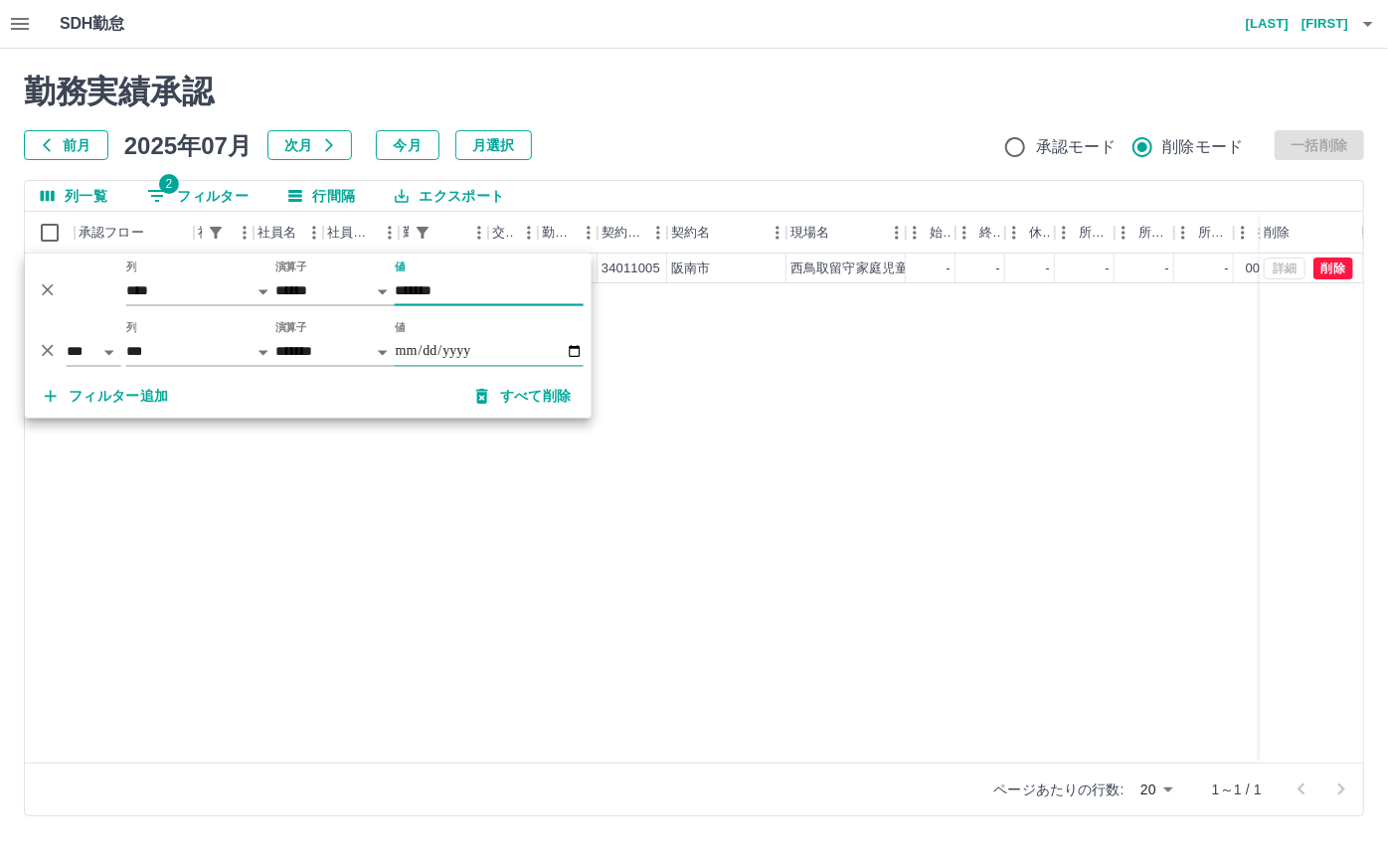 type on "*******" 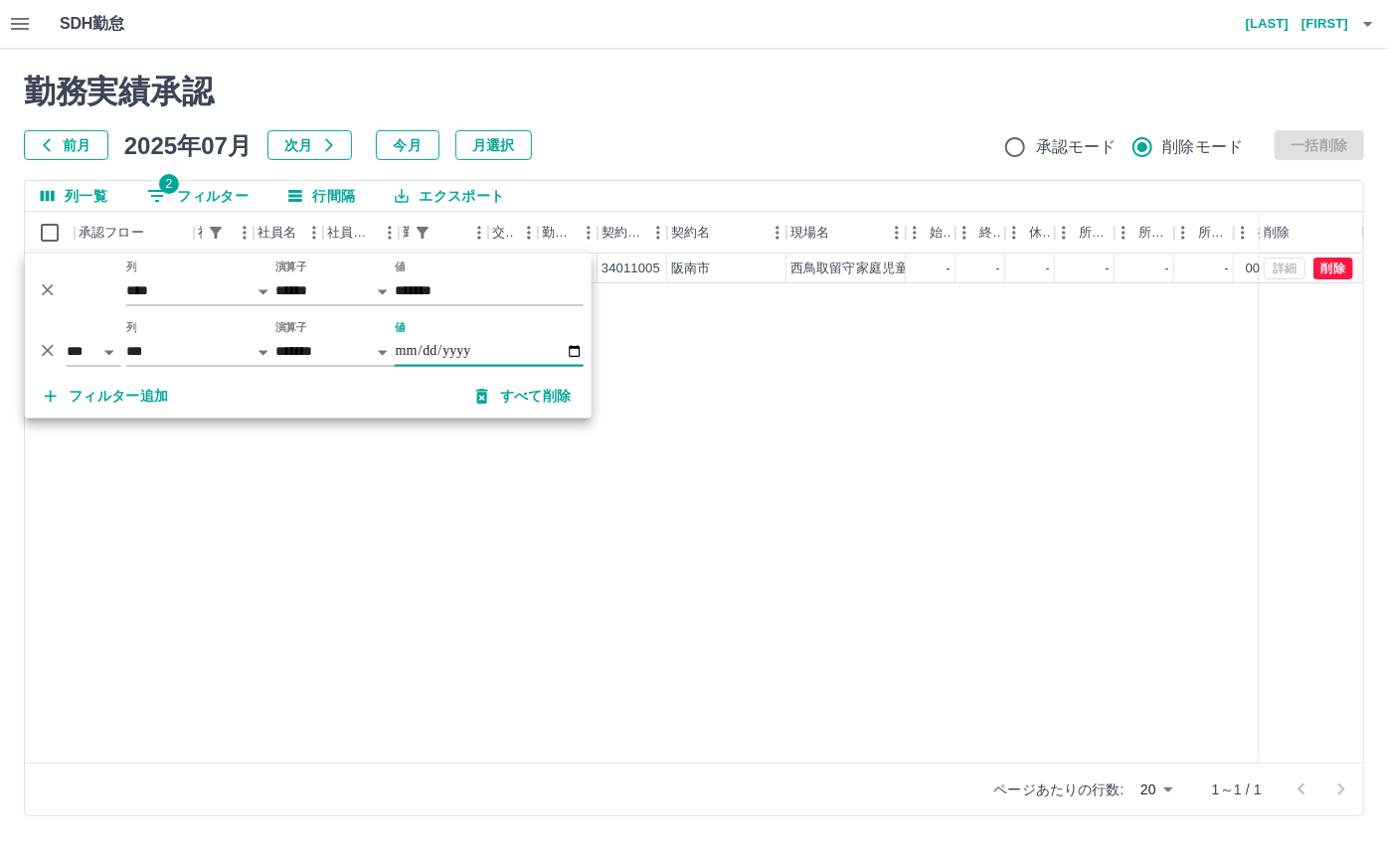 click on "**********" at bounding box center (489, 352) 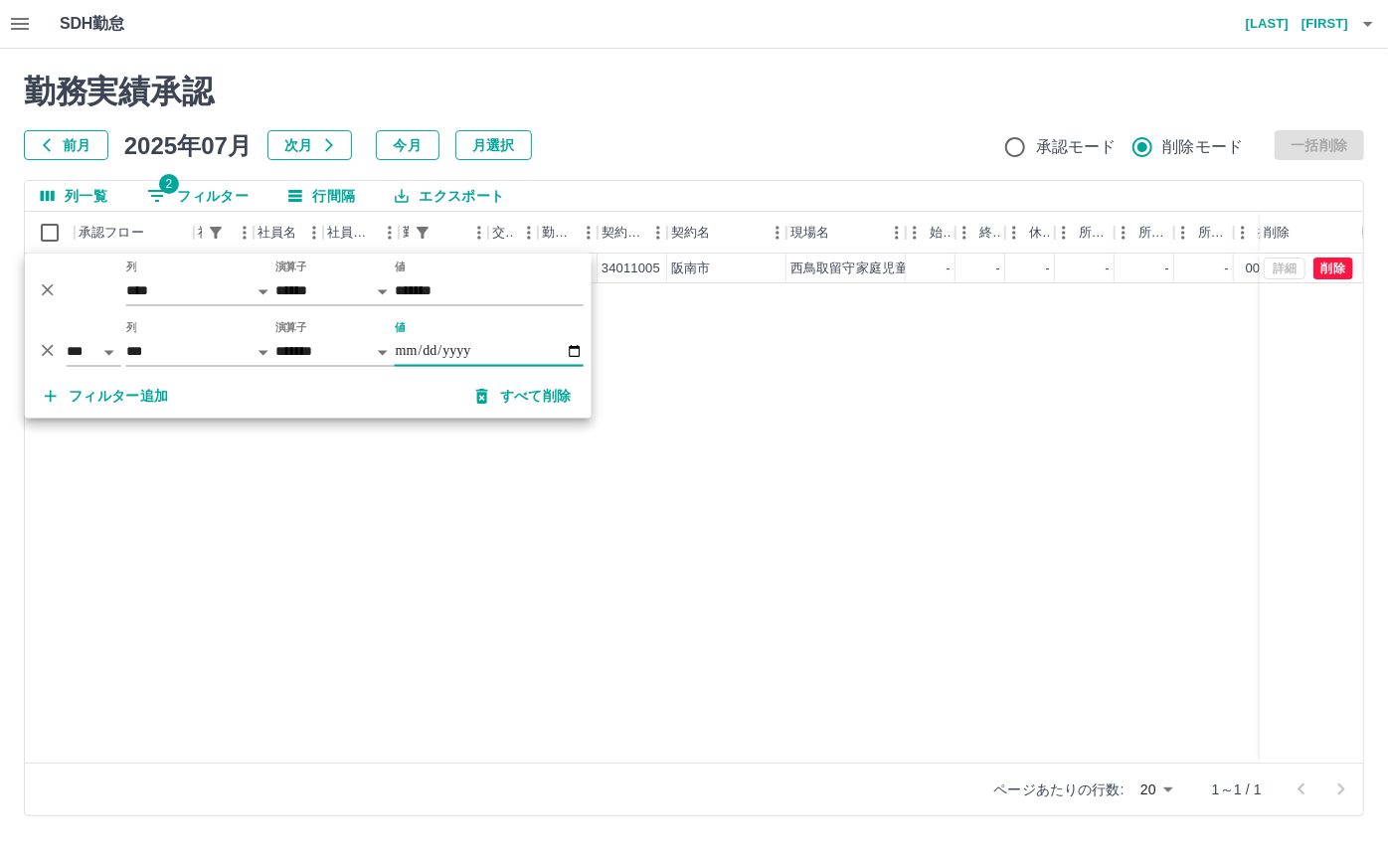 type on "**********" 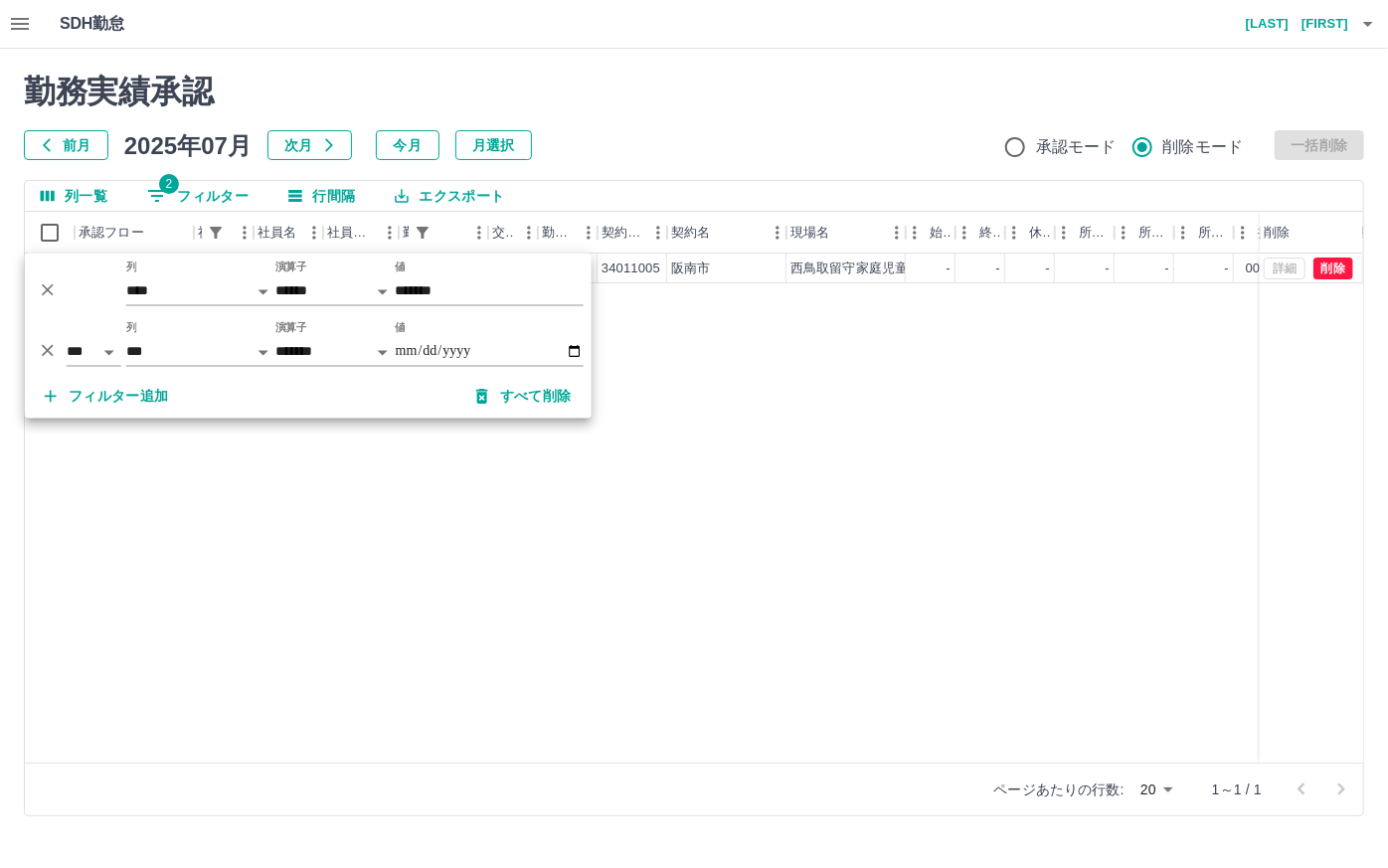 click on "現 事 Ａ 営 0070071 宮下　雅美 営業社員(PT契約) 2025-07-23  -  休日 34011005 阪南市 西鳥取留守家庭児童会 - - - - - - 00:00 00:00 00:00 全承認済 詳細 削除" at bounding box center [893, 508] 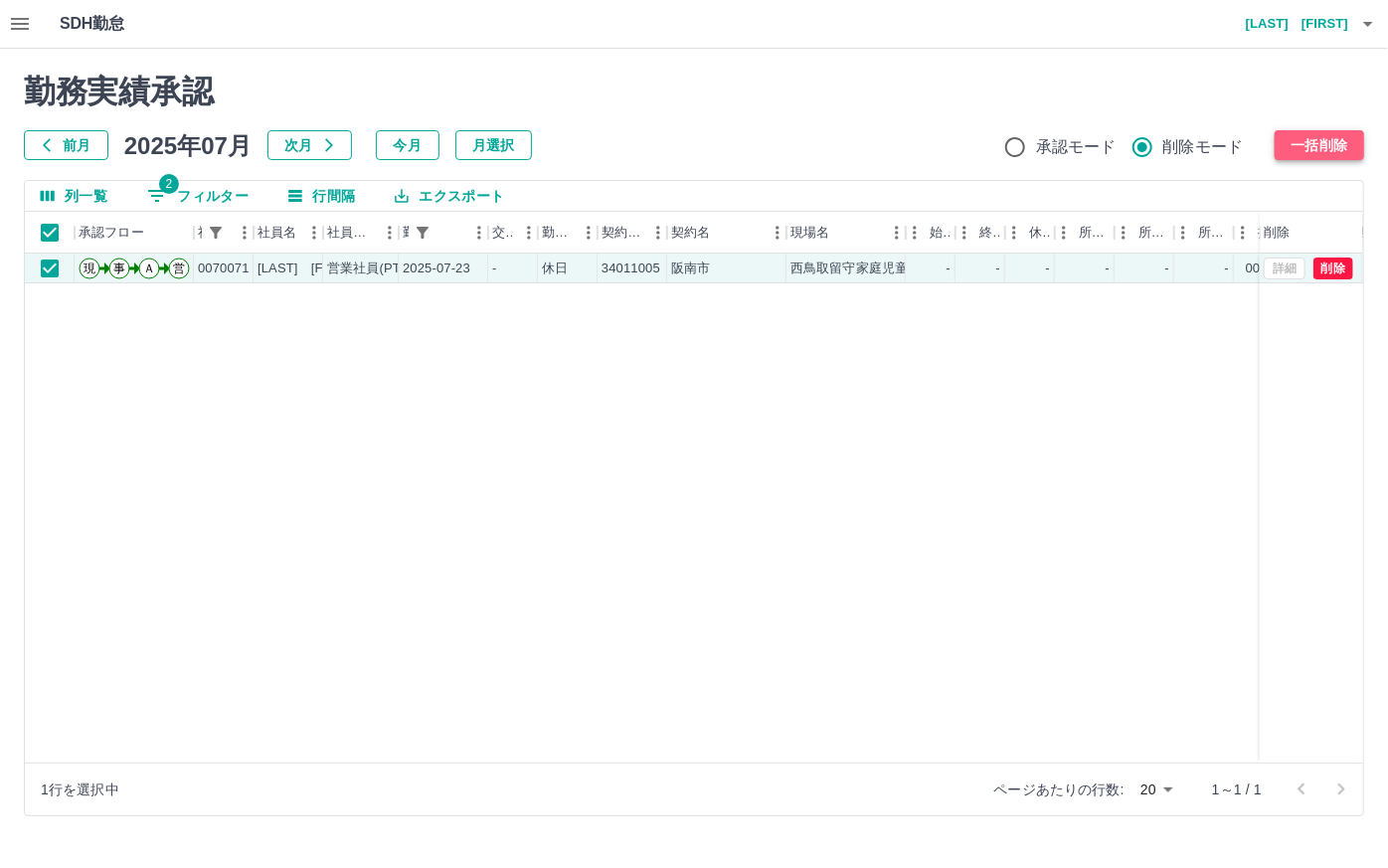 click on "一括削除" at bounding box center [1319, 145] 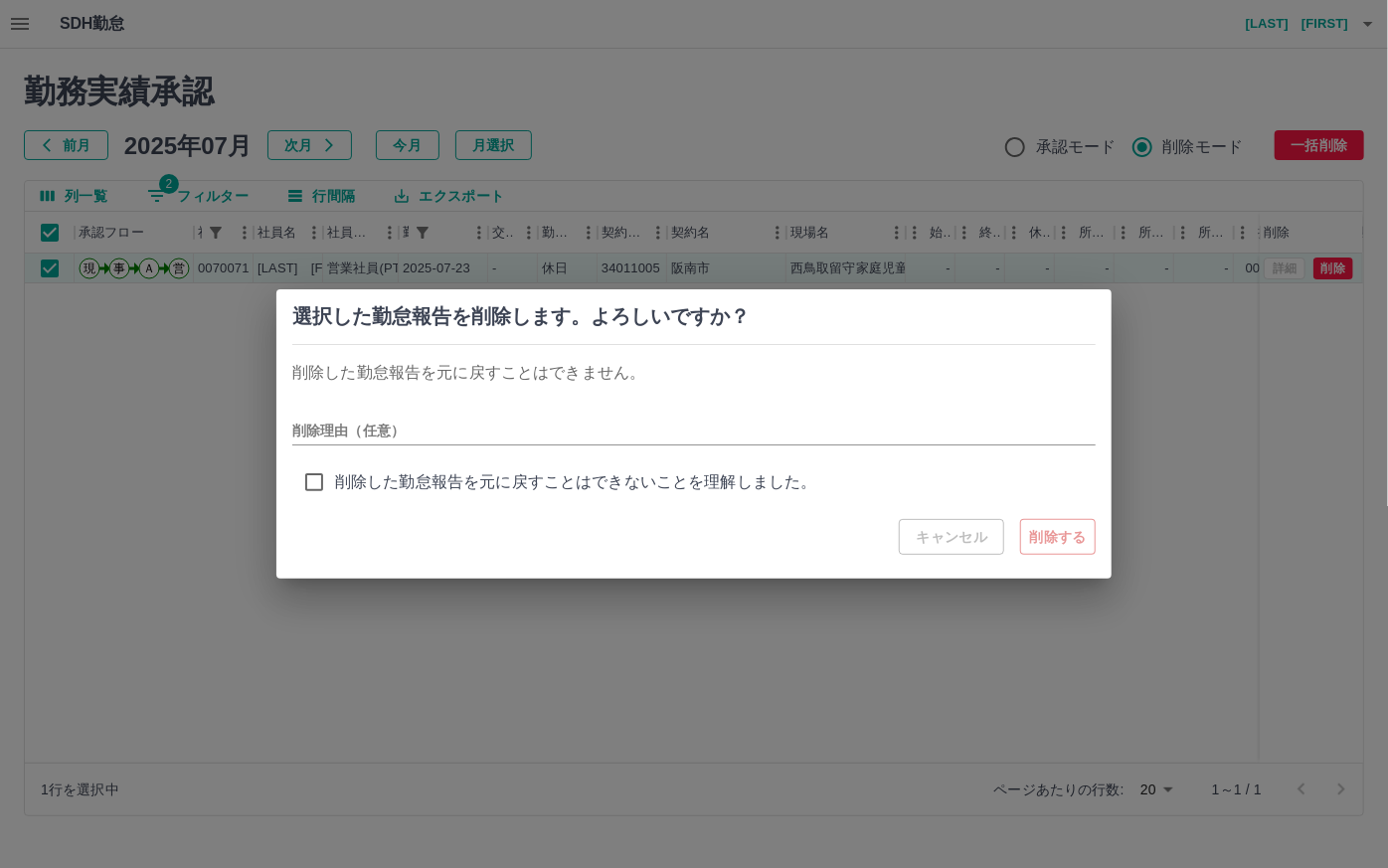 click on "キャンセル 削除する" at bounding box center (997, 537) 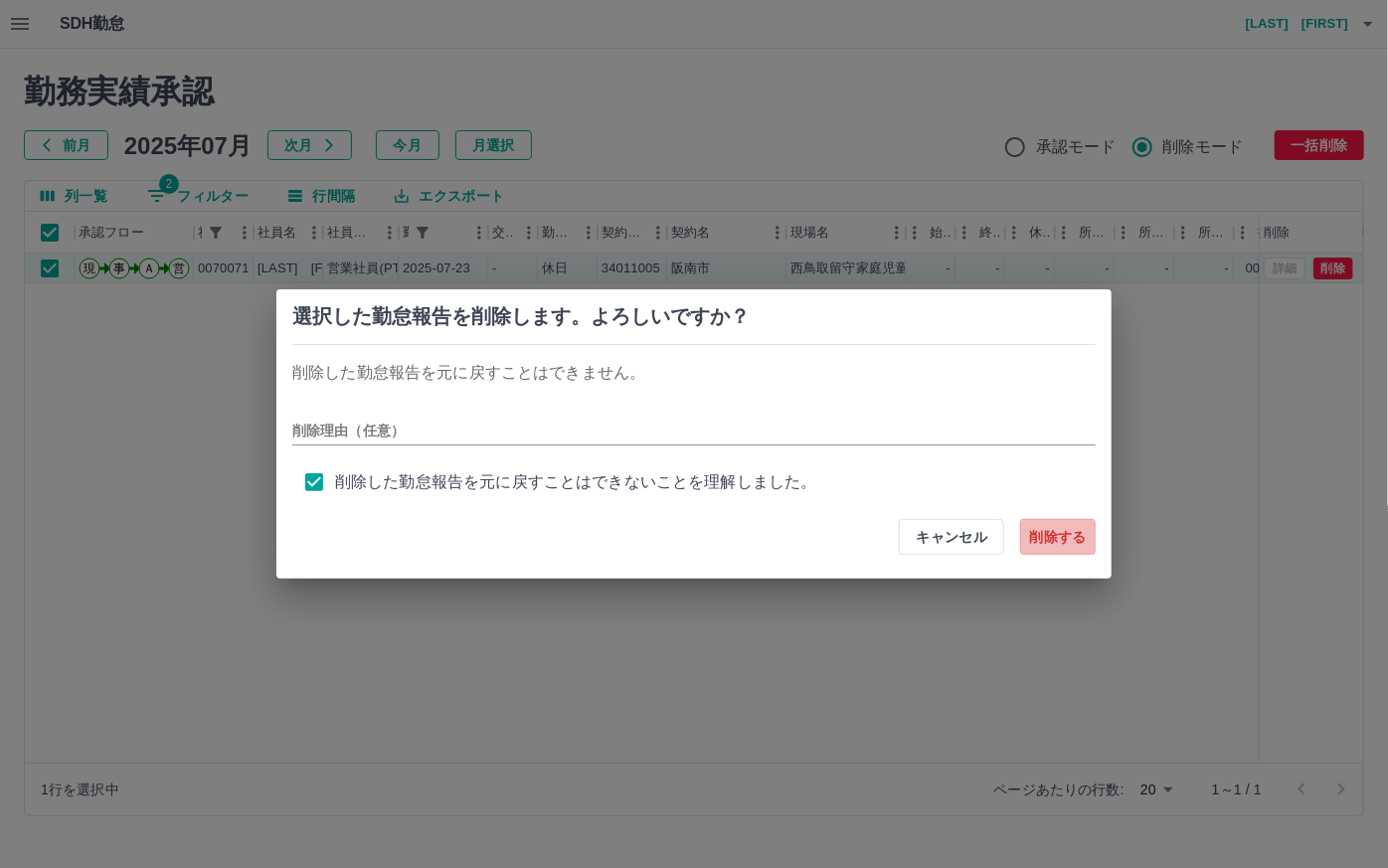 click on "削除する" at bounding box center [1058, 537] 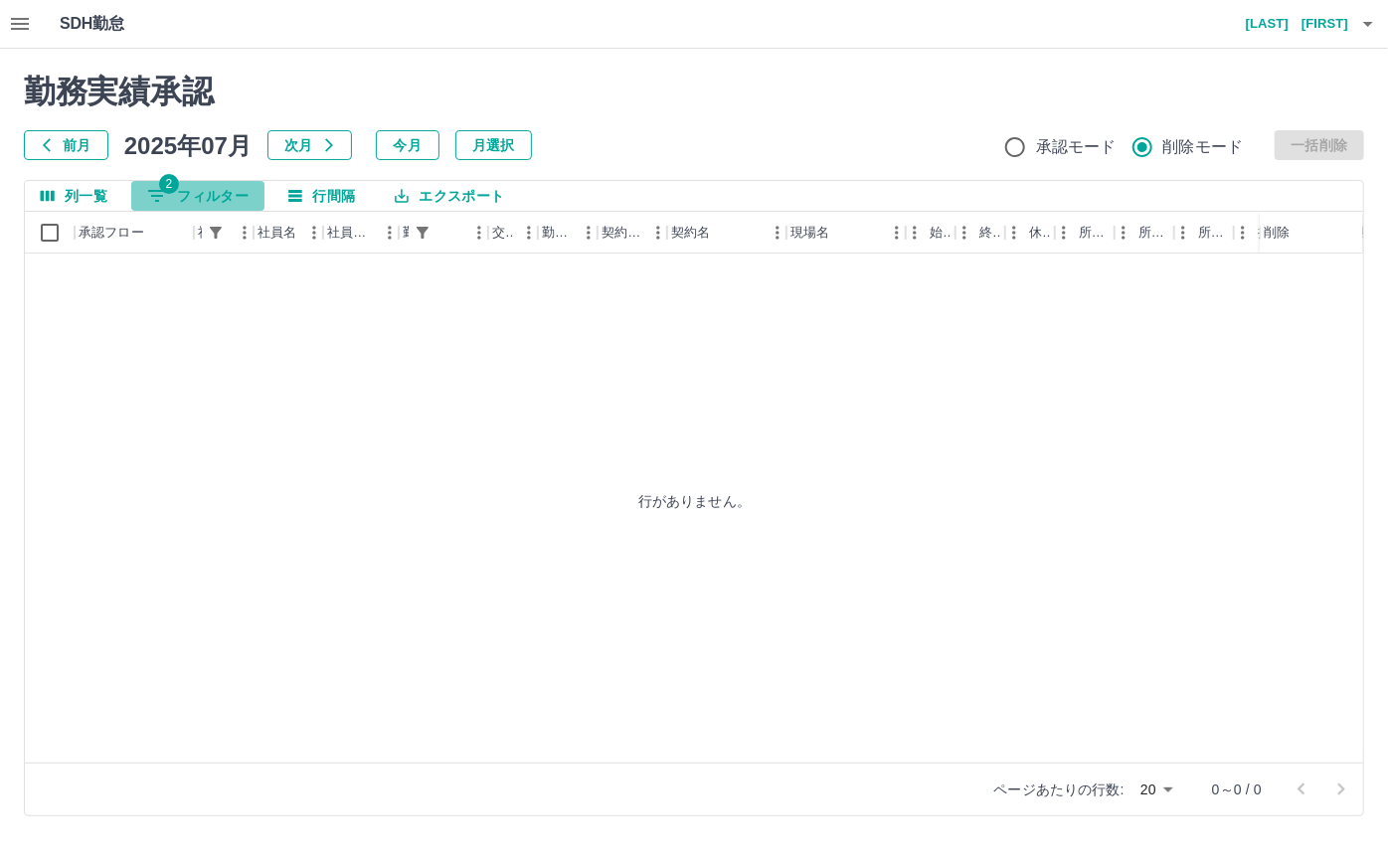 click 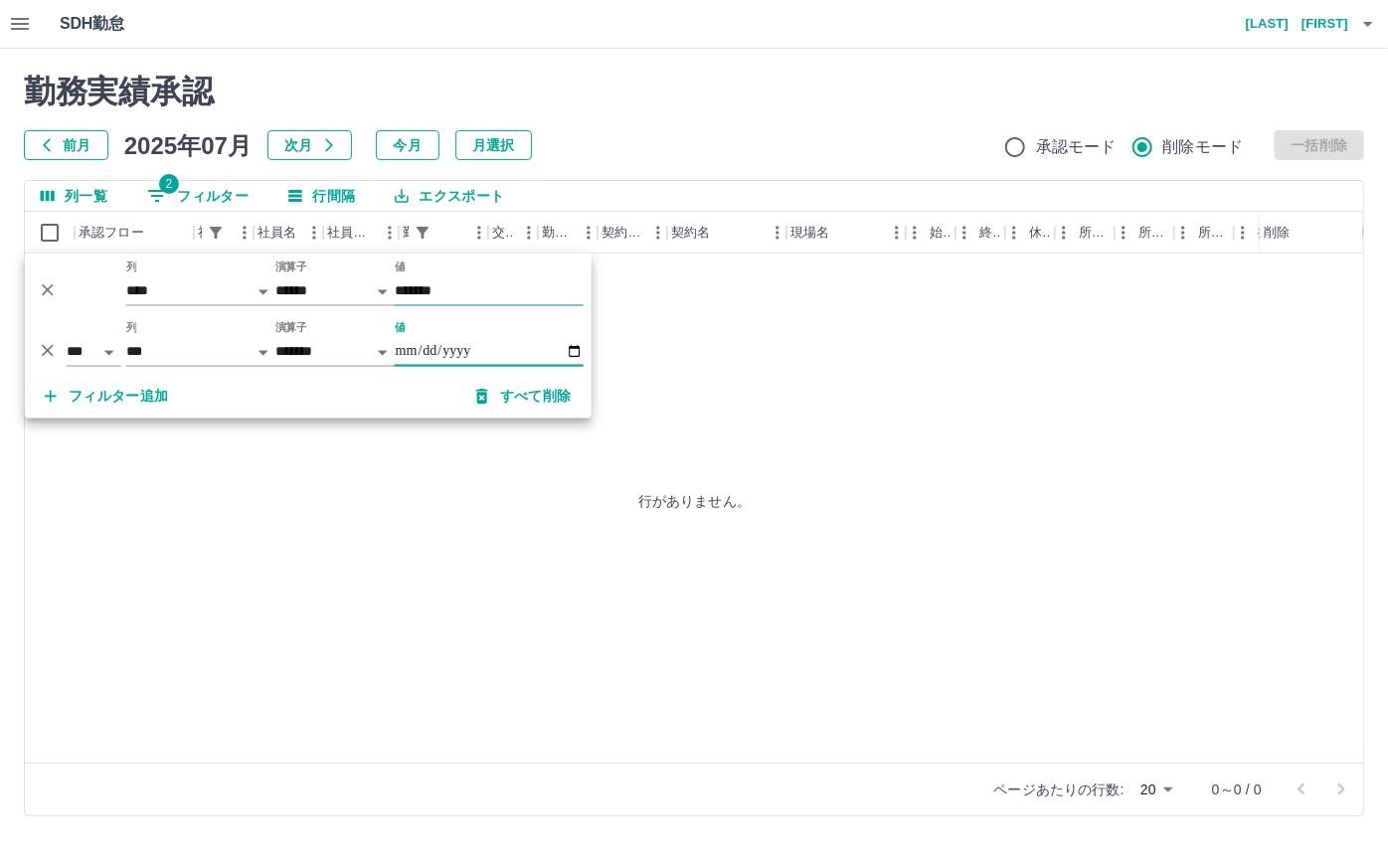 drag, startPoint x: 166, startPoint y: 197, endPoint x: 495, endPoint y: 281, distance: 339.55412 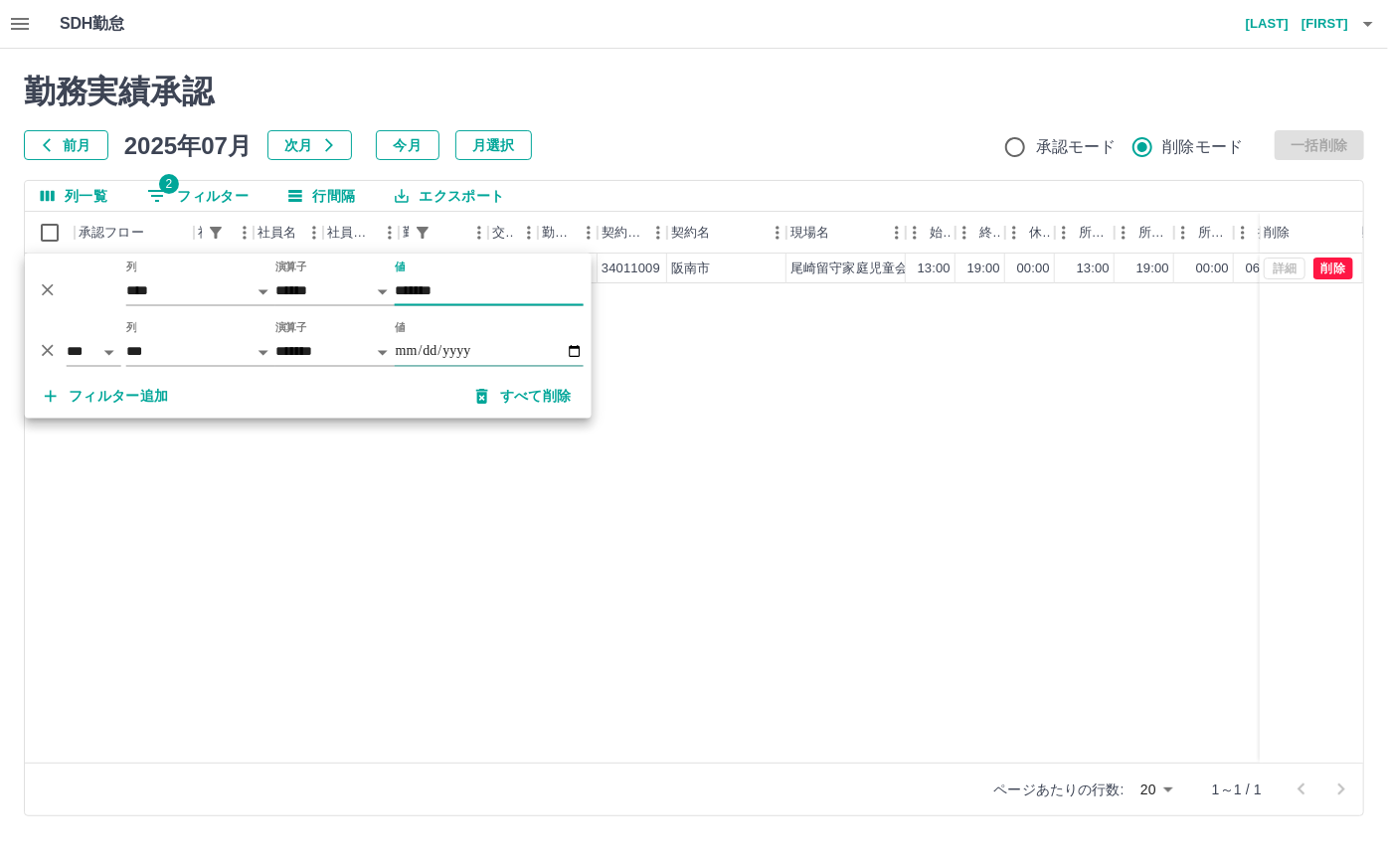 type on "*******" 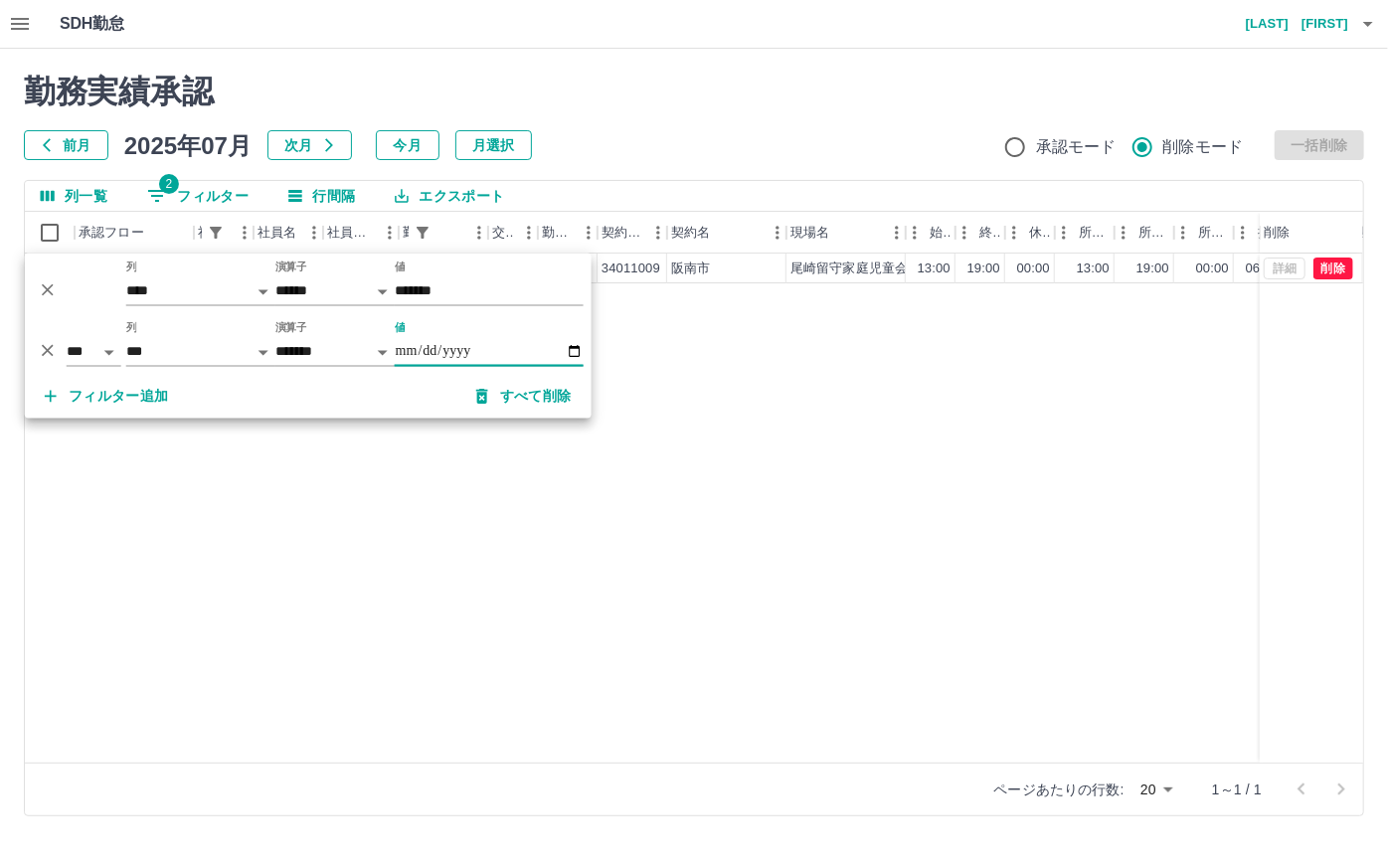 click on "**********" at bounding box center [489, 352] 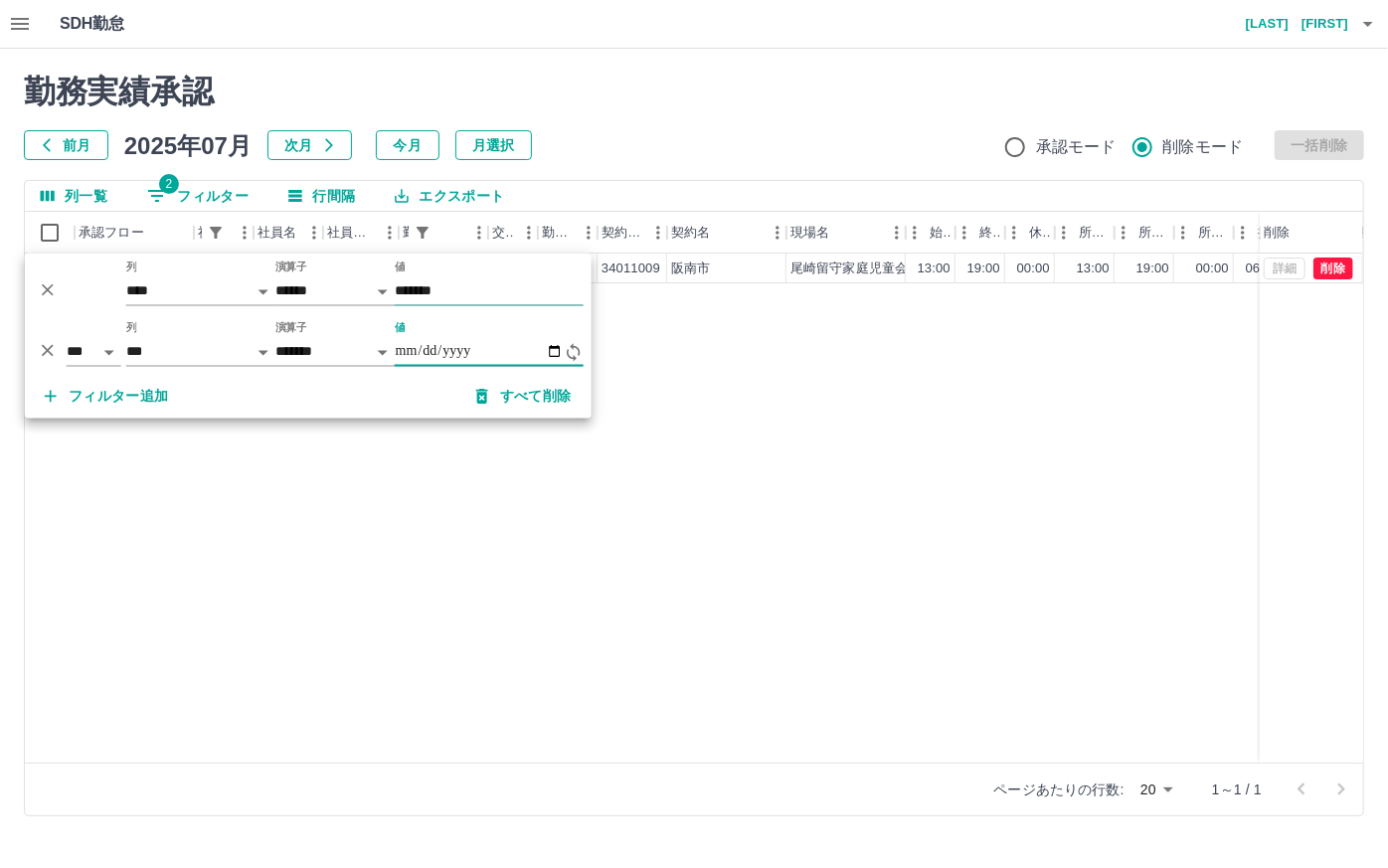 type on "**********" 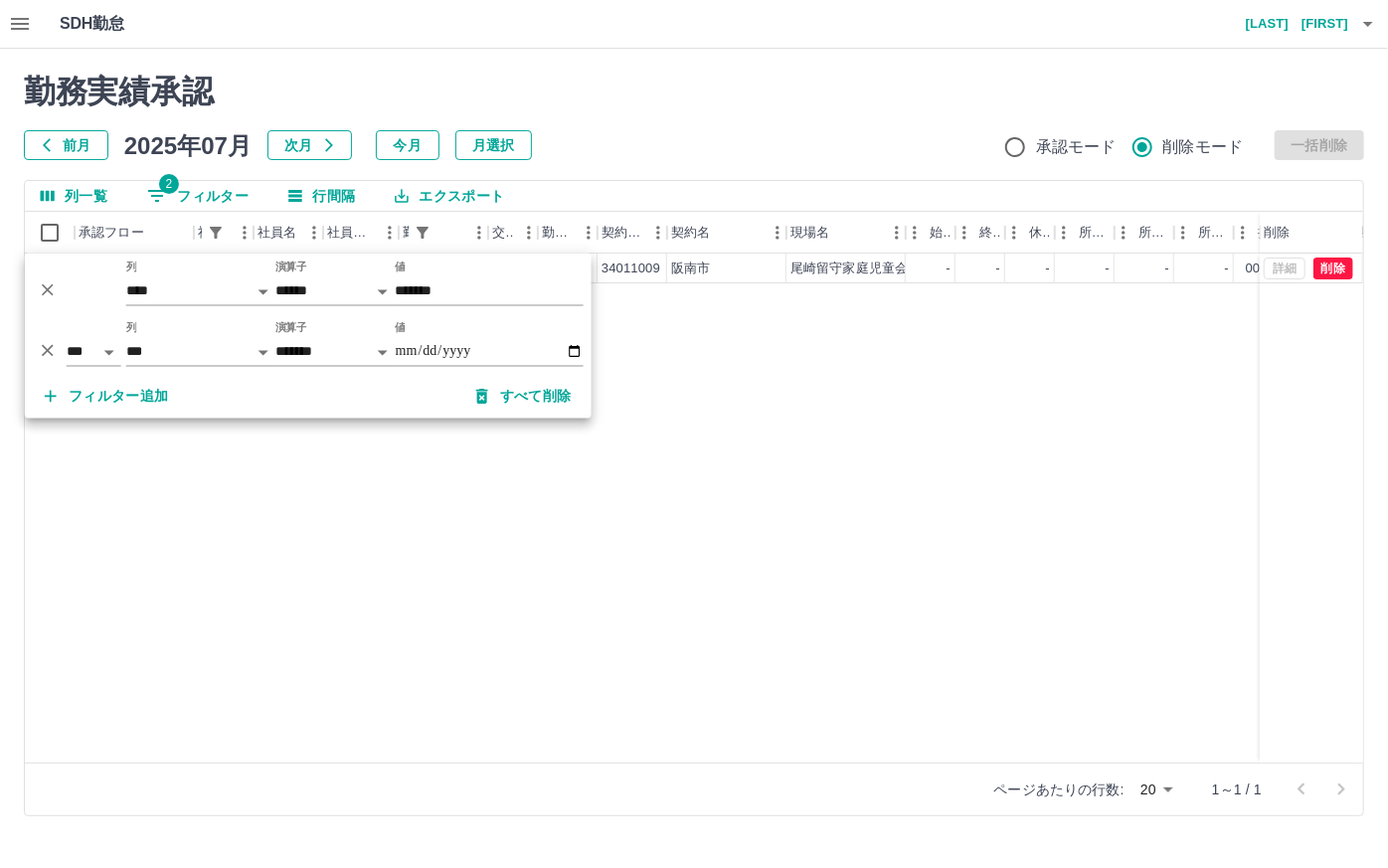 click on "勤務実績承認 前月 2025年07月 次月 今月 月選択 承認モード 削除モード 一括削除 列一覧 2 フィルター 行間隔 エクスポート 承認フロー 社員番号 社員名 社員区分 勤務日 交通費 勤務区分 契約コード 契約名 現場名 始業 終業 休憩 所定開始 所定終業 所定休憩 拘束 勤務 遅刻等 コメント ステータス 削除 現 事 Ａ 営 0091611 森口　妙子 営業社員(PT契約) 2025-07-11  -  休日 34011009 阪南市 尾崎留守家庭児童会 - - - - - - 00:00 00:00 00:00 全承認済 詳細 削除 ページあたりの行数: 20 ** 1～1 / 1" at bounding box center (694, 444) 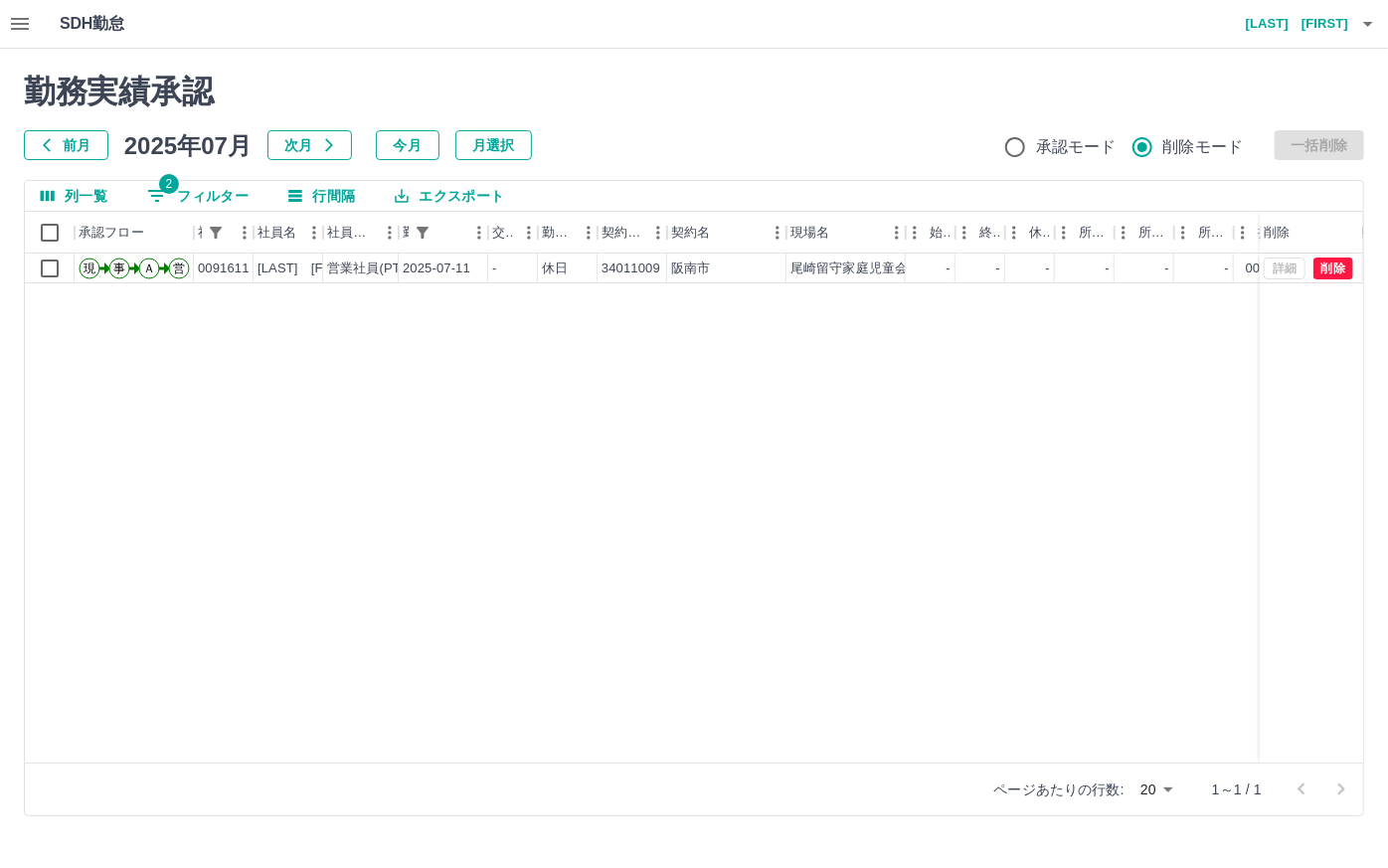 click on "現 事 Ａ 営 0091611 森口　妙子 営業社員(PT契約) 2025-07-11  -  休日 34011009 阪南市 尾崎留守家庭児童会 - - - - - - 00:00 00:00 00:00 全承認済 詳細 削除" at bounding box center (893, 508) 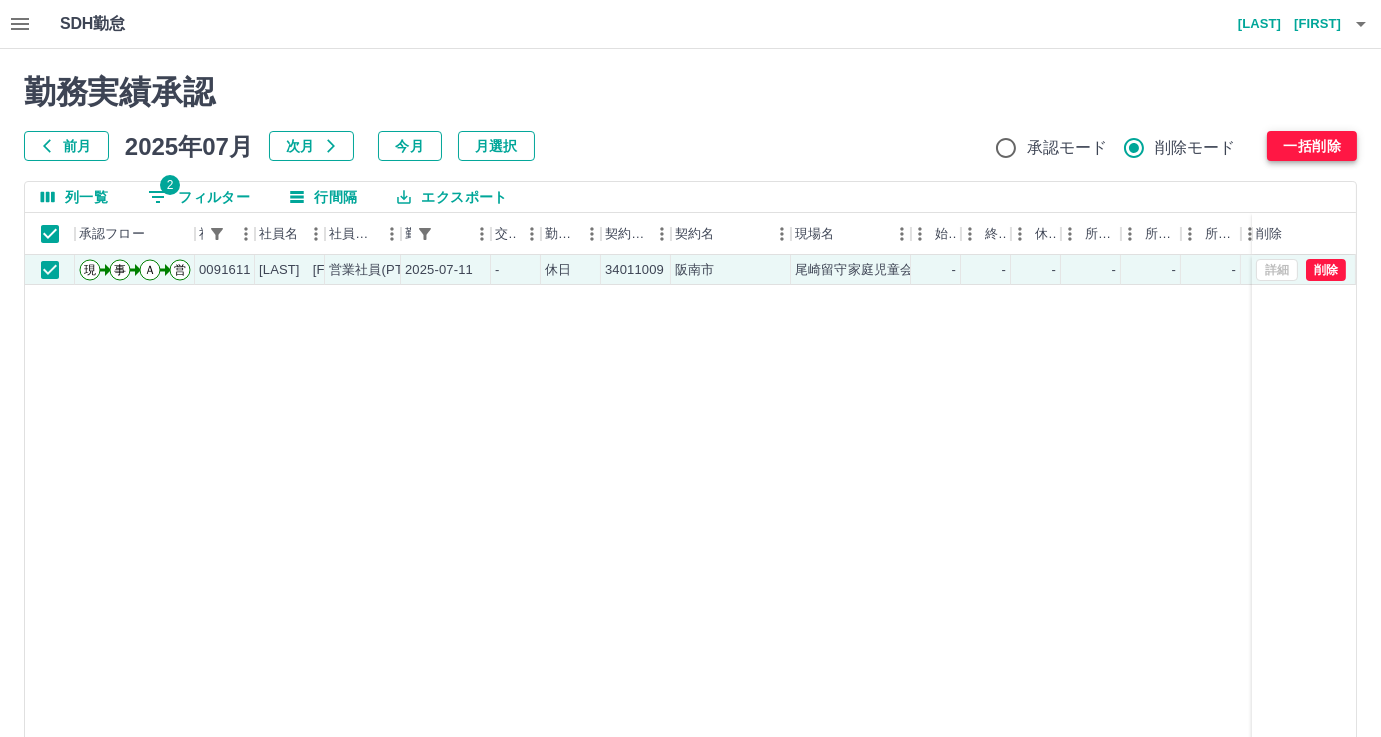 click on "一括削除" at bounding box center (1312, 146) 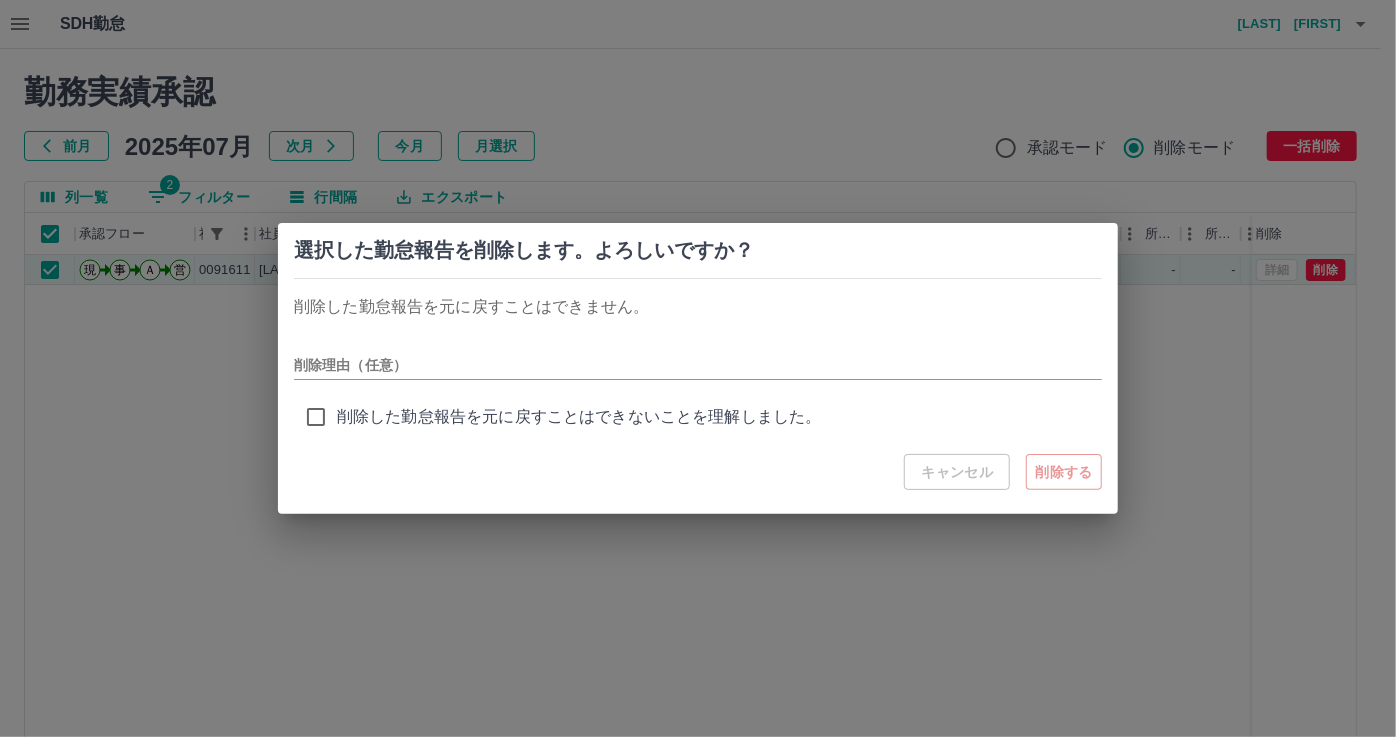 drag, startPoint x: 1047, startPoint y: 479, endPoint x: 1018, endPoint y: 480, distance: 29.017237 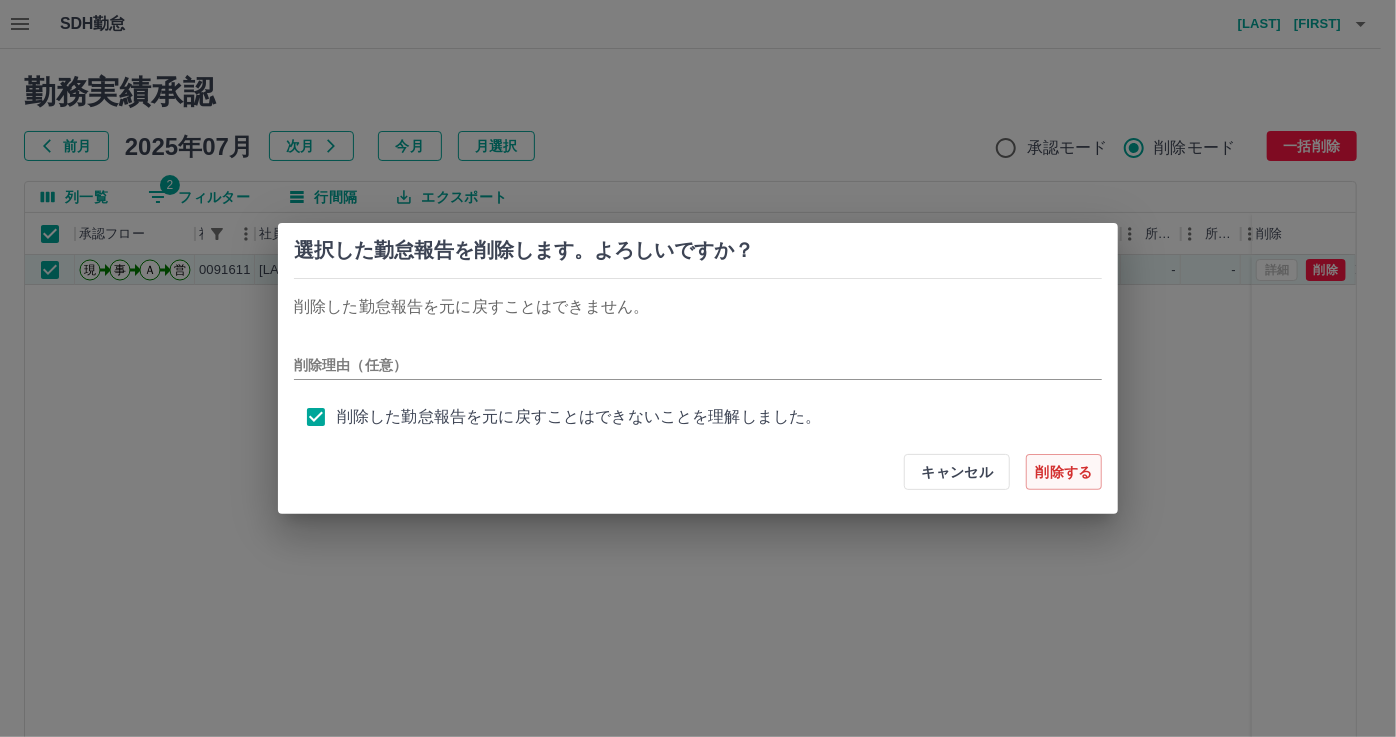click on "削除する" at bounding box center [1064, 472] 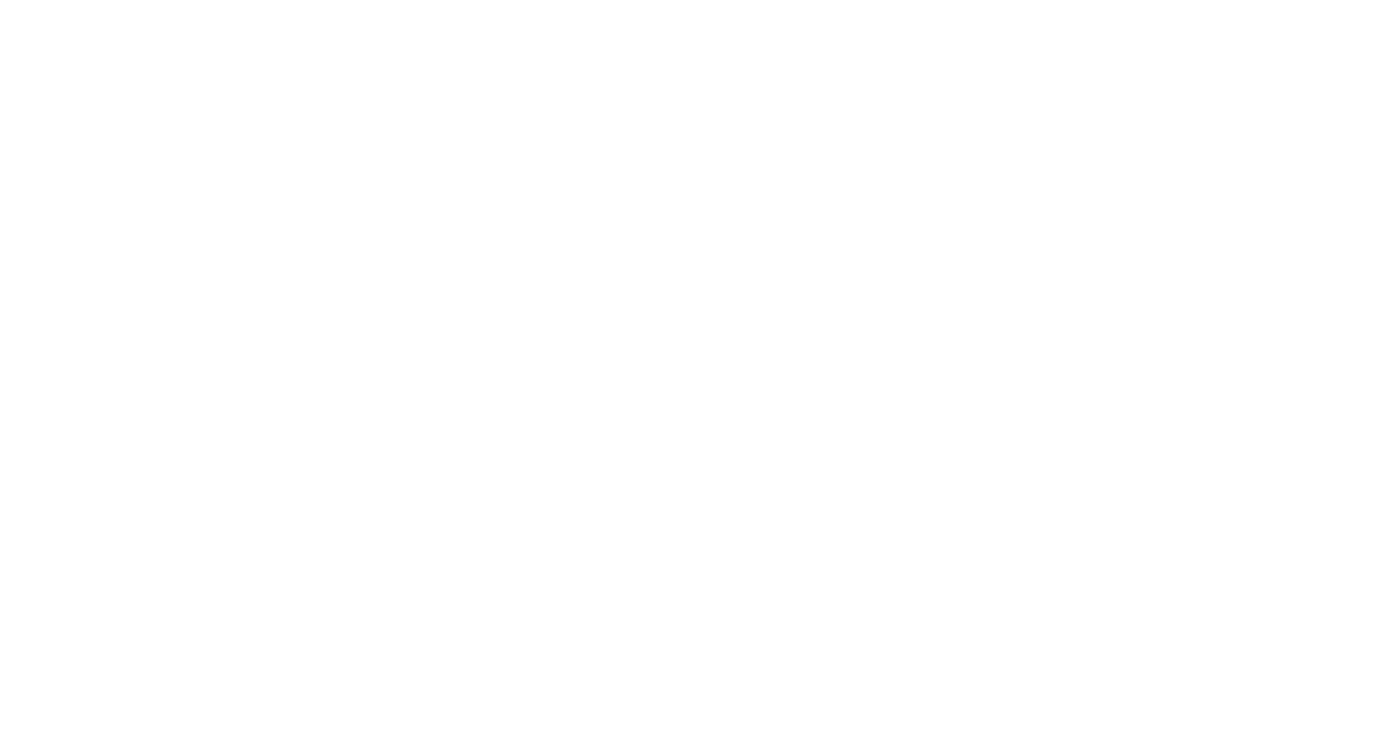 scroll, scrollTop: 0, scrollLeft: 0, axis: both 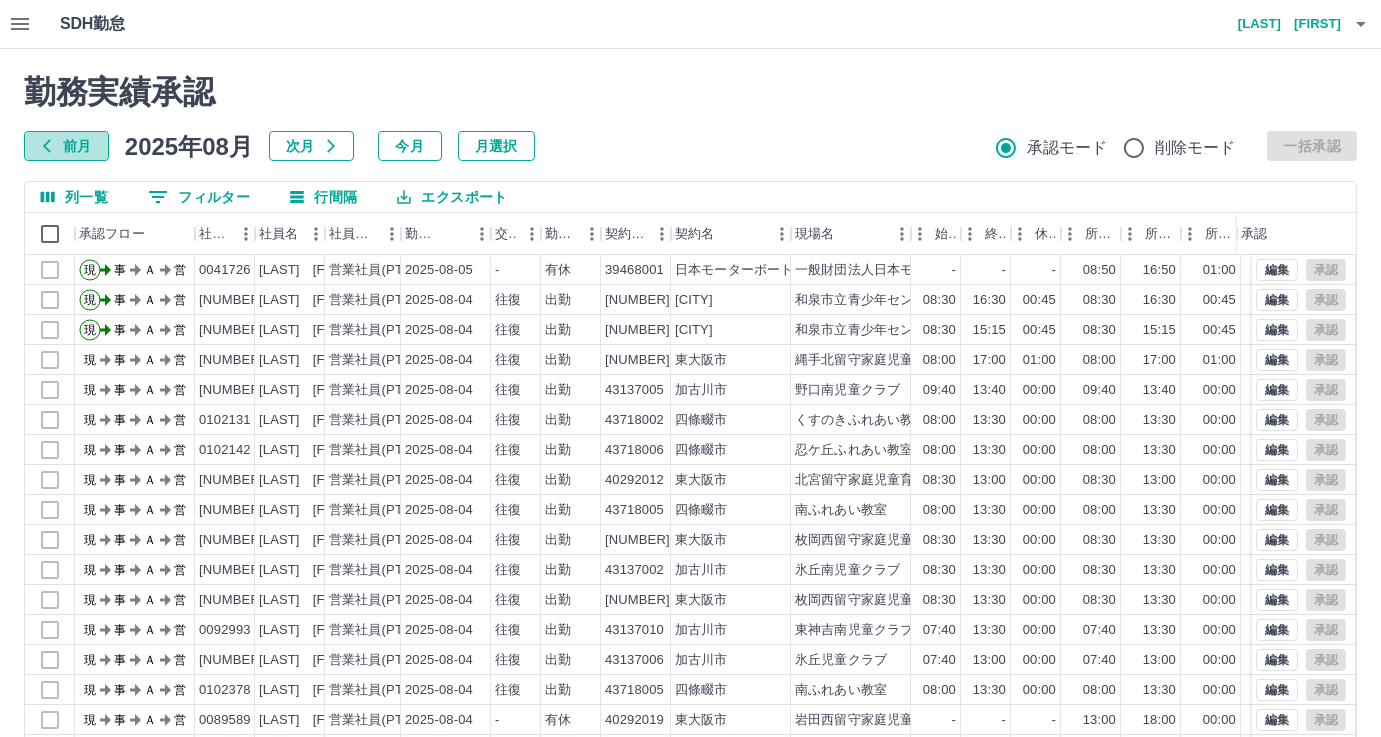 click on "前月" at bounding box center [66, 146] 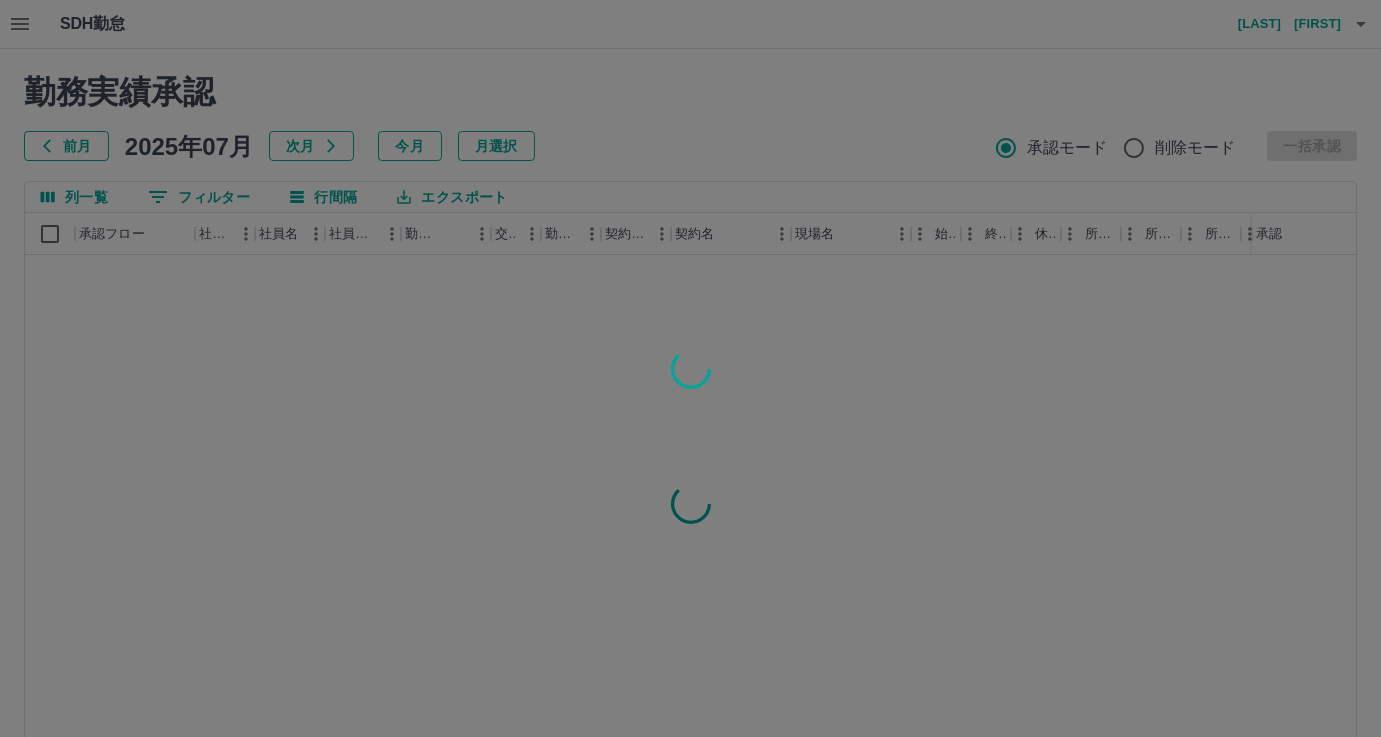 click at bounding box center [690, 368] 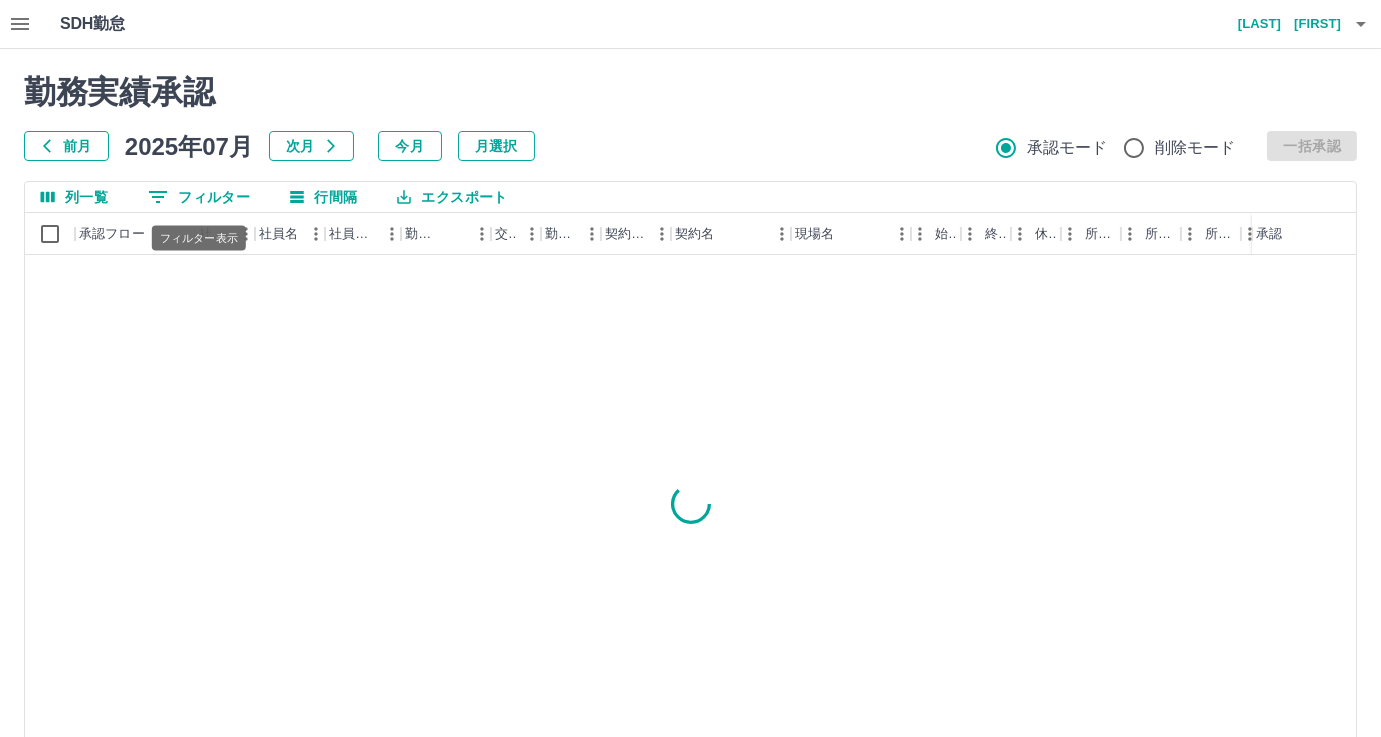 click 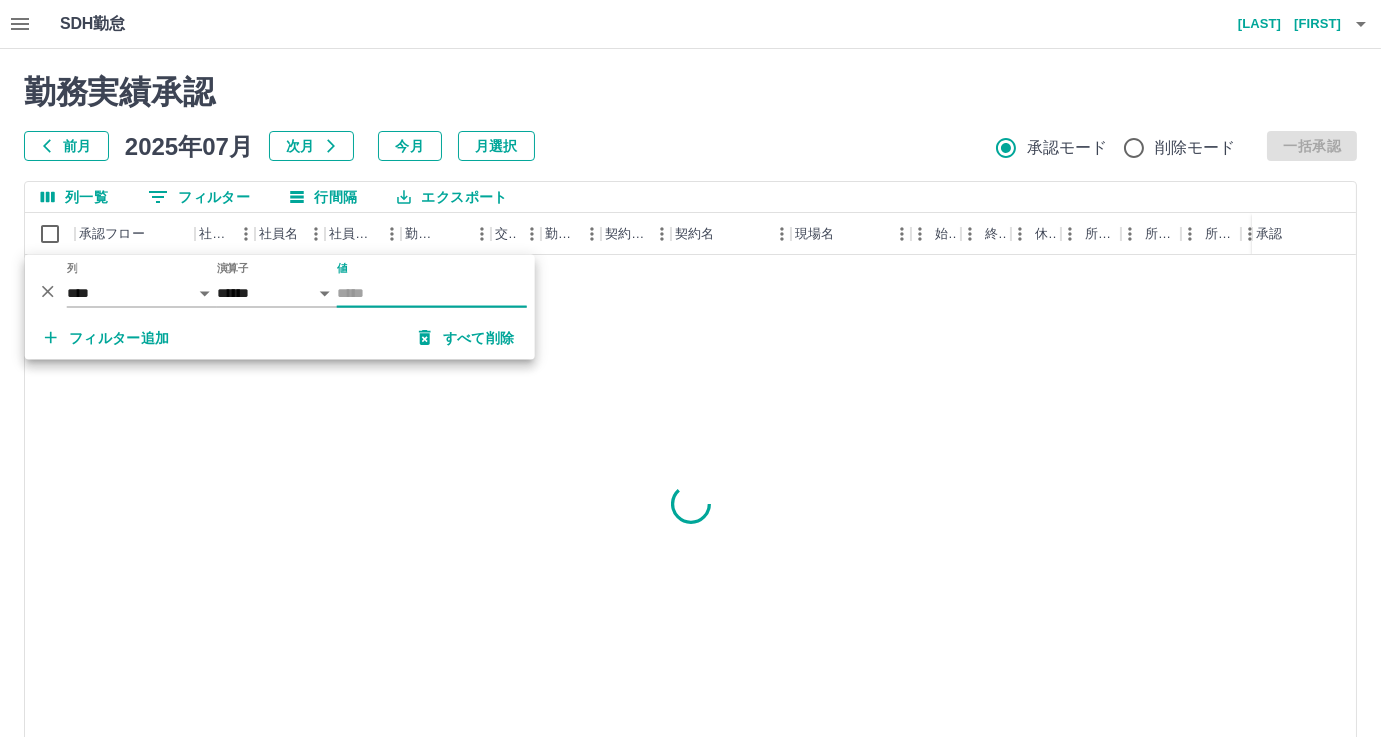 click on "値" at bounding box center (432, 293) 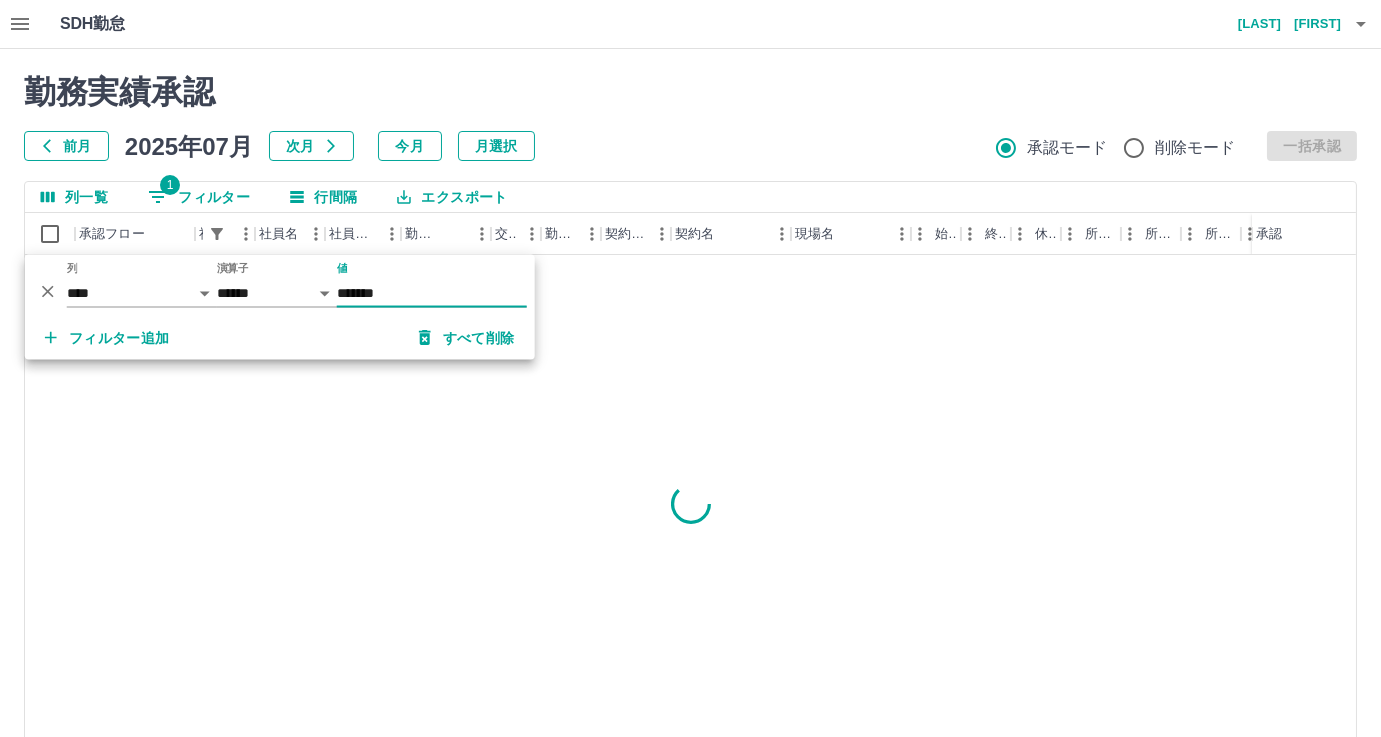 type on "*******" 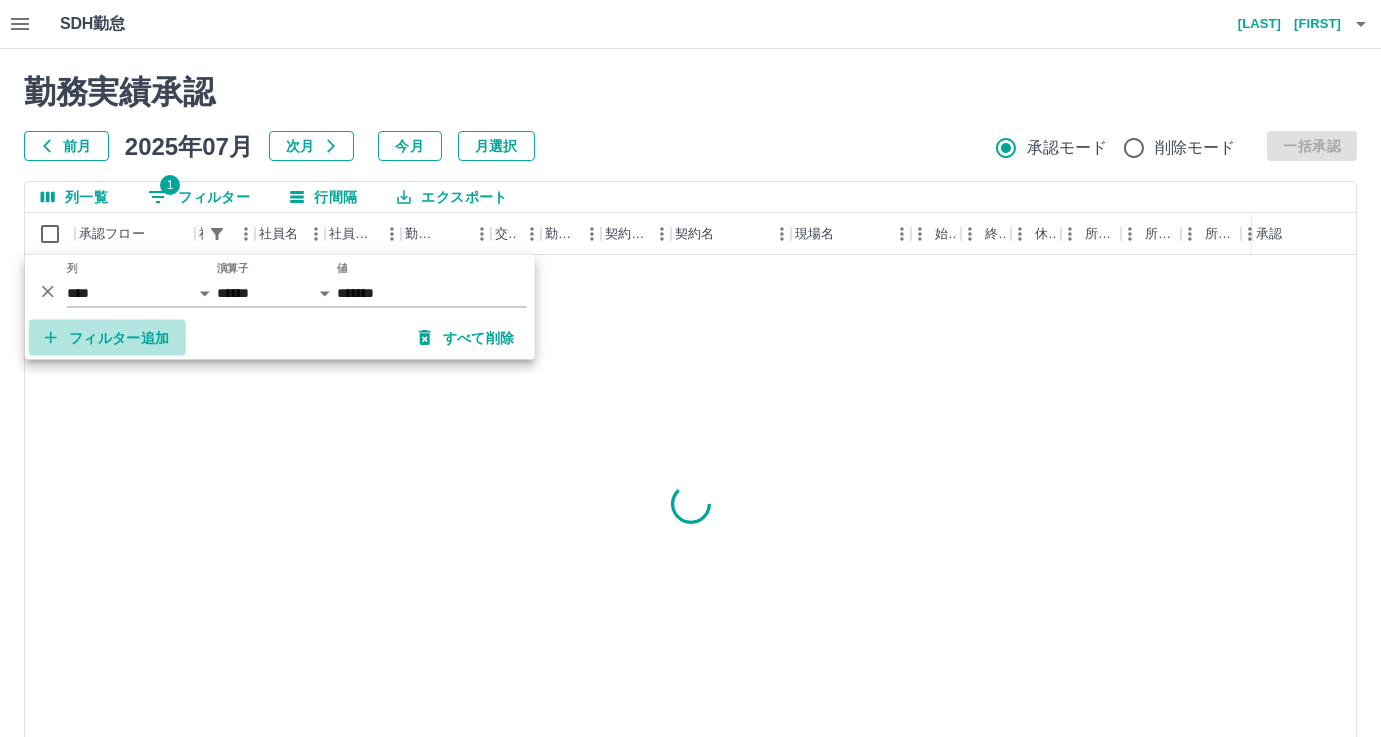 click on "フィルター追加" at bounding box center (107, 338) 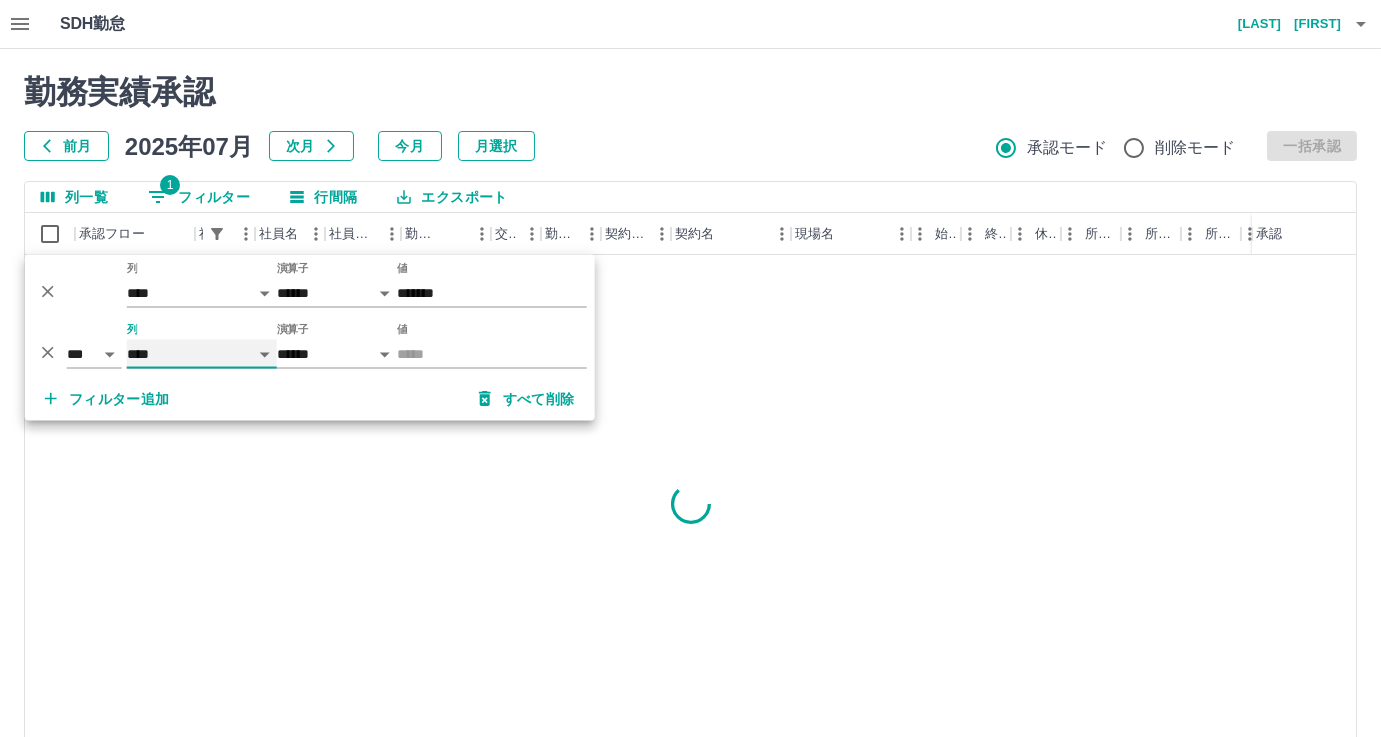 click on "**** *** **** *** *** **** ***** *** *** ** ** ** **** **** **** ** ** *** **** *****" at bounding box center (202, 354) 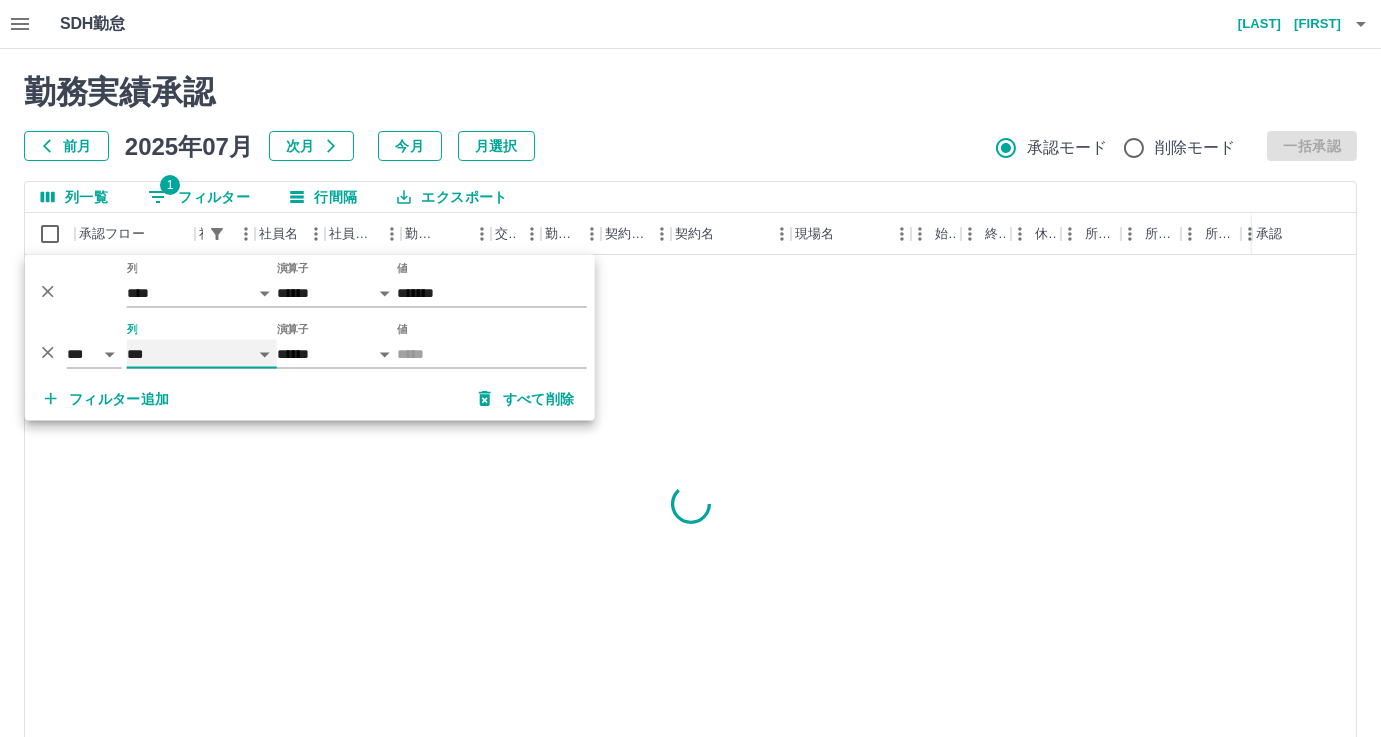 click on "**** *** **** *** *** **** ***** *** *** ** ** ** **** **** **** ** ** *** **** *****" at bounding box center (202, 354) 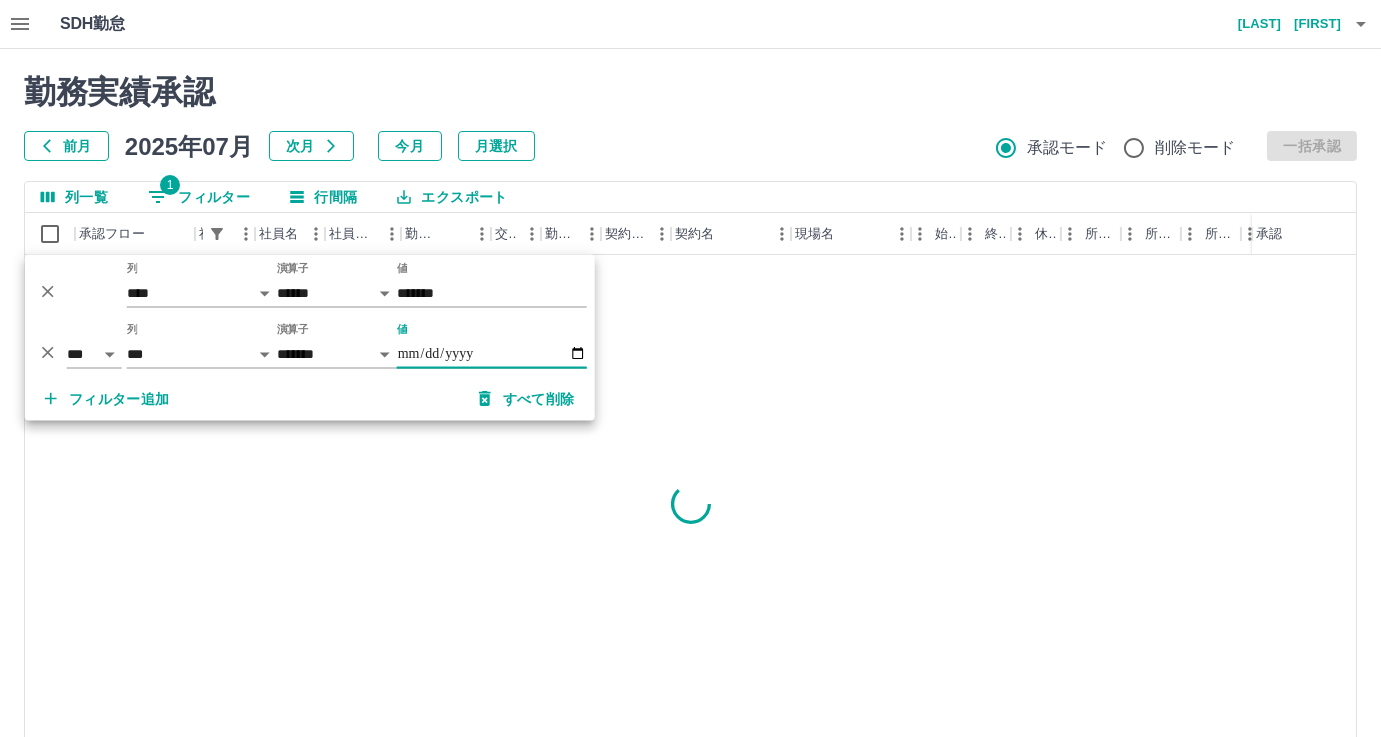 click on "値" at bounding box center [492, 354] 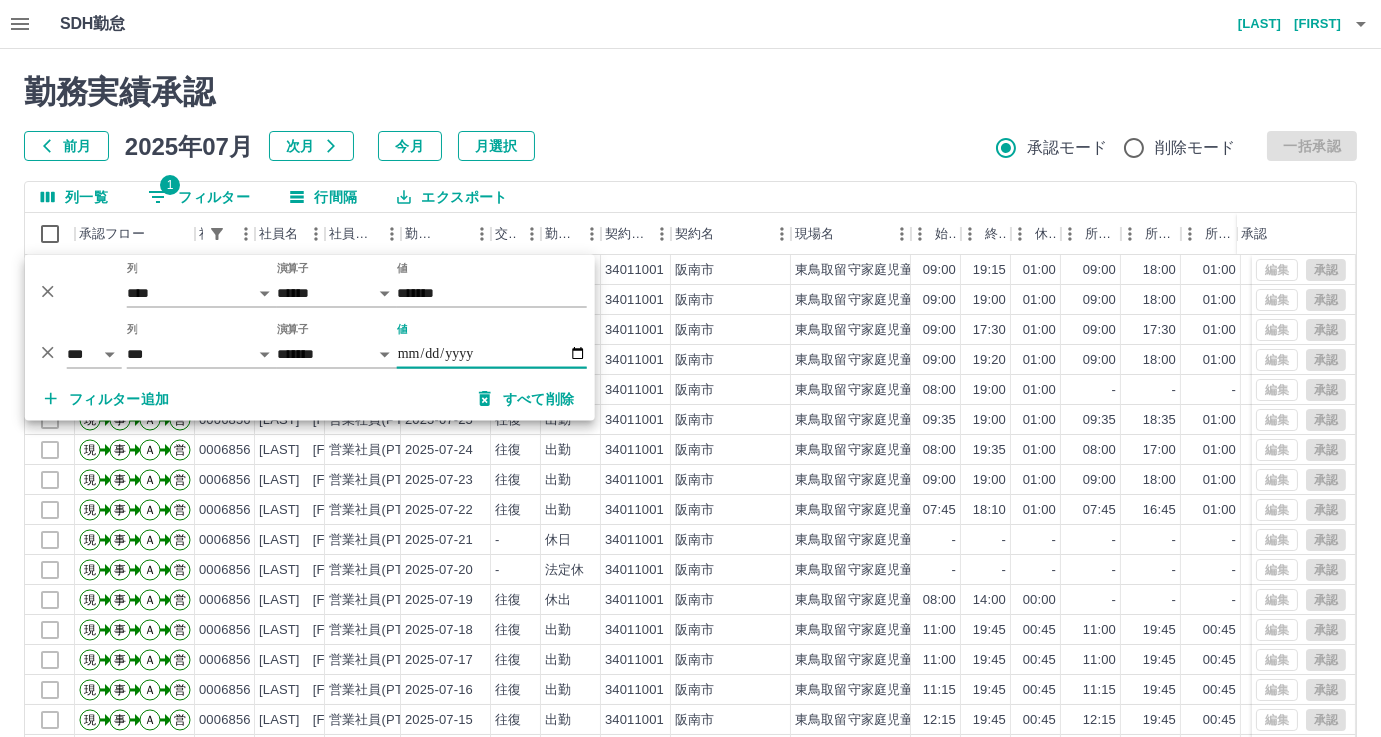 click on "値" at bounding box center [492, 354] 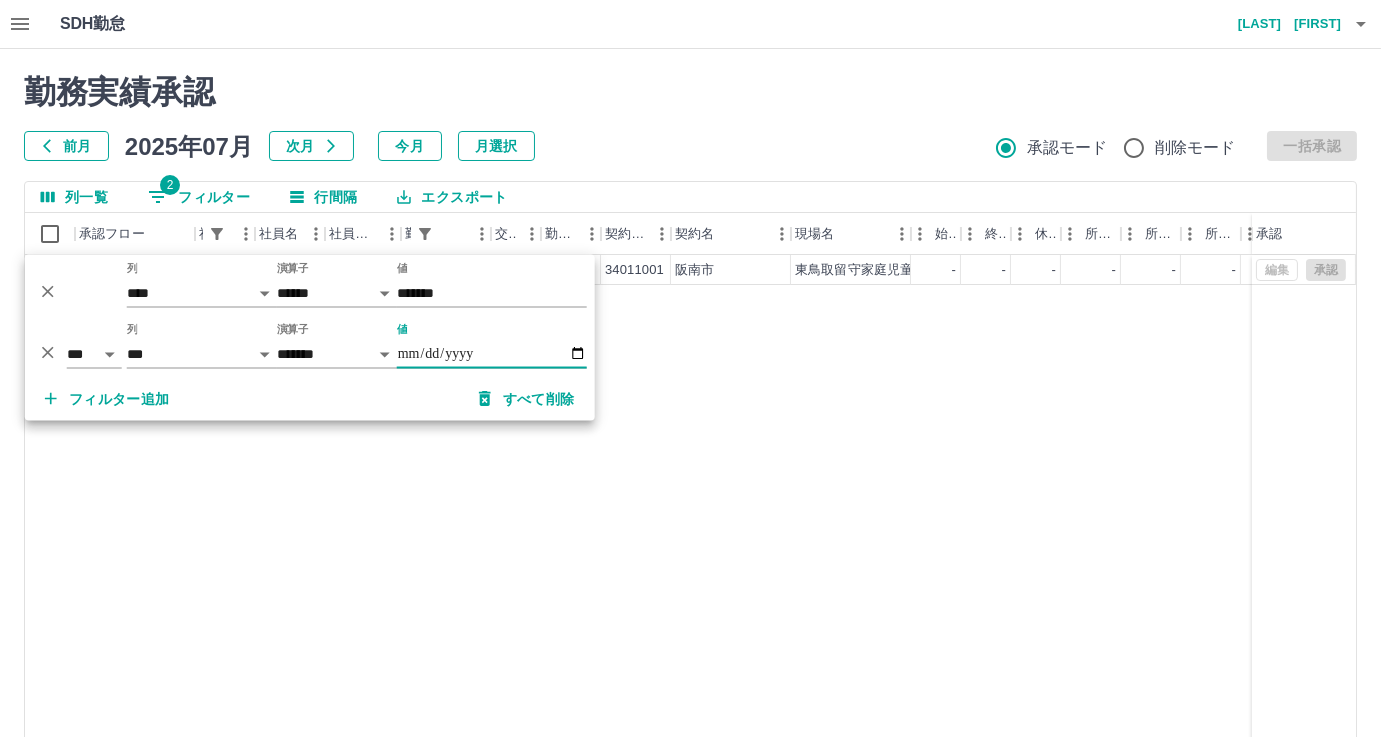 click on "前月 2025年07月 次月 今月 月選択 承認モード 削除モード 一括承認" at bounding box center [690, 146] 